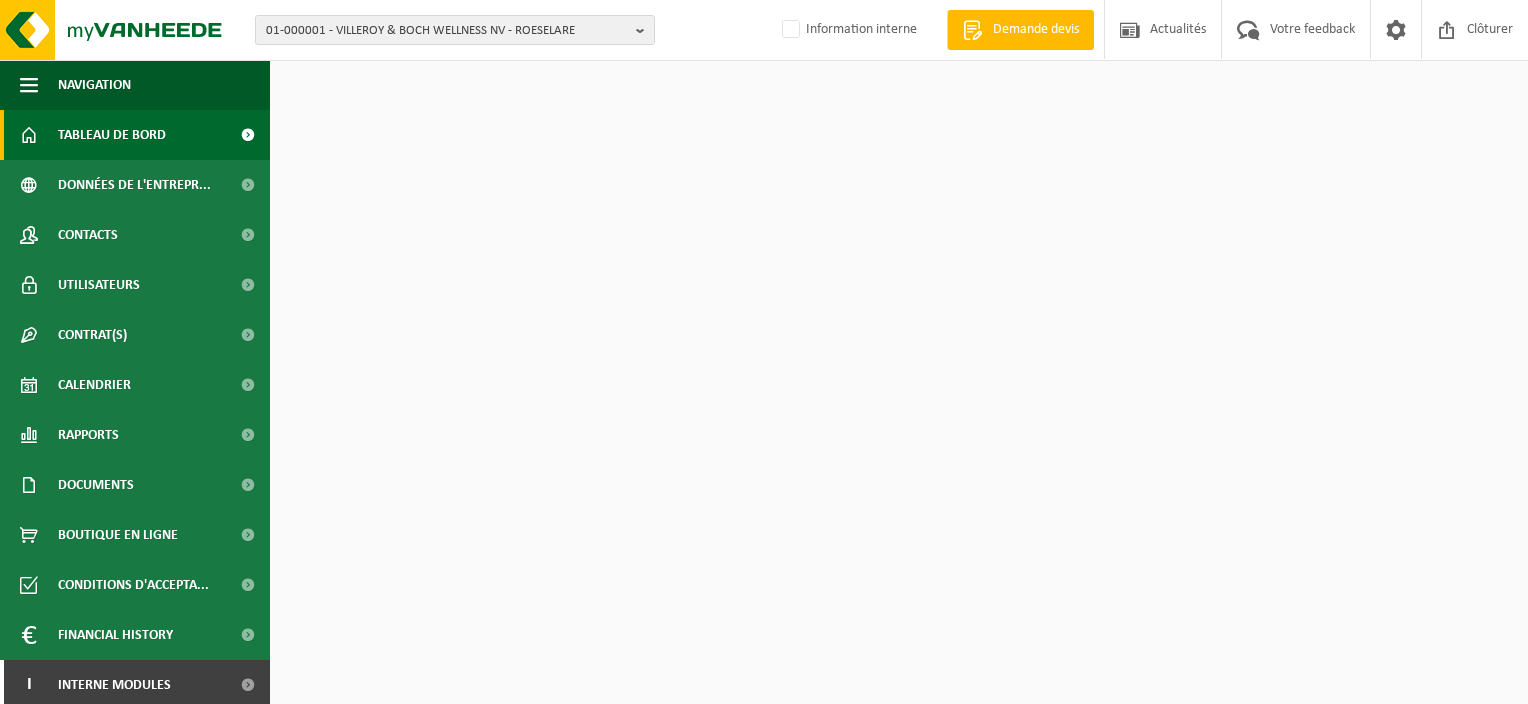 scroll, scrollTop: 0, scrollLeft: 0, axis: both 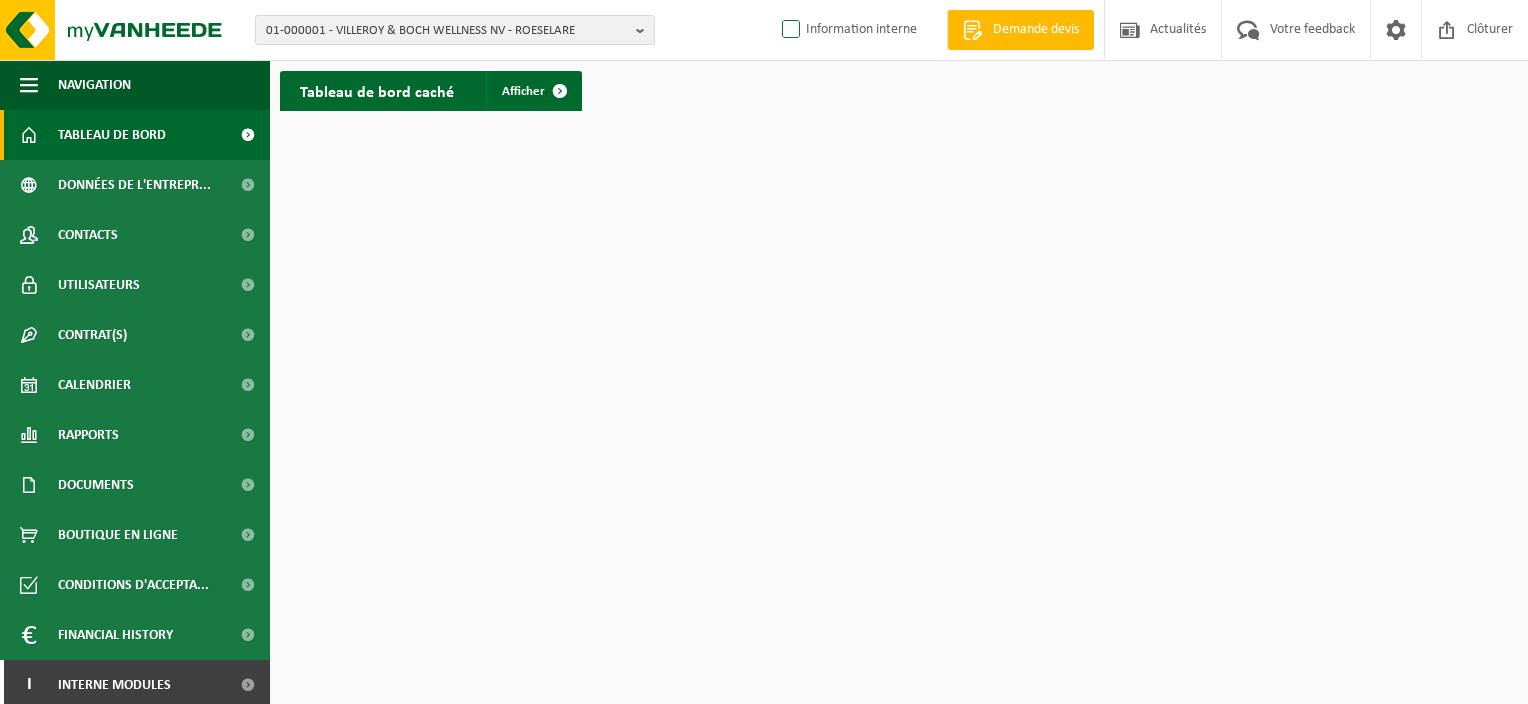 click on "Information interne" at bounding box center (847, 30) 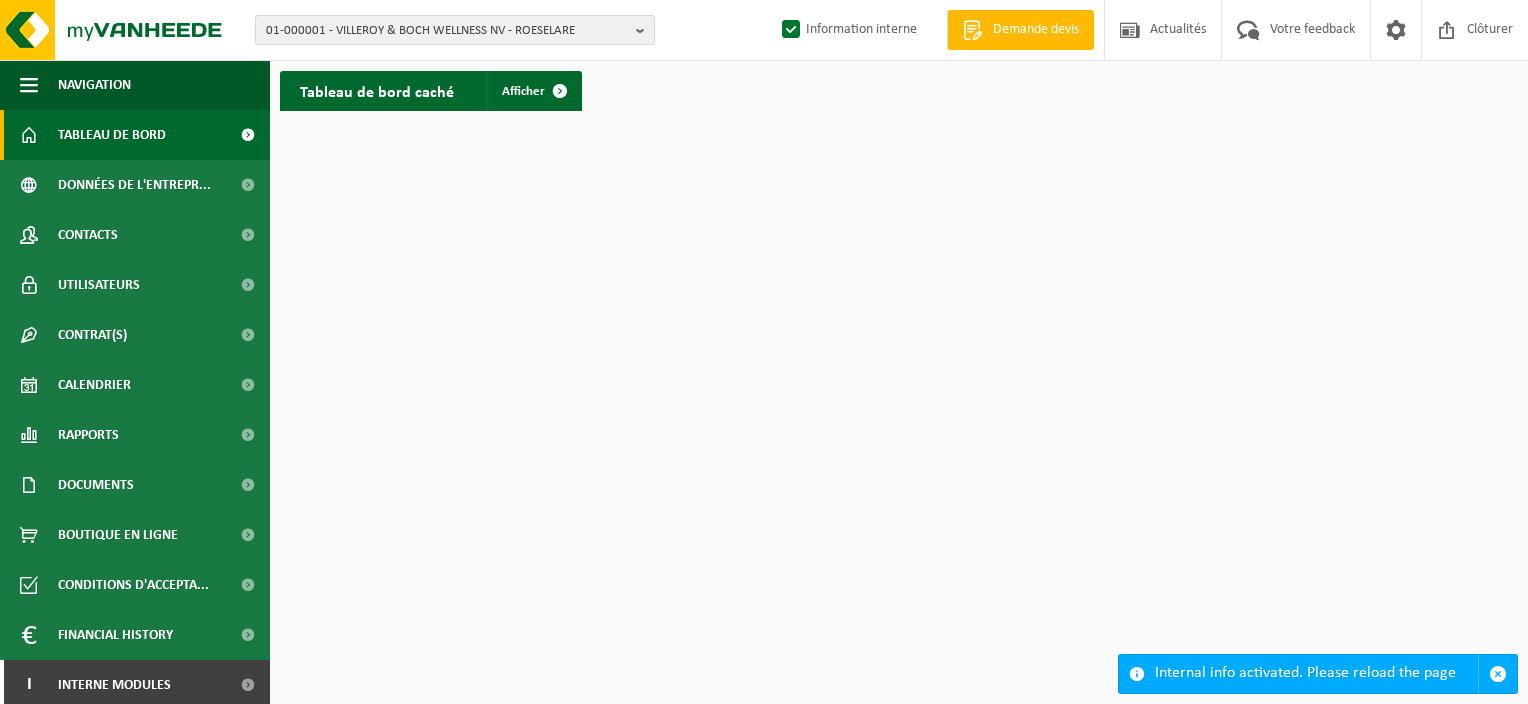 click on "01-000001 - VILLEROY & BOCH WELLNESS NV - ROESELARE" at bounding box center (447, 31) 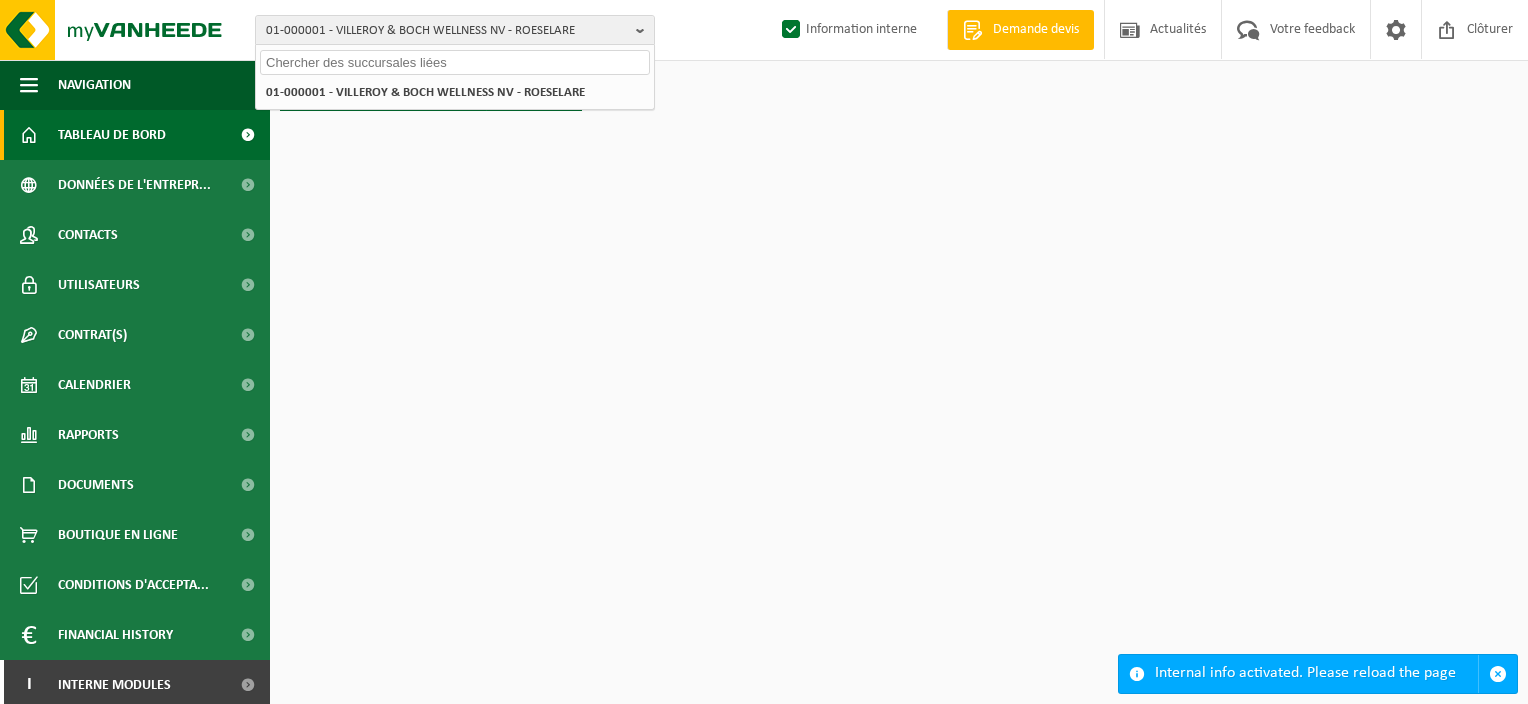 paste on "10-988079" 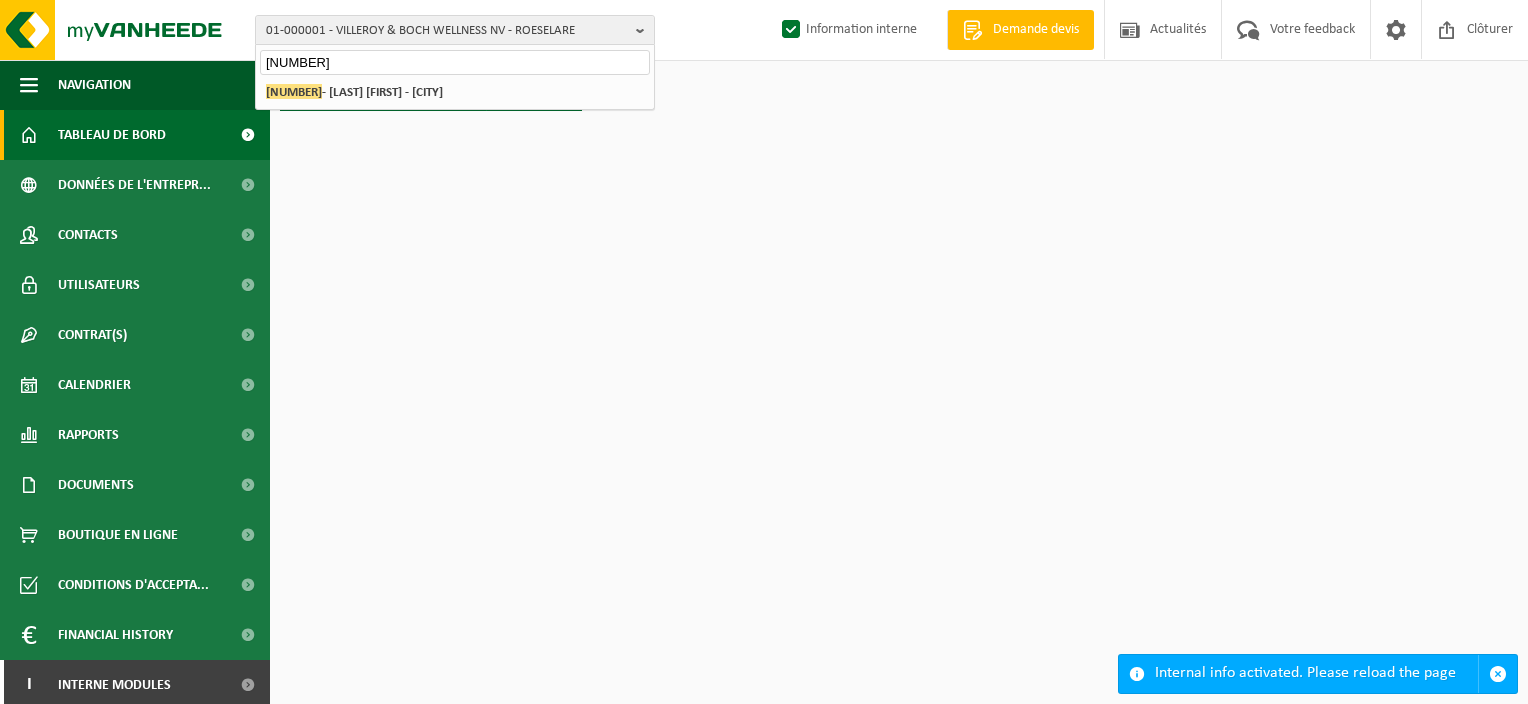 type on "10-988079" 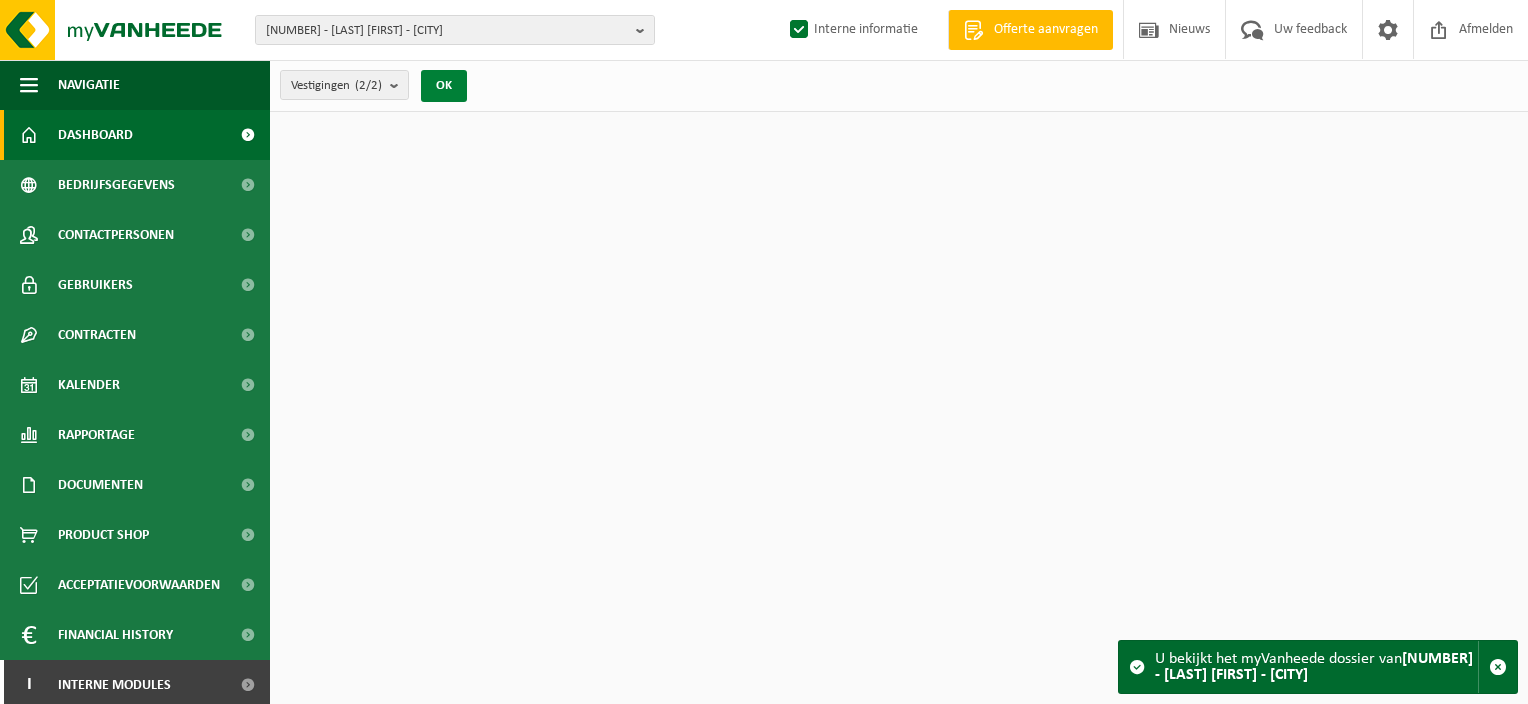scroll, scrollTop: 0, scrollLeft: 0, axis: both 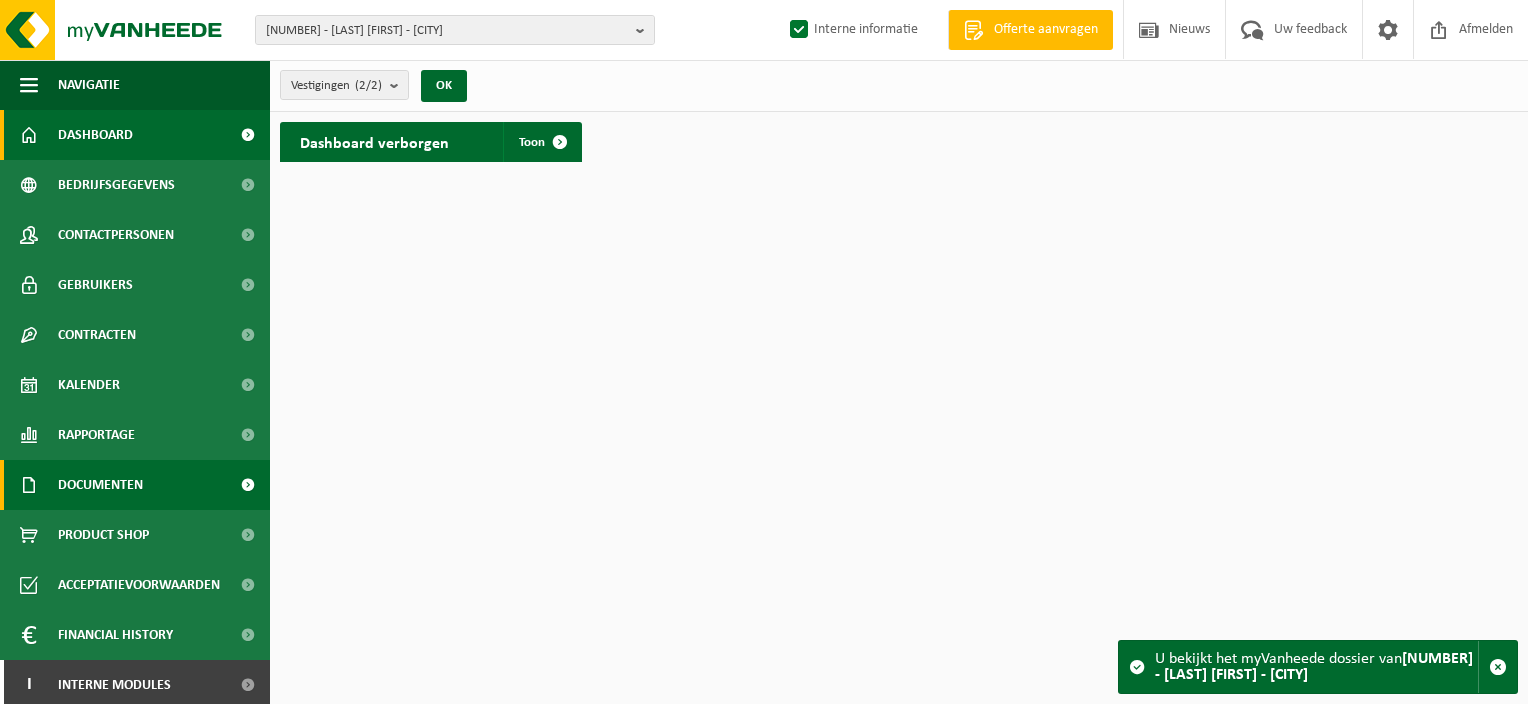 click on "Documenten" at bounding box center [100, 485] 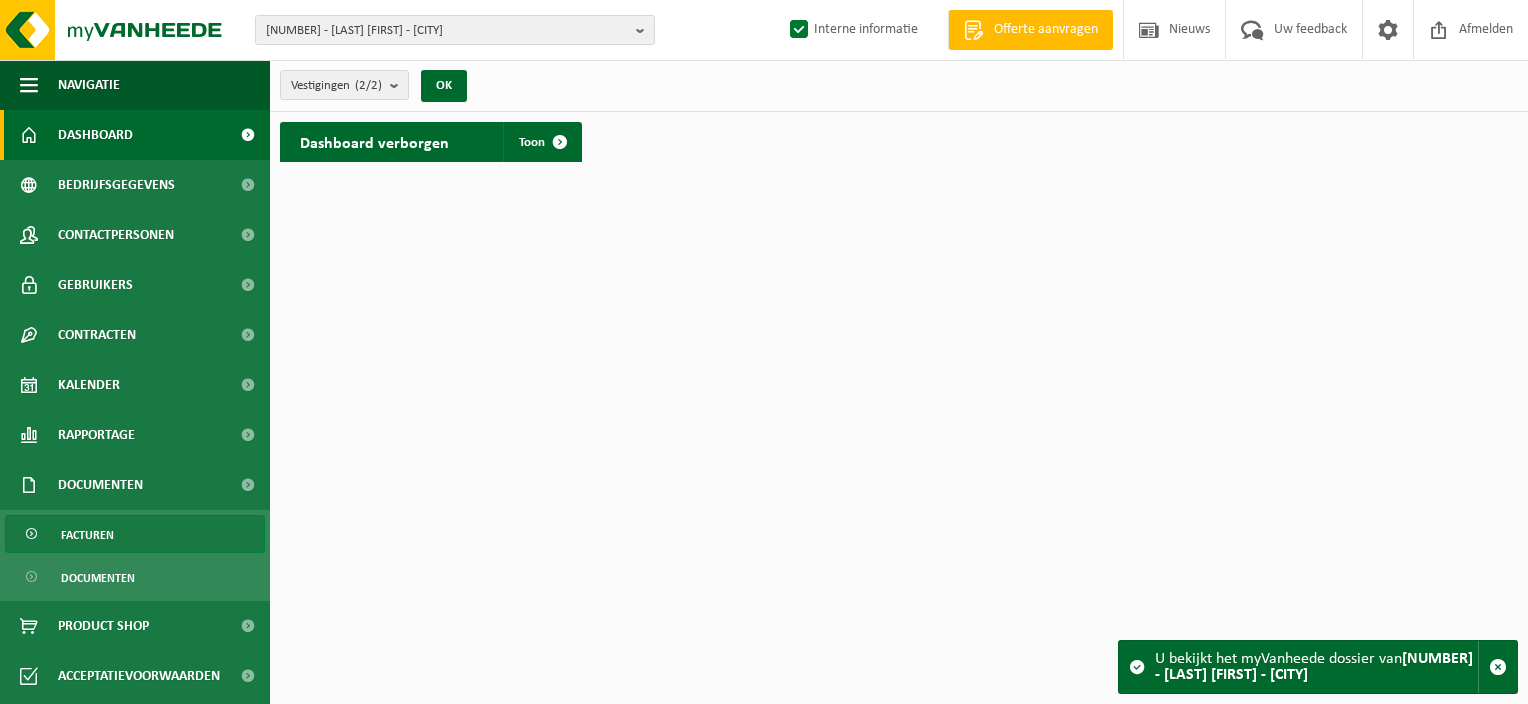 click on "Facturen" at bounding box center (87, 535) 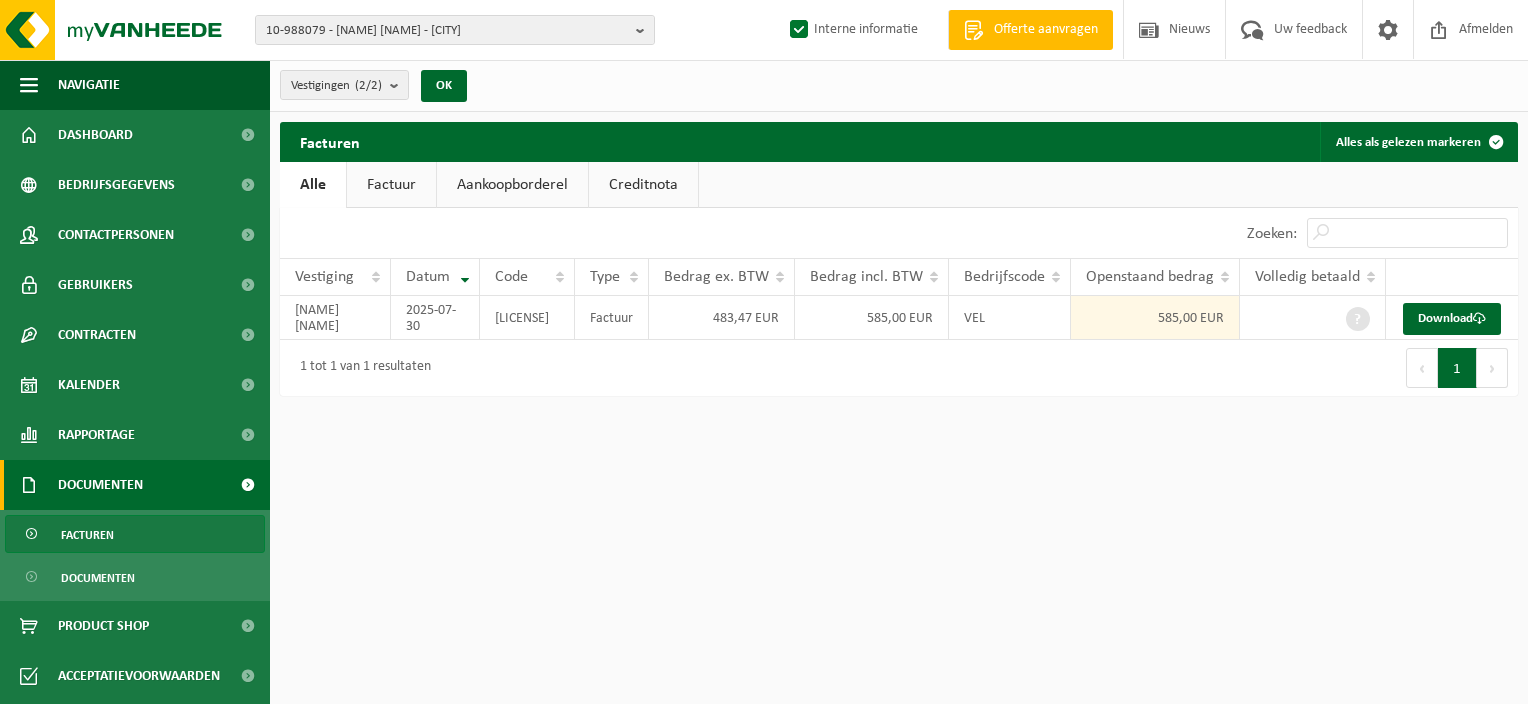 scroll, scrollTop: 0, scrollLeft: 0, axis: both 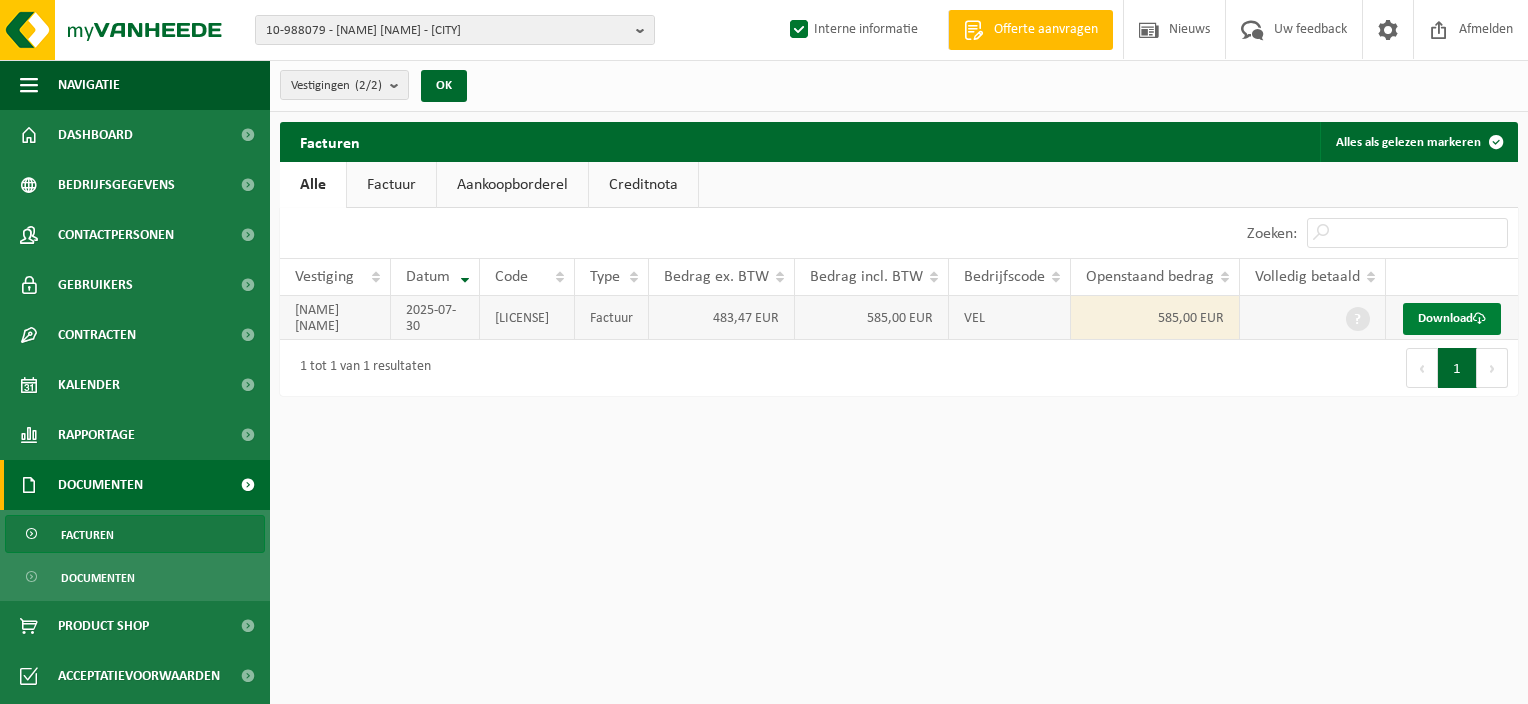 click at bounding box center [1479, 318] 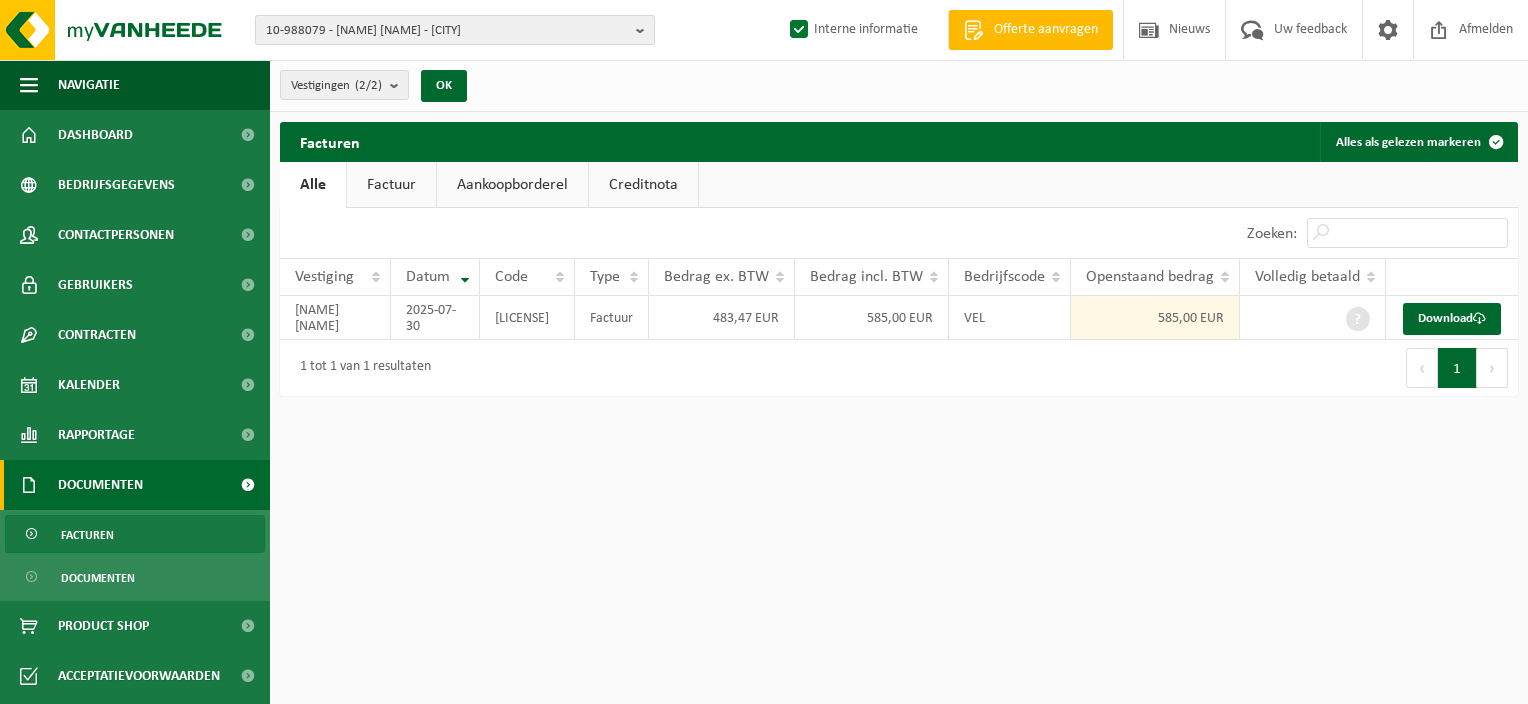 click on "10-988079 - [NAME] [NAME] - [CITY]" at bounding box center (455, 30) 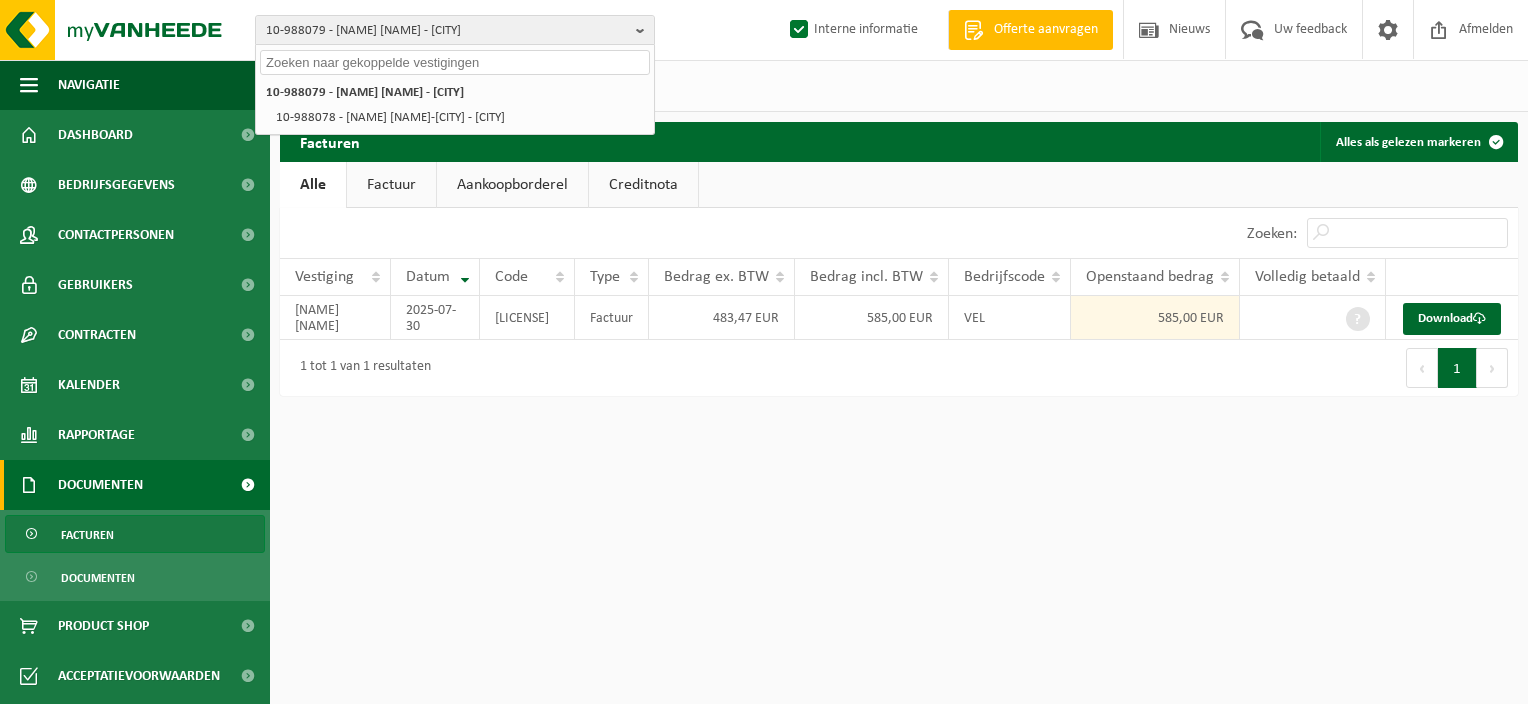paste on "10-988300" 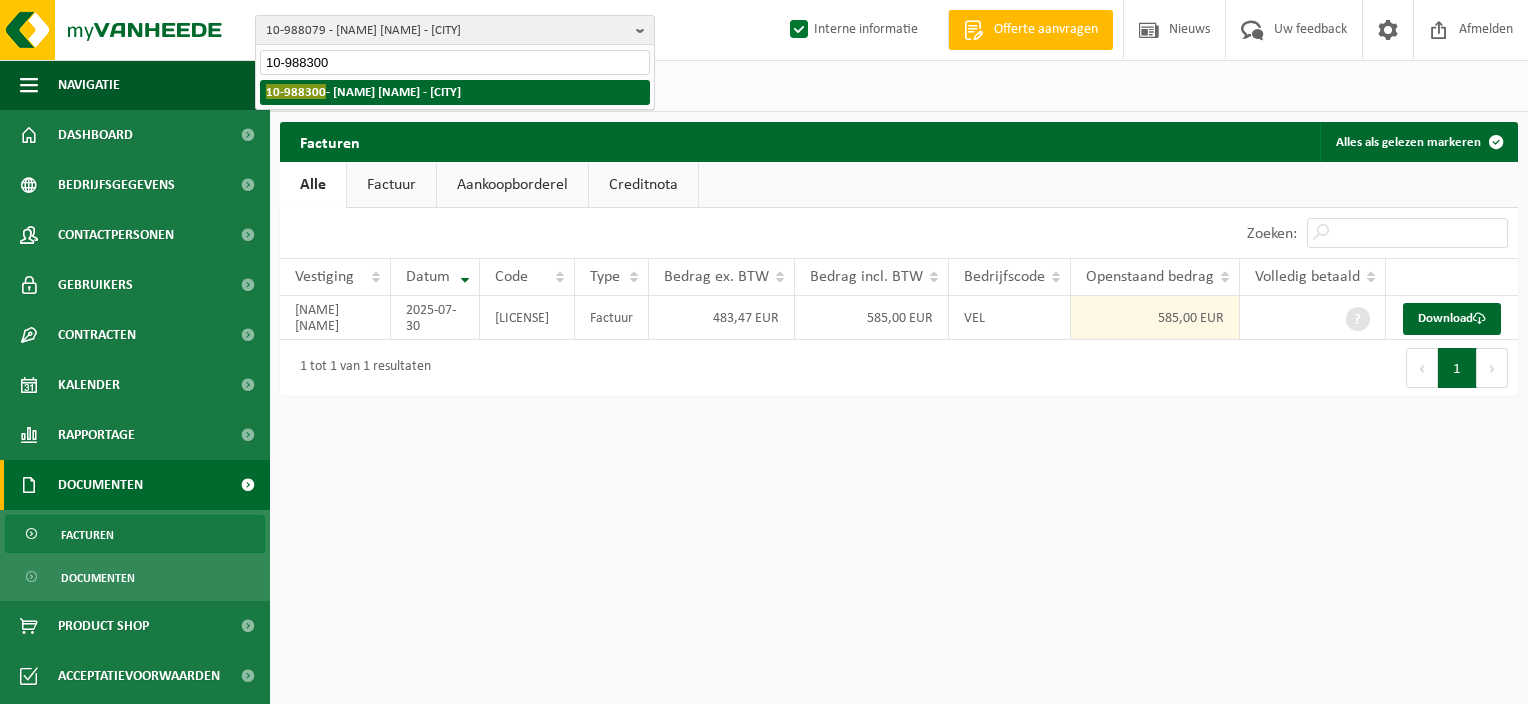 type on "10-988300" 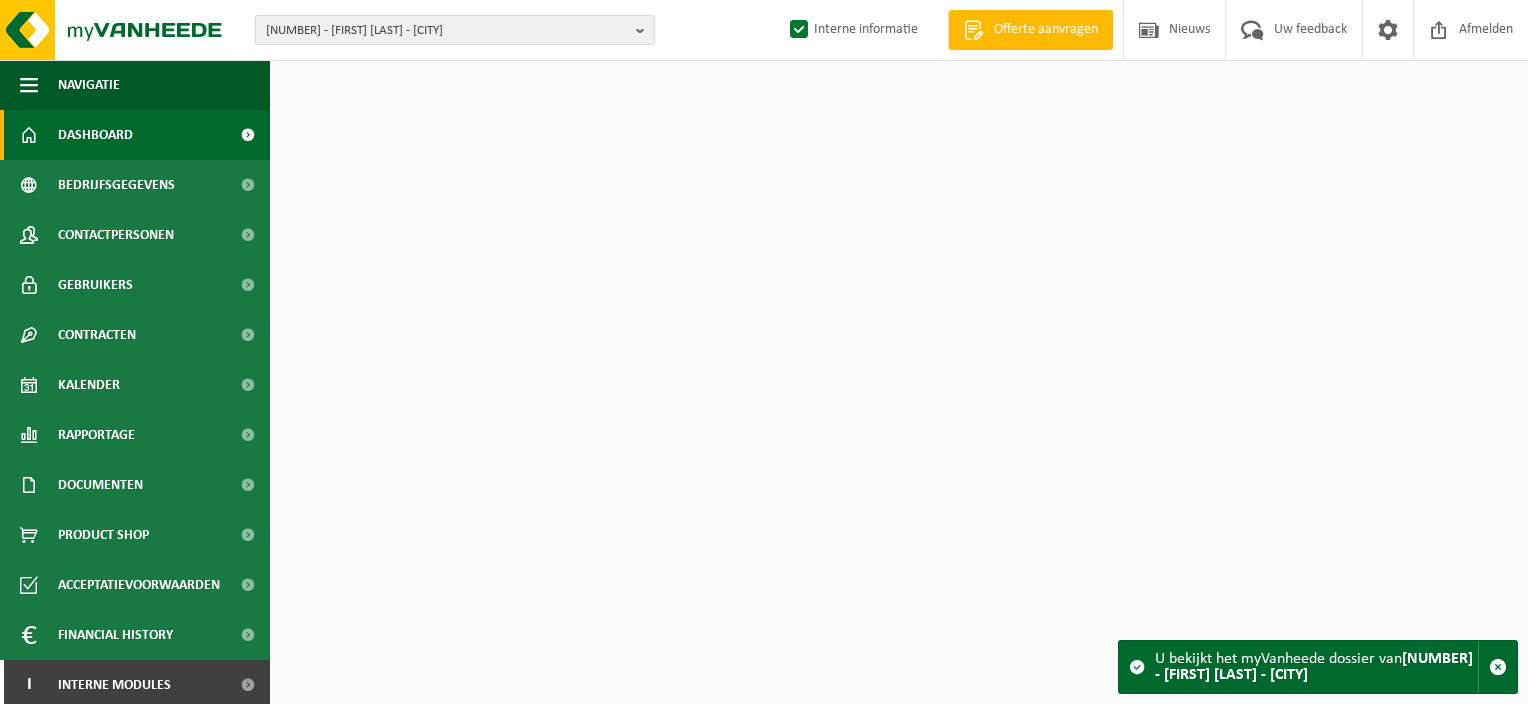 scroll, scrollTop: 0, scrollLeft: 0, axis: both 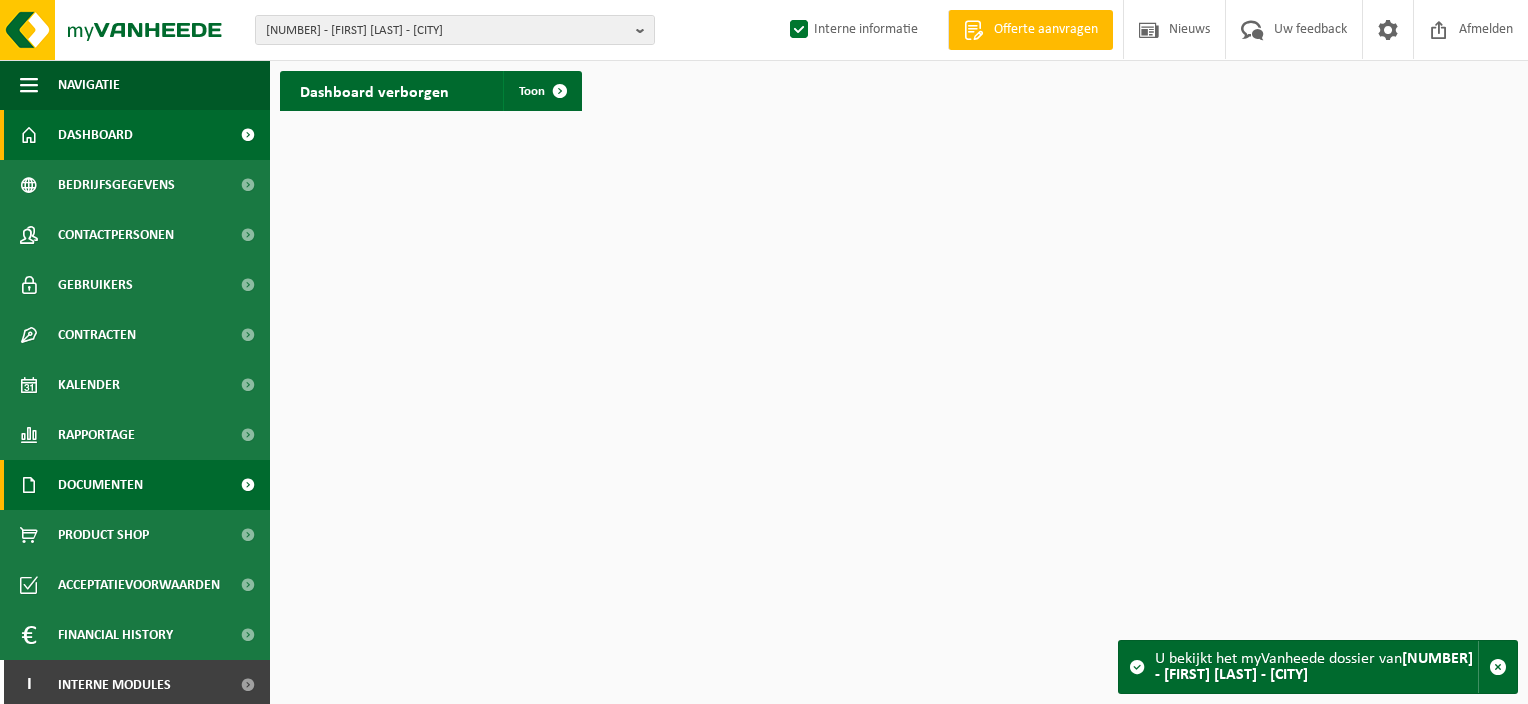 click on "Documenten" at bounding box center (100, 485) 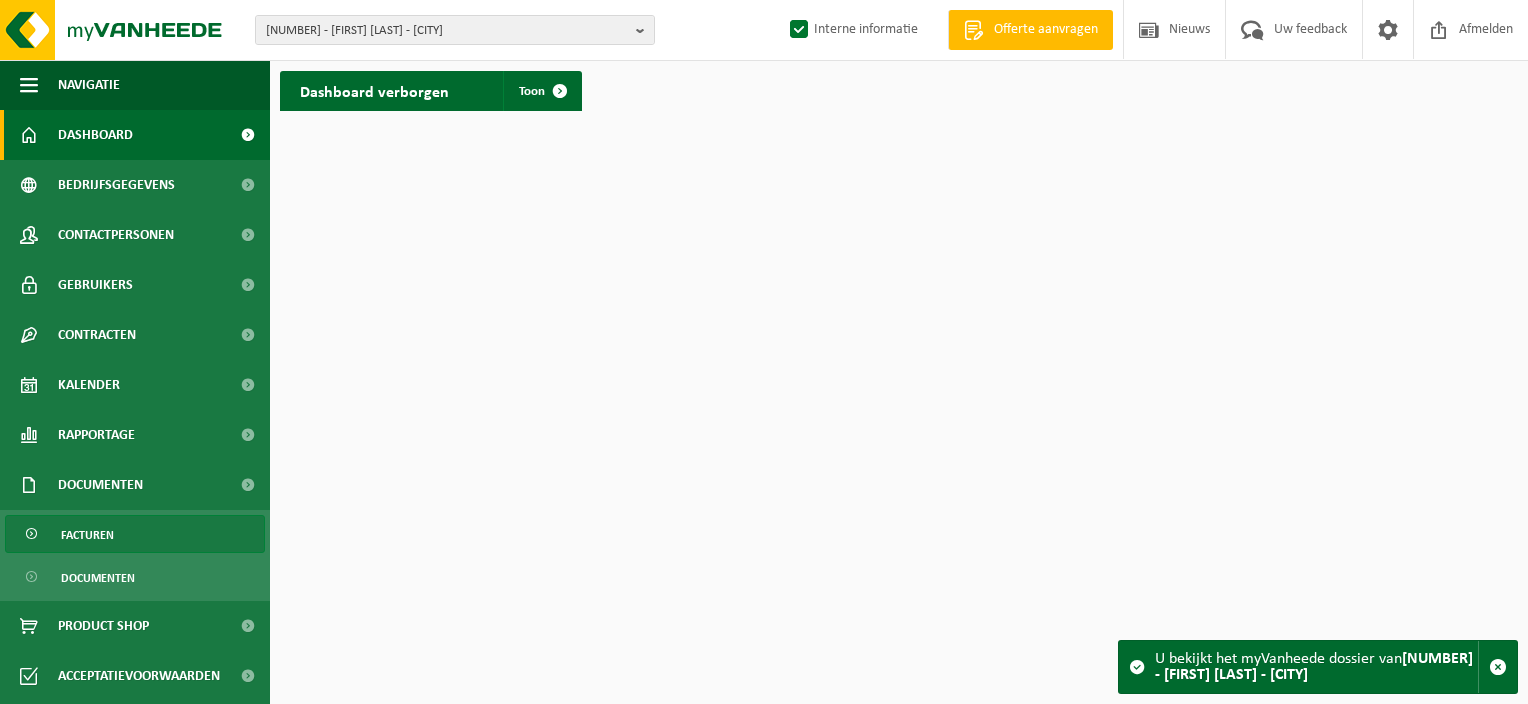 click on "Facturen" at bounding box center [135, 534] 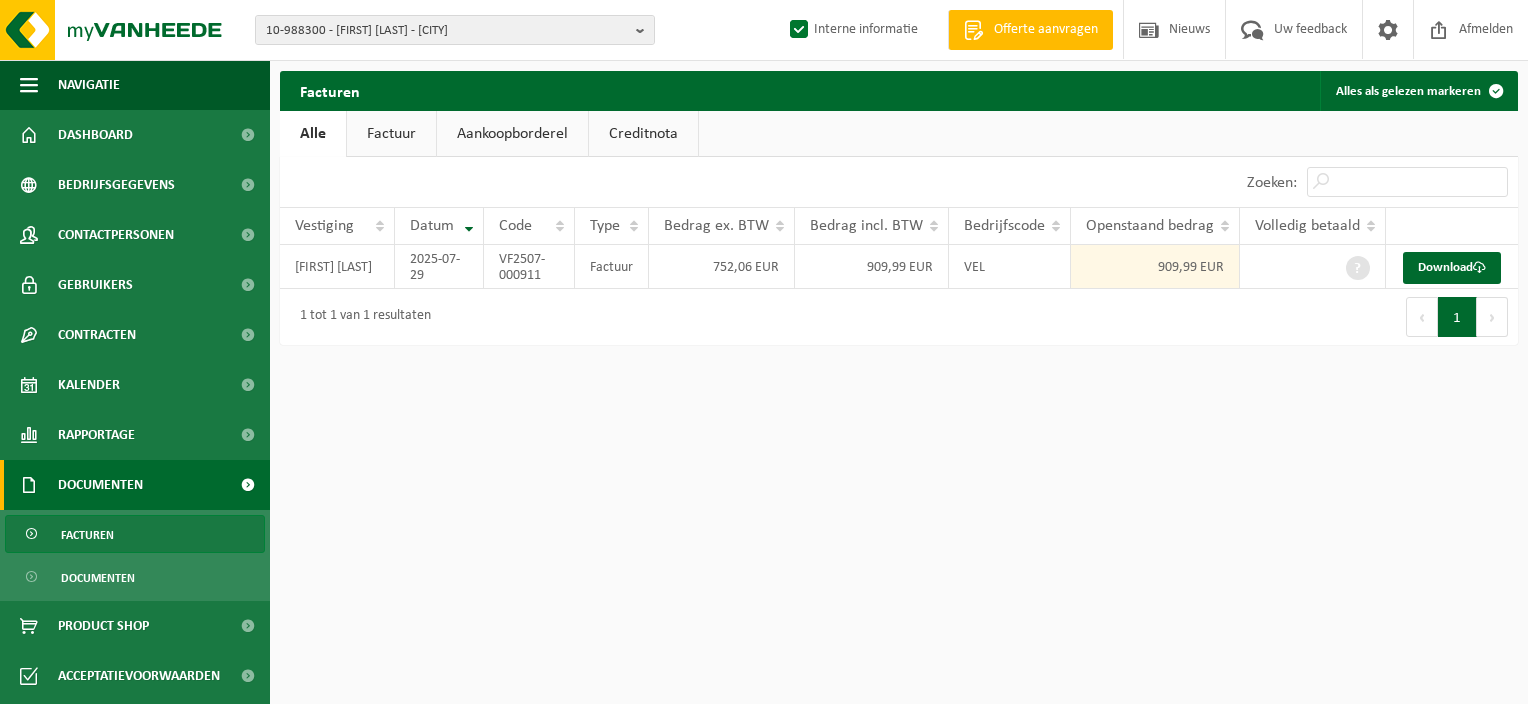 scroll, scrollTop: 0, scrollLeft: 0, axis: both 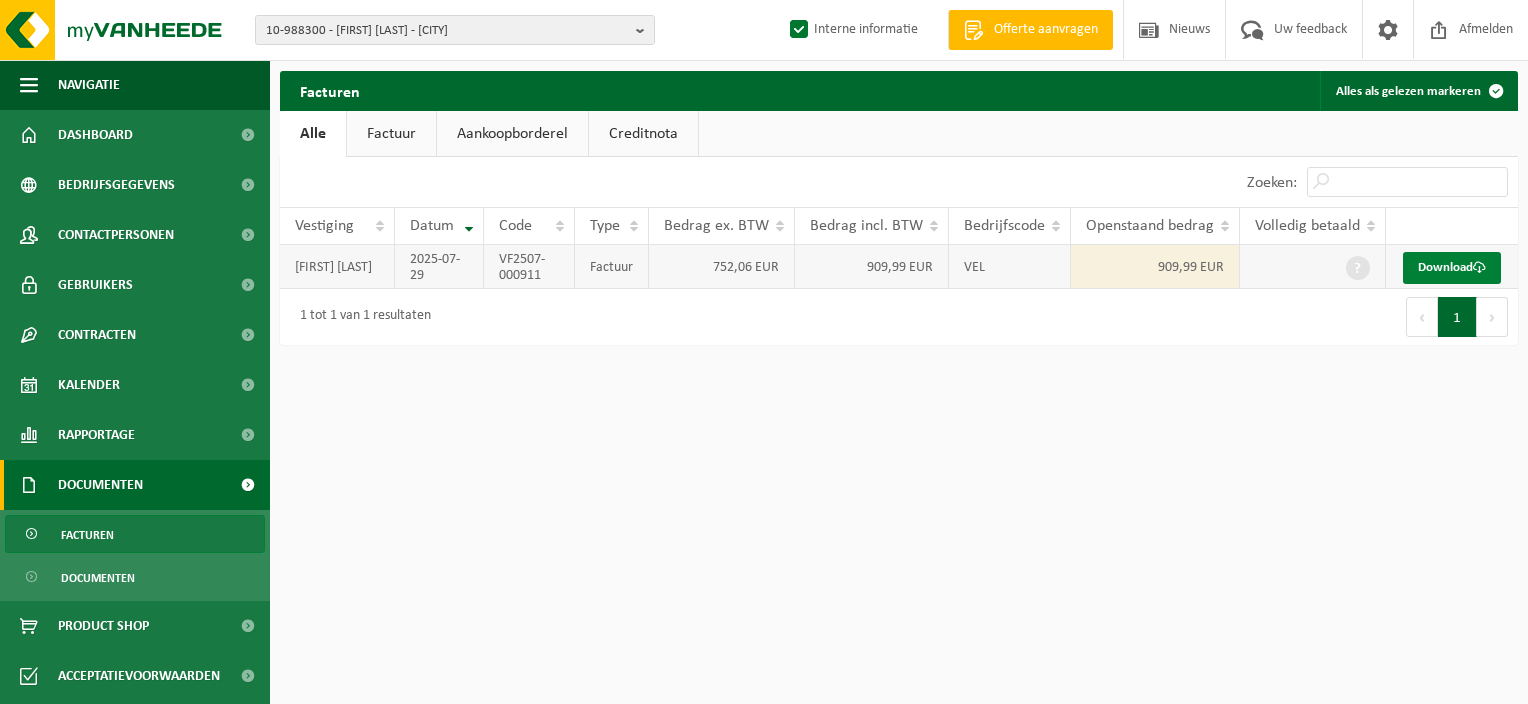 click on "Download" at bounding box center (1452, 268) 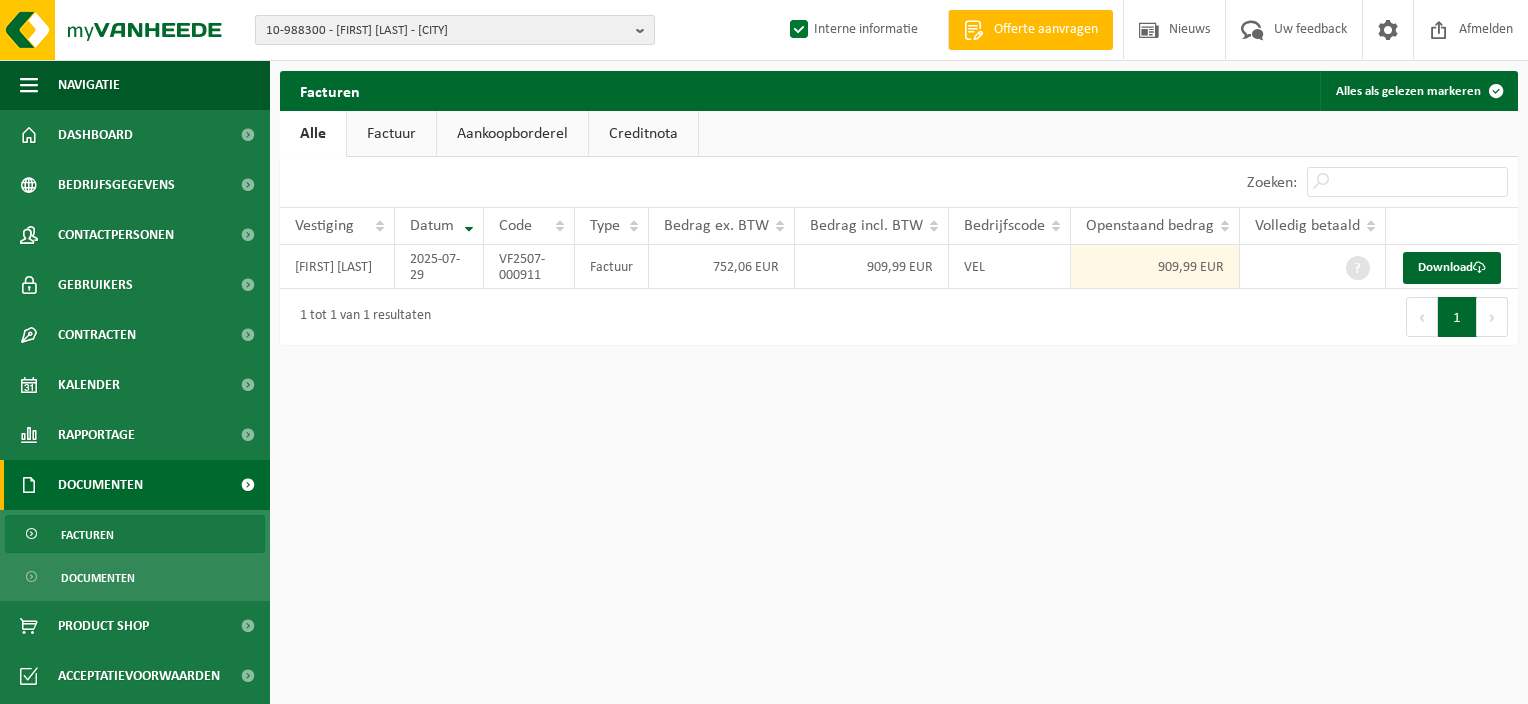 click at bounding box center [645, 30] 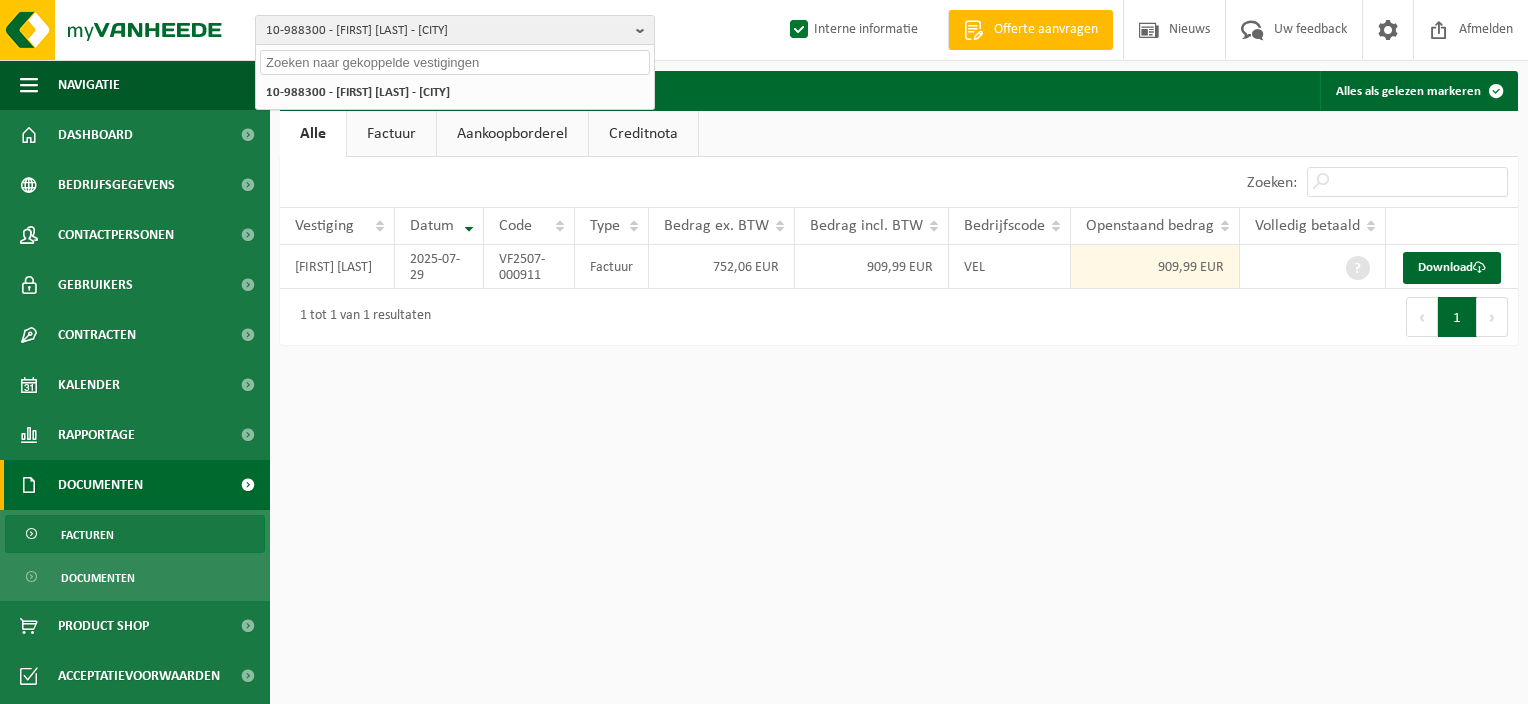 click at bounding box center [455, 62] 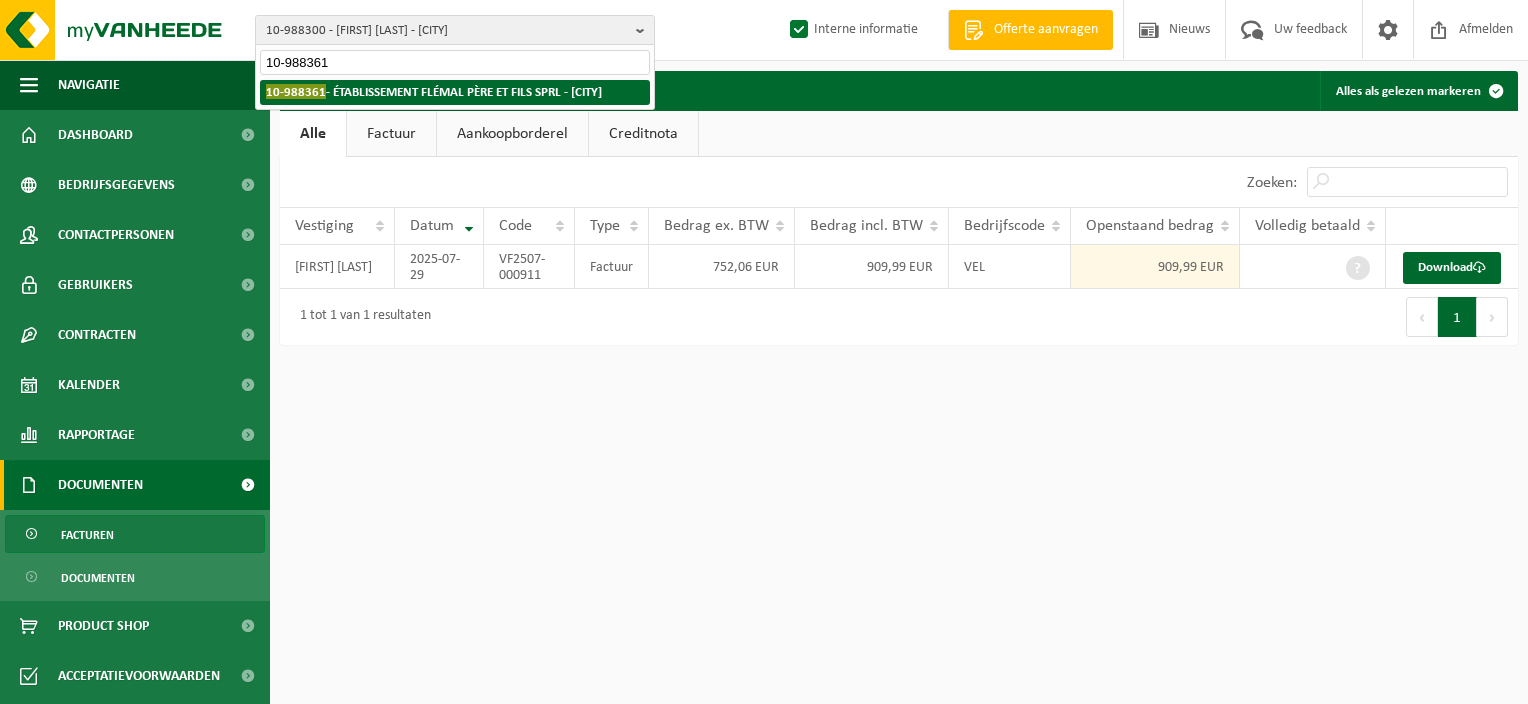 type on "10-988361" 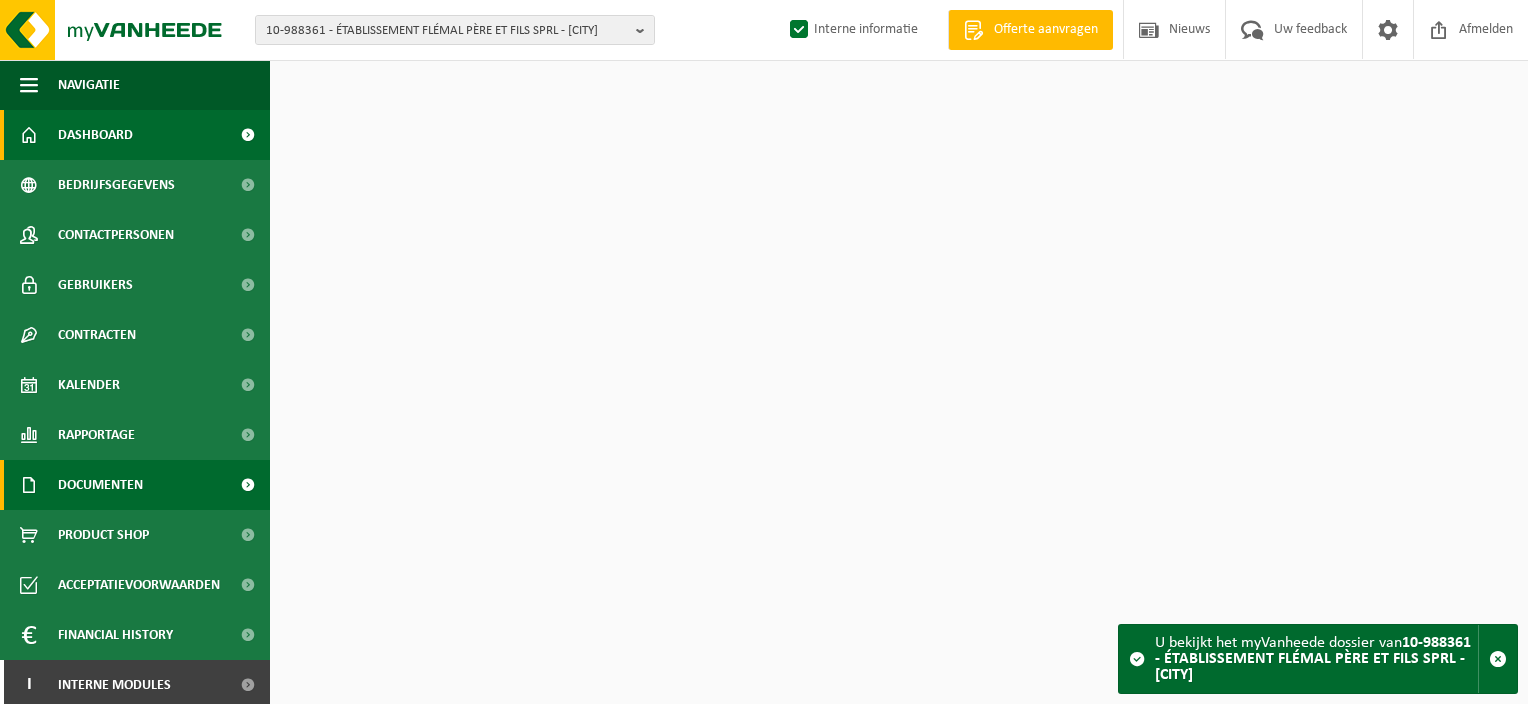 scroll, scrollTop: 0, scrollLeft: 0, axis: both 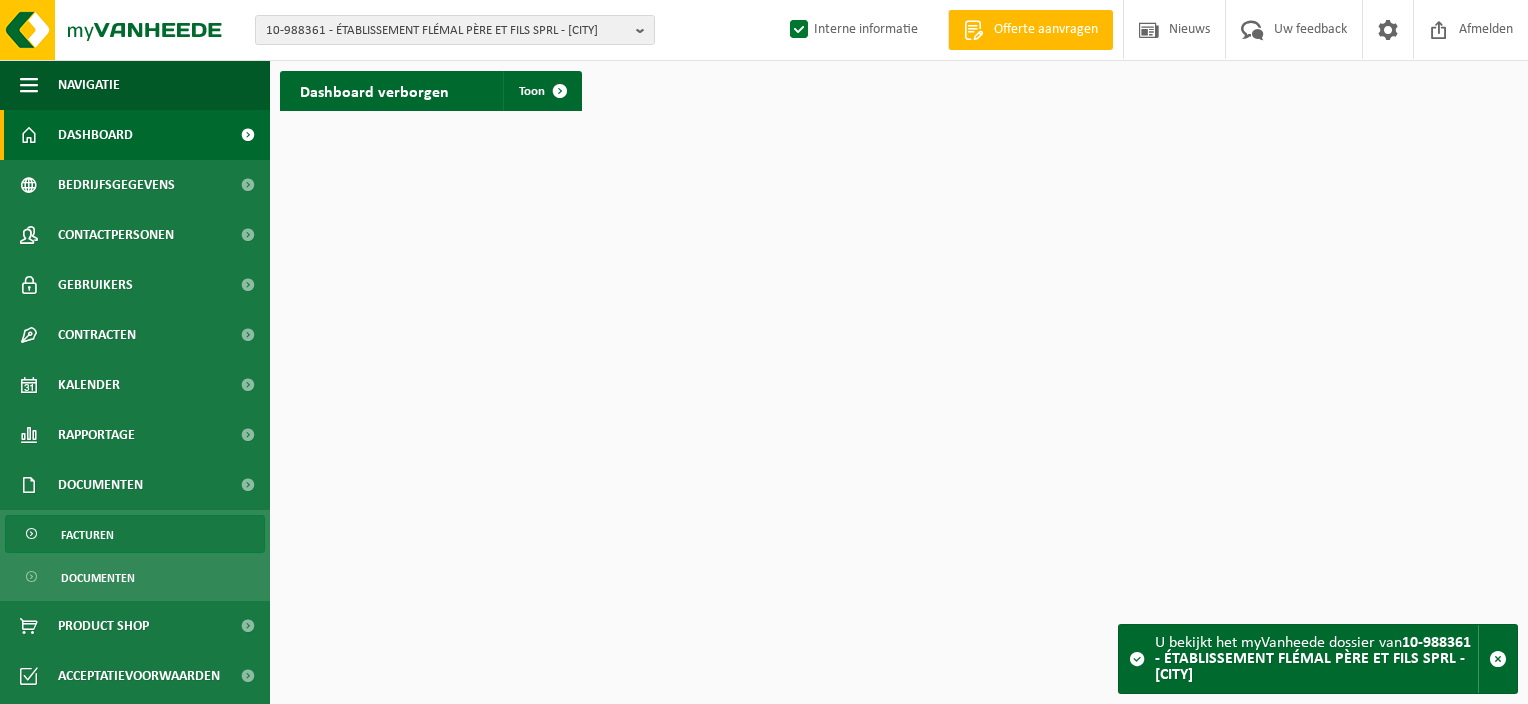 click on "Facturen" at bounding box center [135, 534] 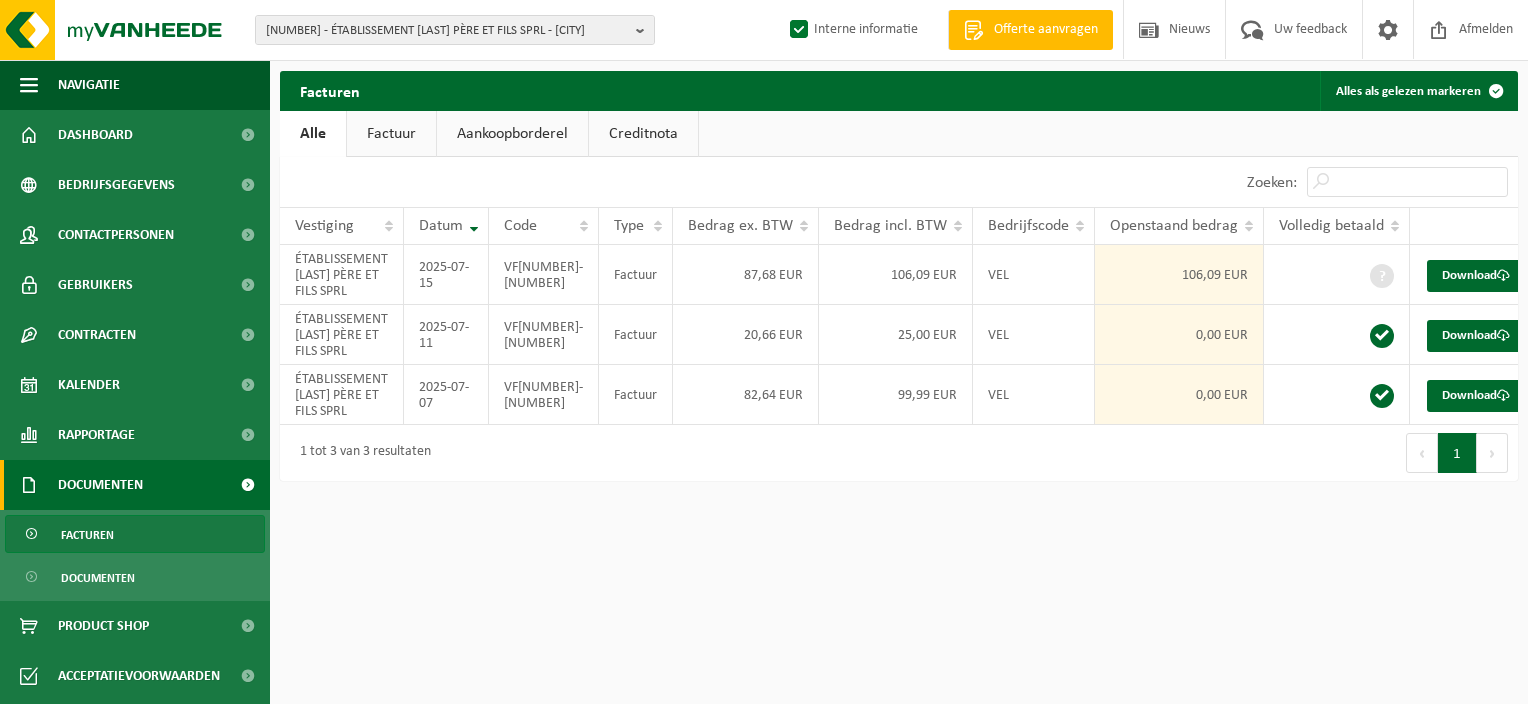 scroll, scrollTop: 0, scrollLeft: 0, axis: both 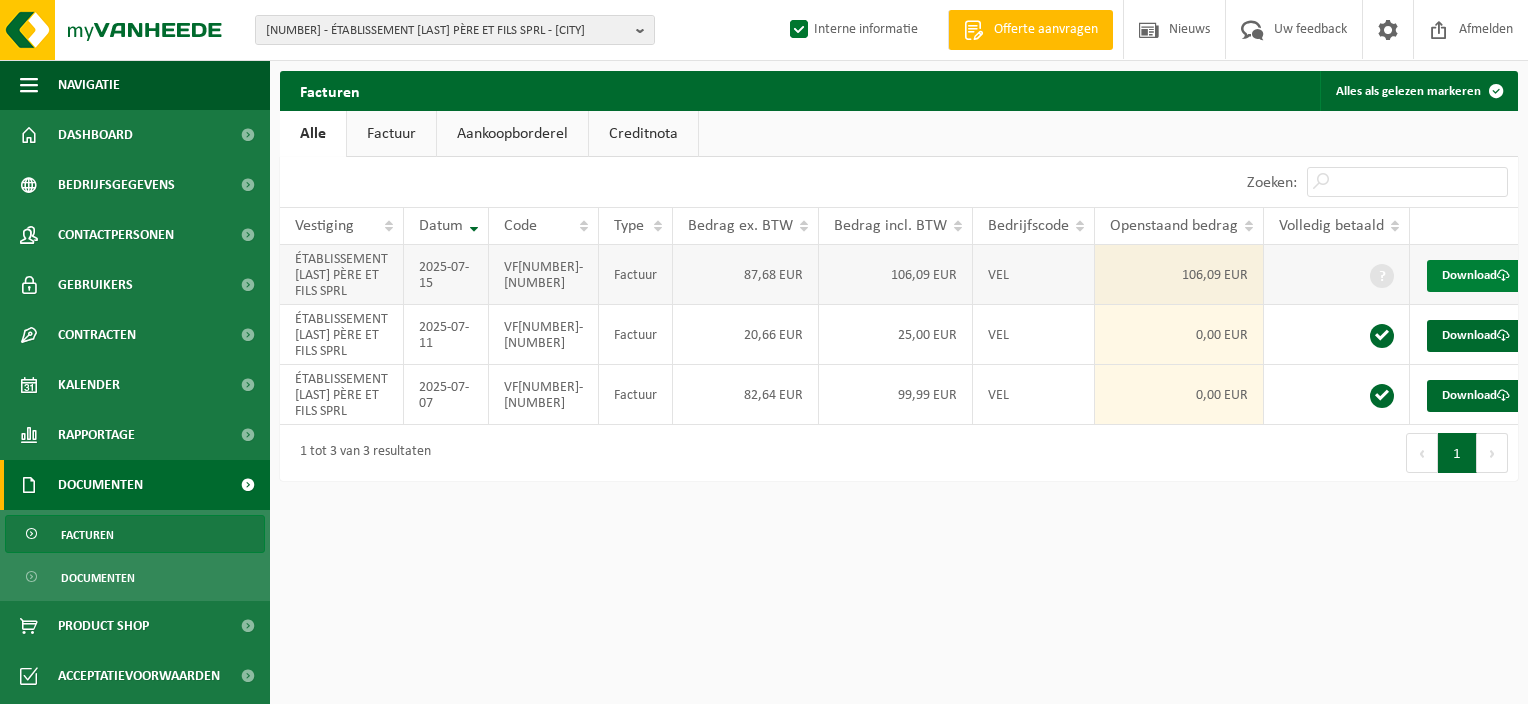 click on "Download" at bounding box center [1476, 276] 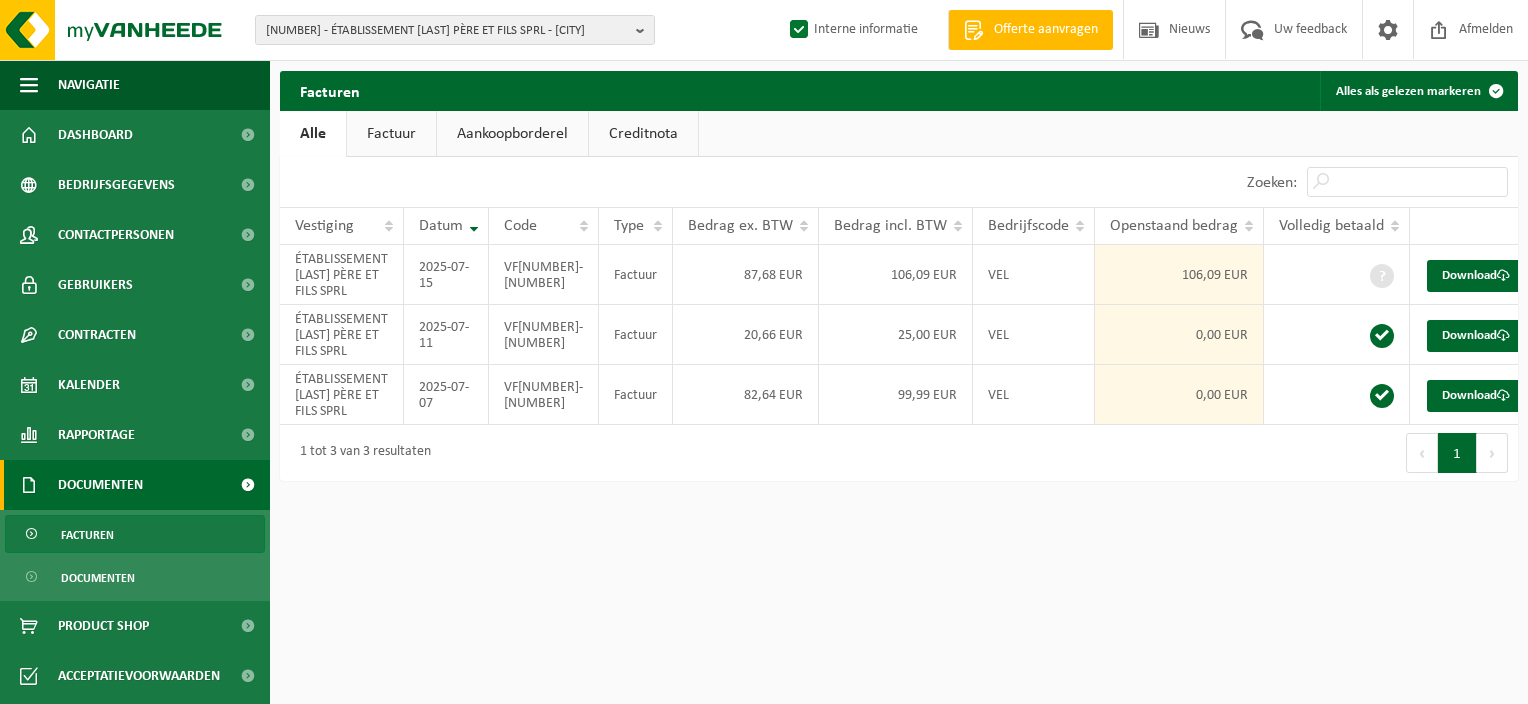 drag, startPoint x: 1377, startPoint y: 203, endPoint x: 1244, endPoint y: 632, distance: 449.14362 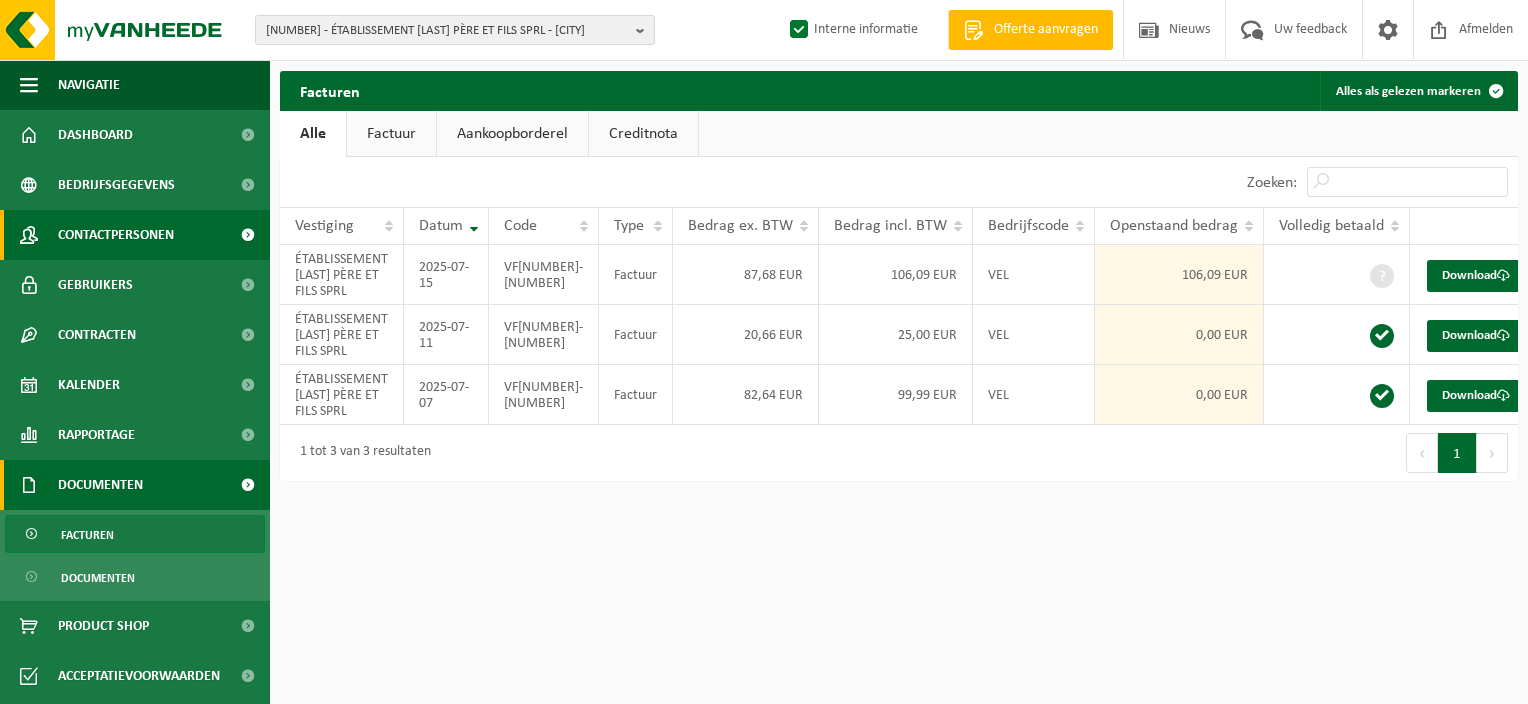 click on "Contactpersonen" at bounding box center (116, 235) 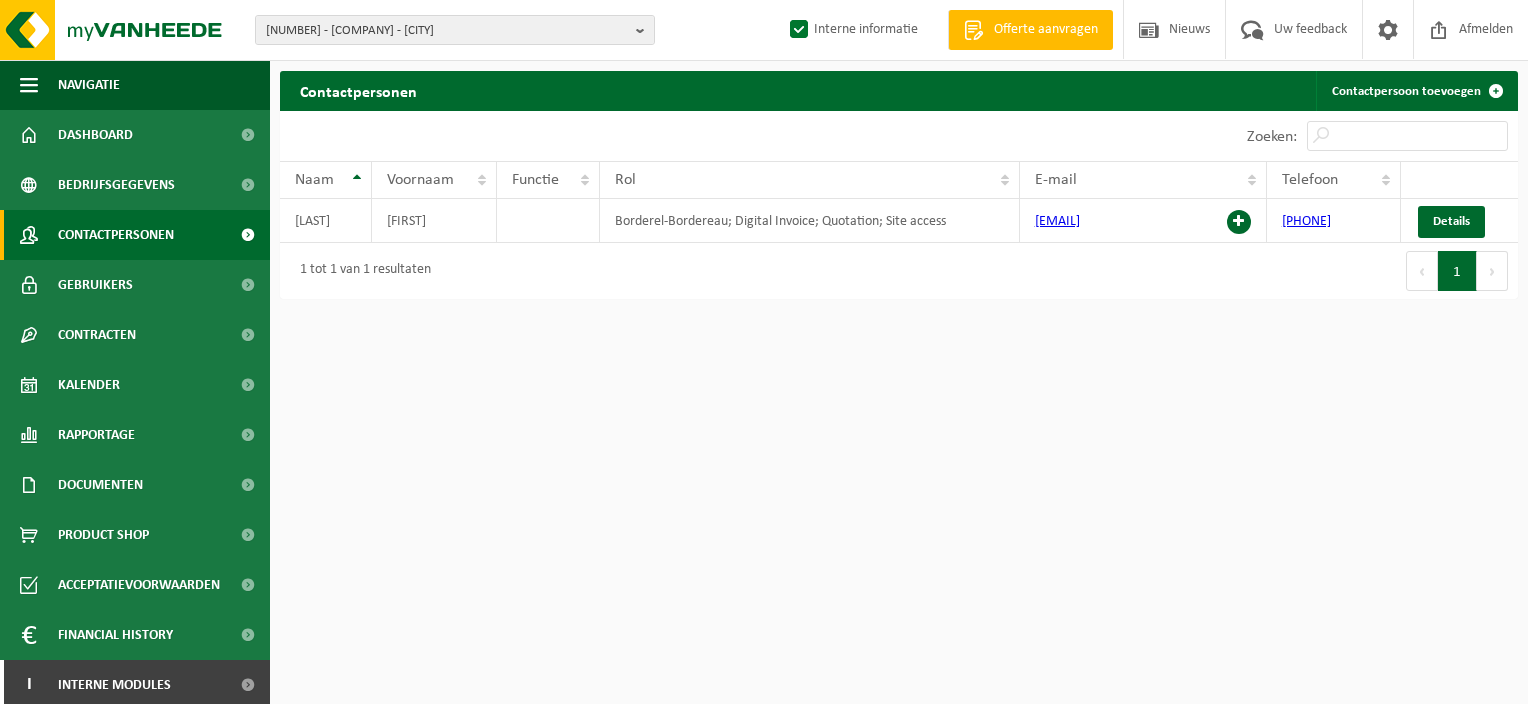 scroll, scrollTop: 0, scrollLeft: 0, axis: both 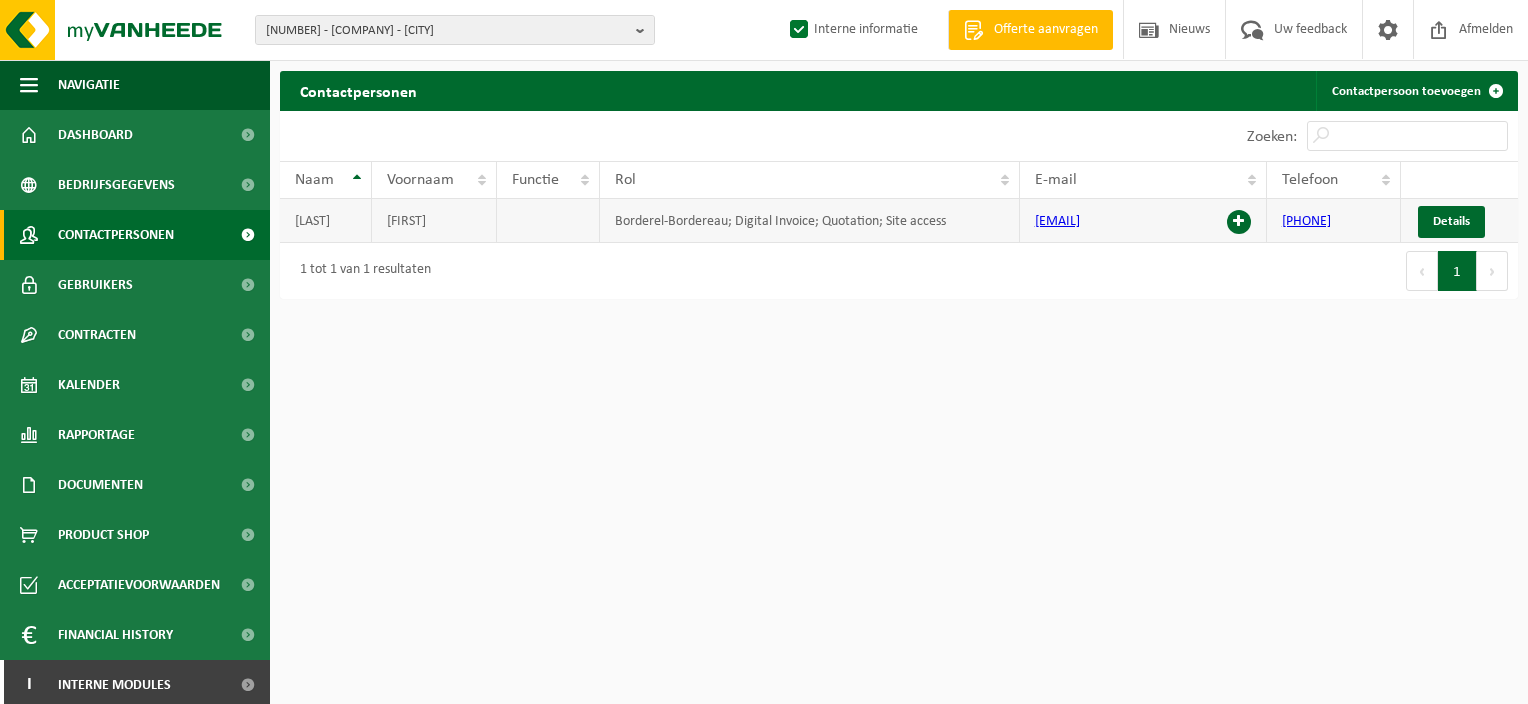 drag, startPoint x: 1189, startPoint y: 228, endPoint x: 1032, endPoint y: 225, distance: 157.02866 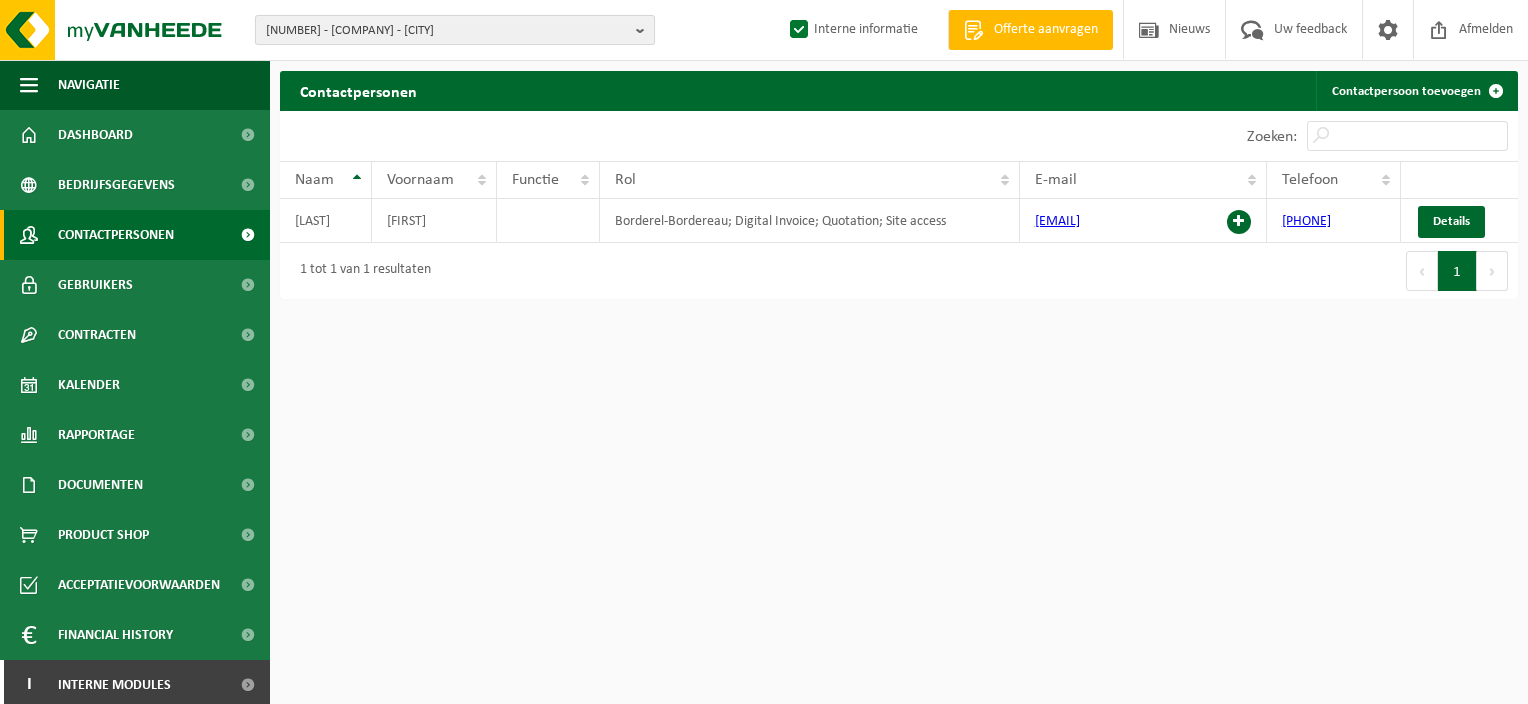 click at bounding box center (645, 30) 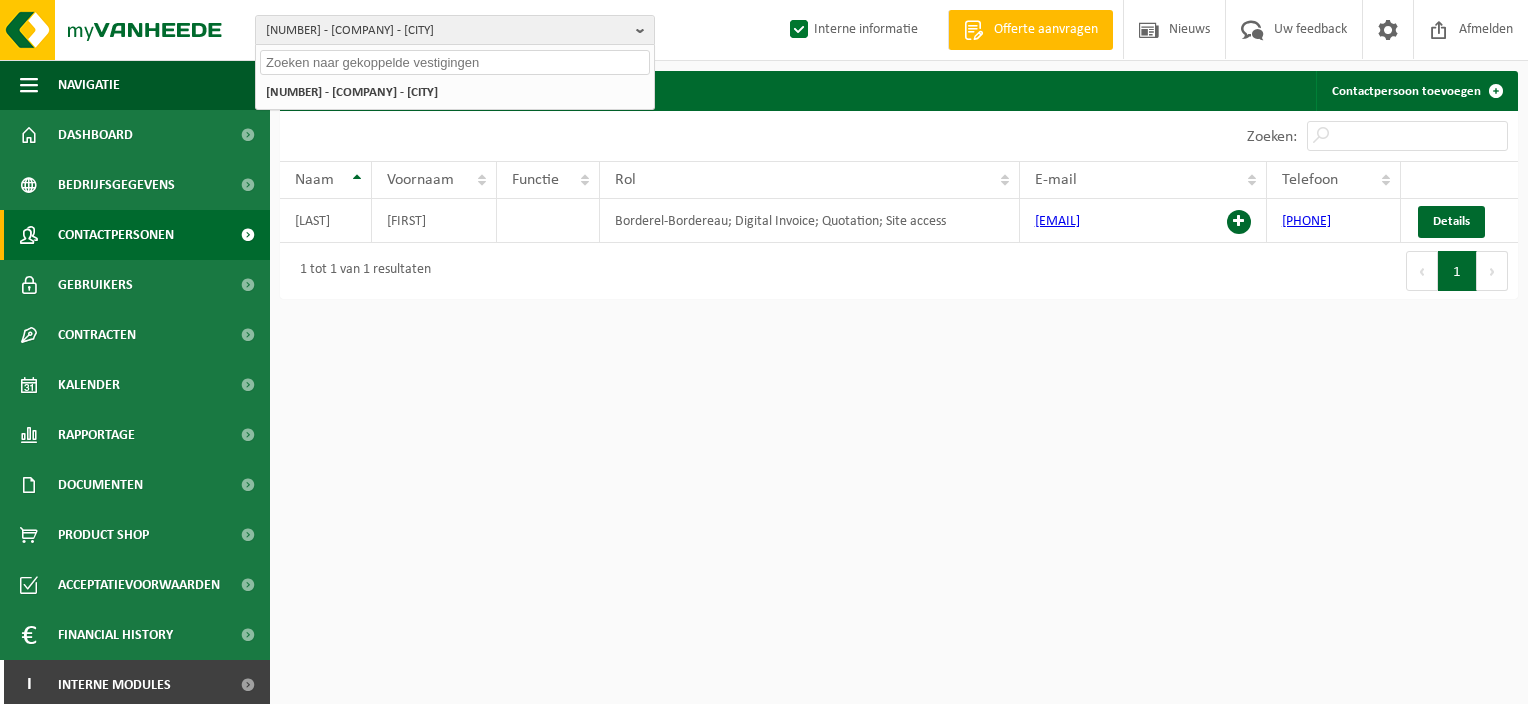 click at bounding box center [455, 62] 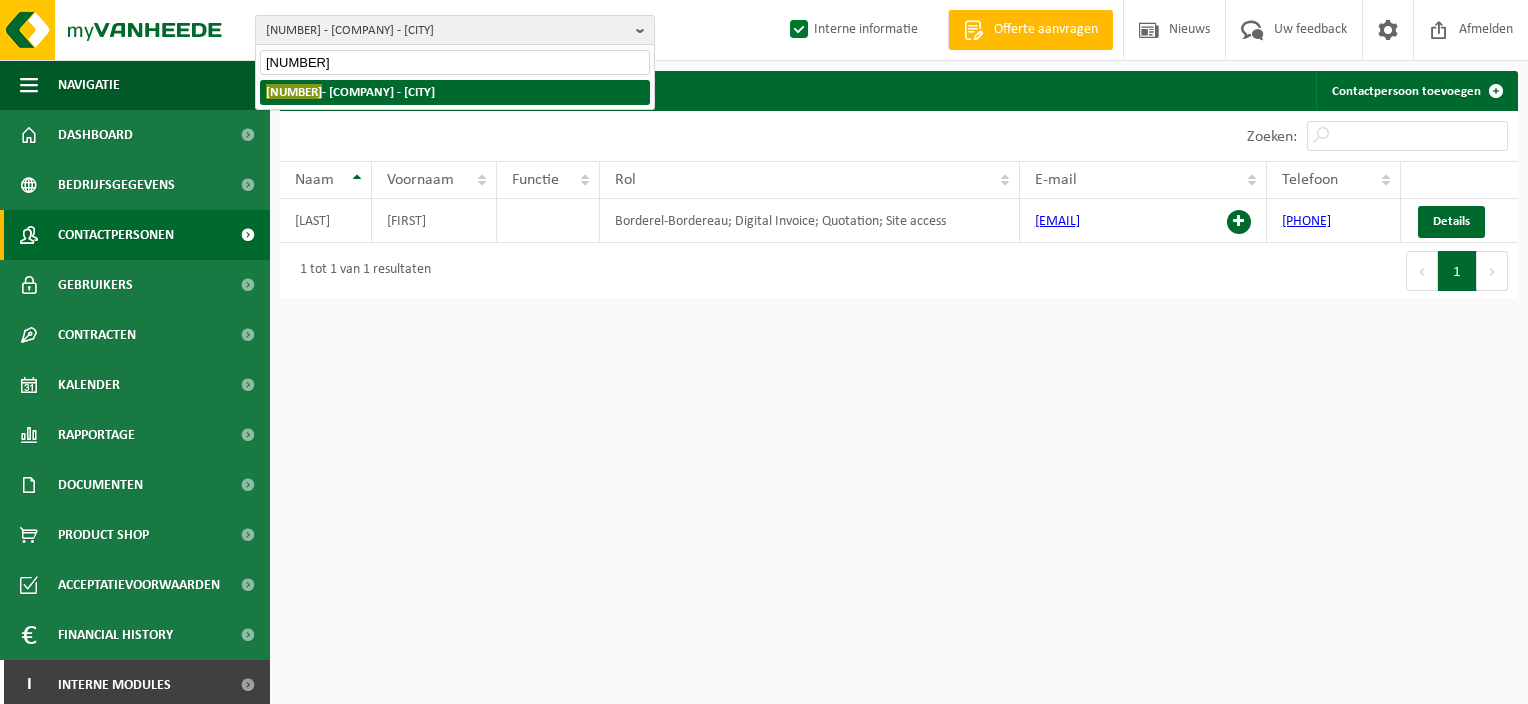 type on "10-988613" 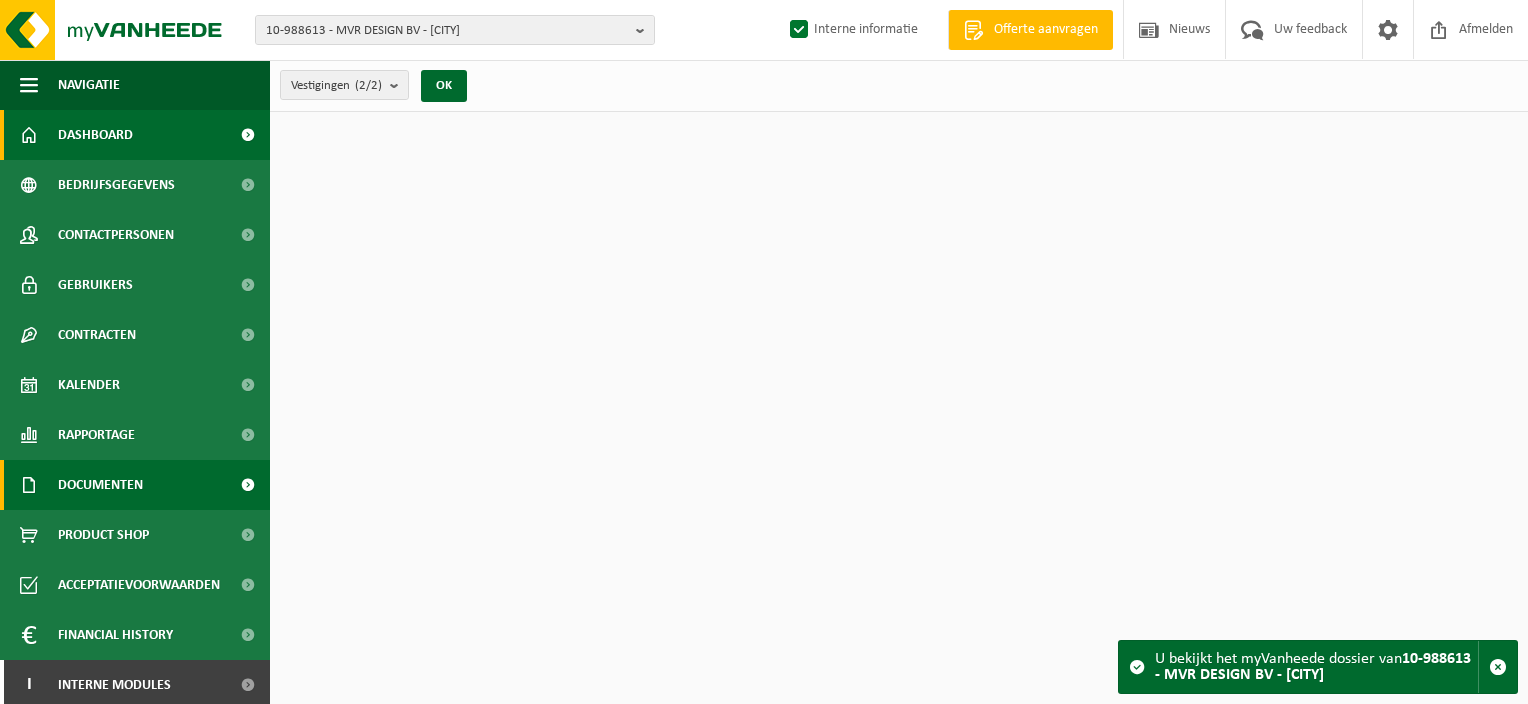 scroll, scrollTop: 0, scrollLeft: 0, axis: both 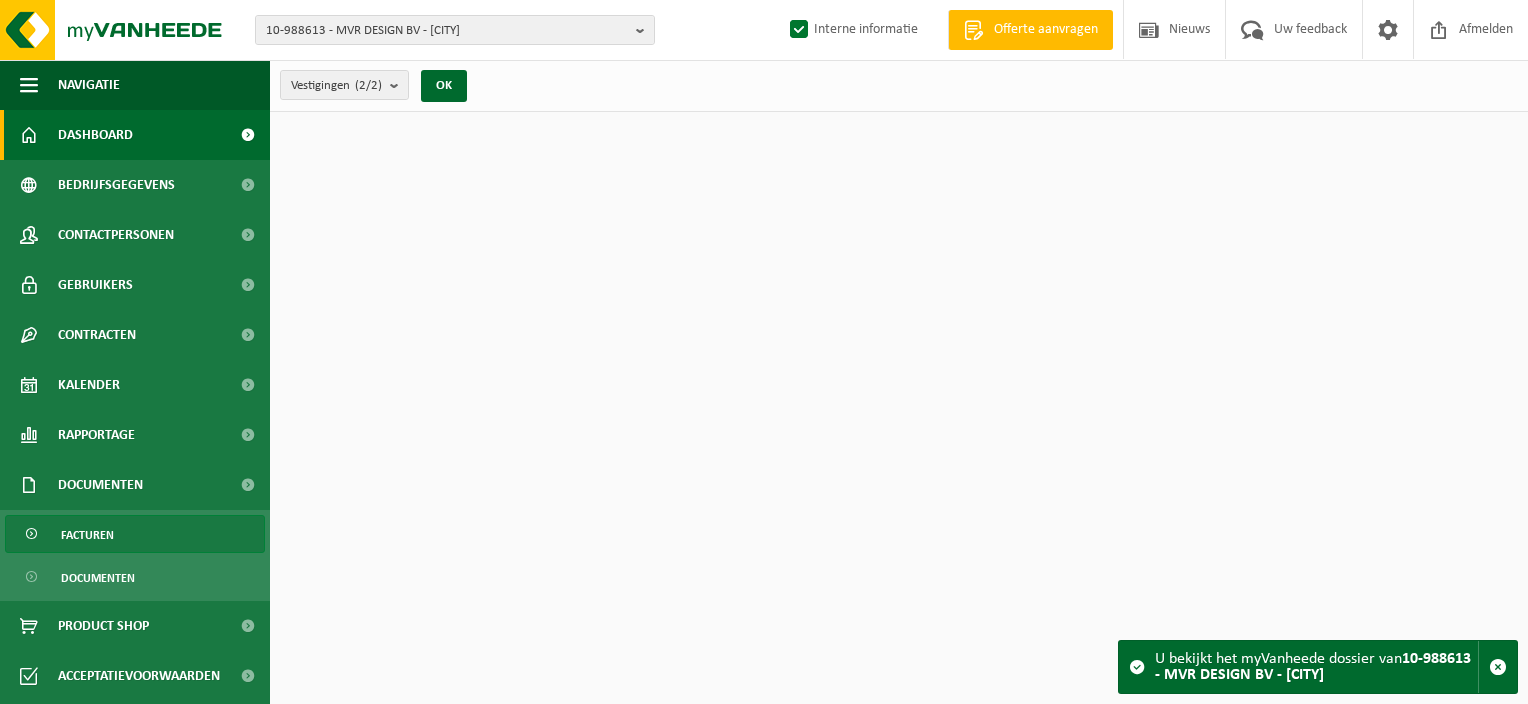 click on "Facturen" at bounding box center [135, 534] 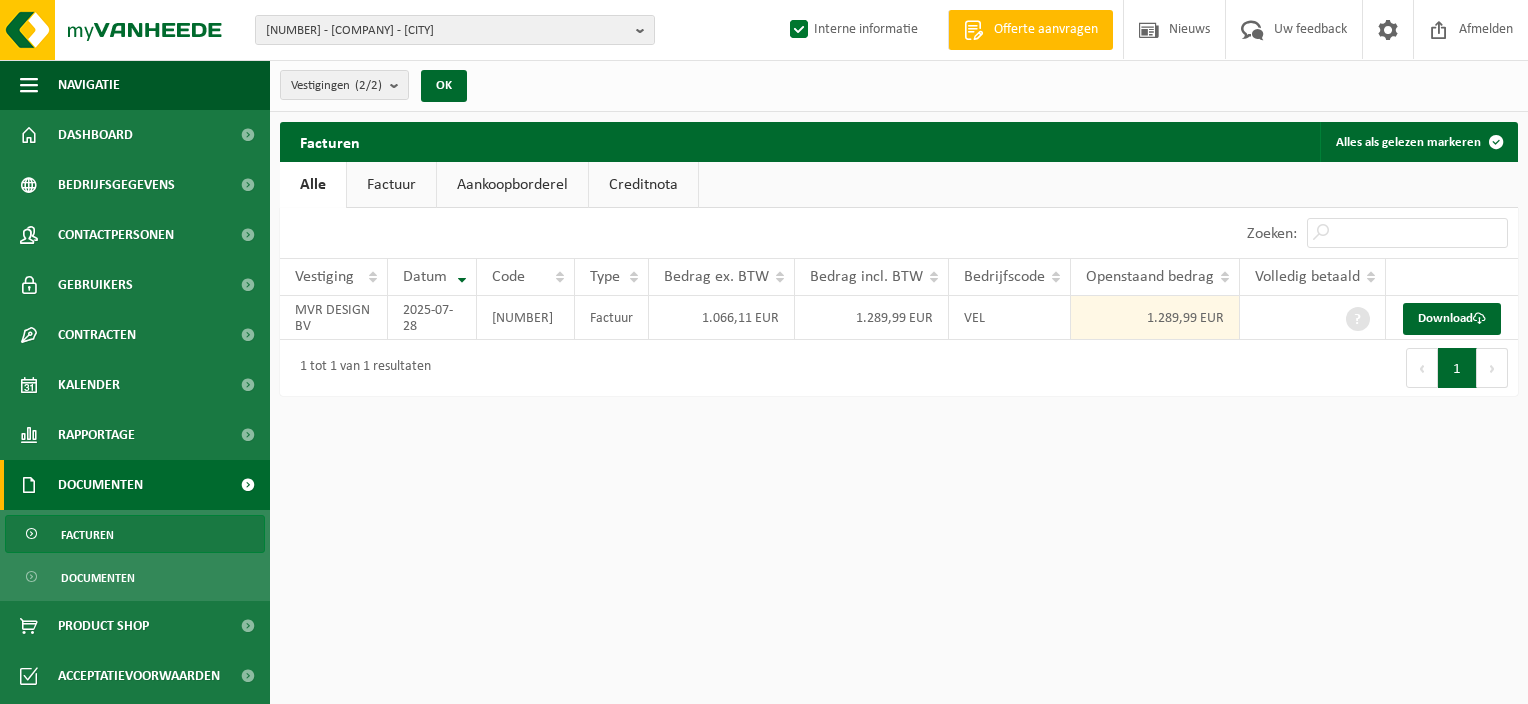 scroll, scrollTop: 0, scrollLeft: 0, axis: both 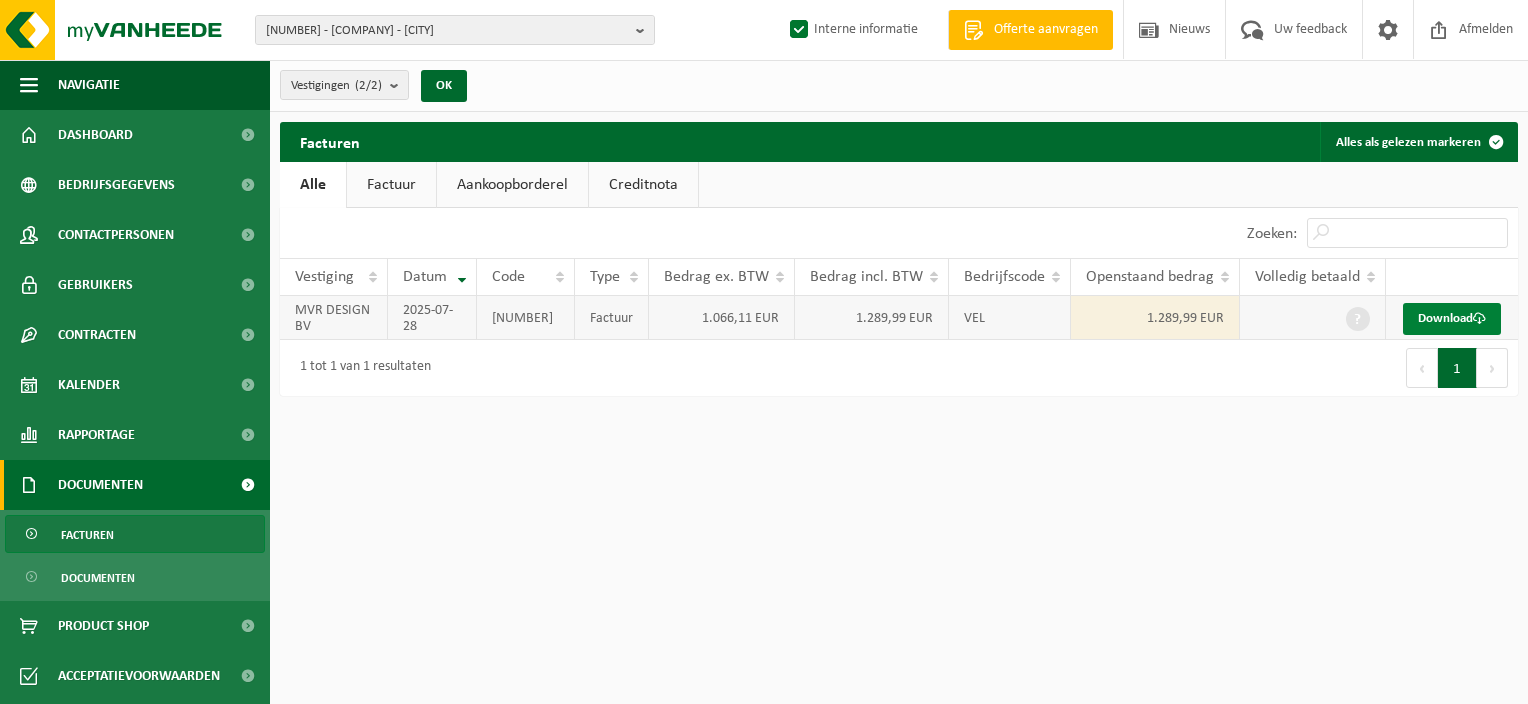 click on "Download" at bounding box center [1452, 319] 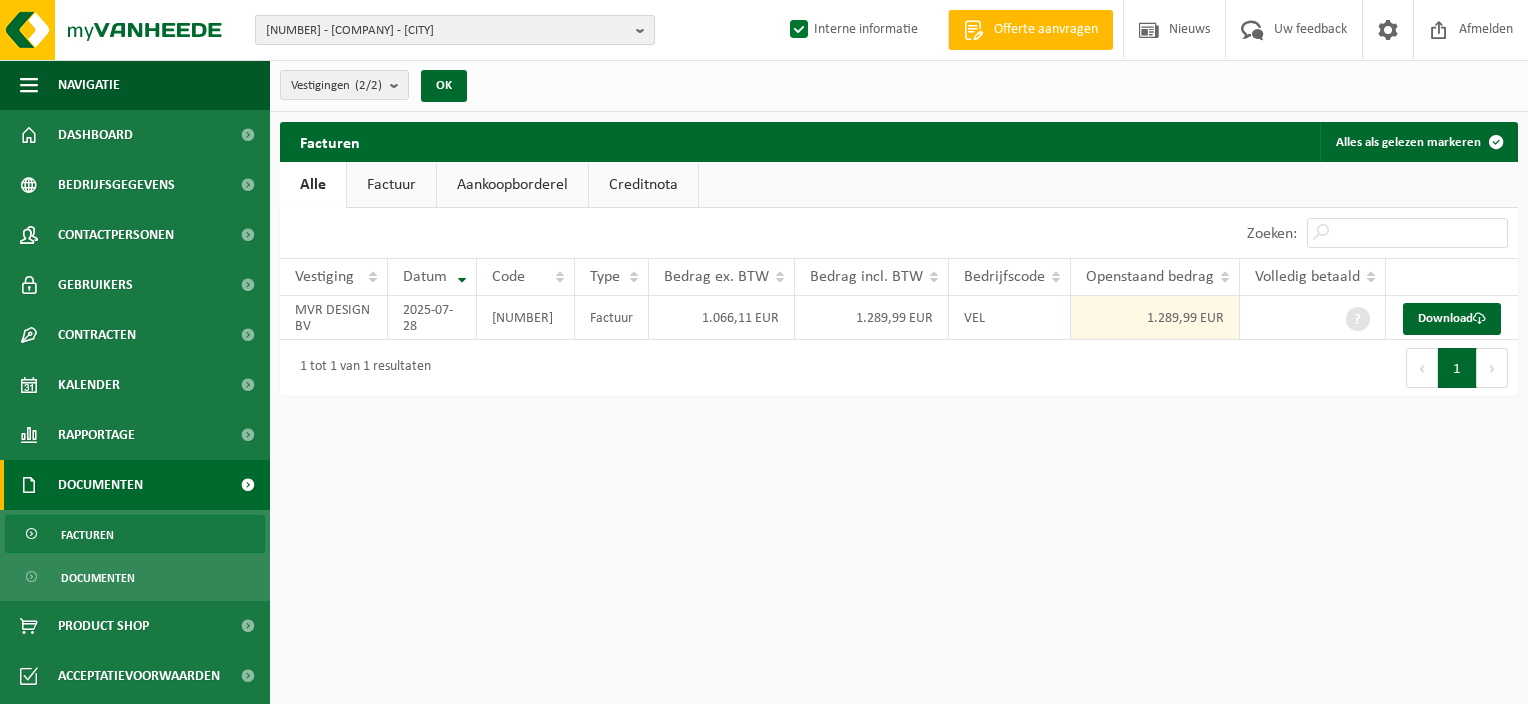 click on "10-988613 - MVR DESIGN BV - RELEGEM" at bounding box center (455, 30) 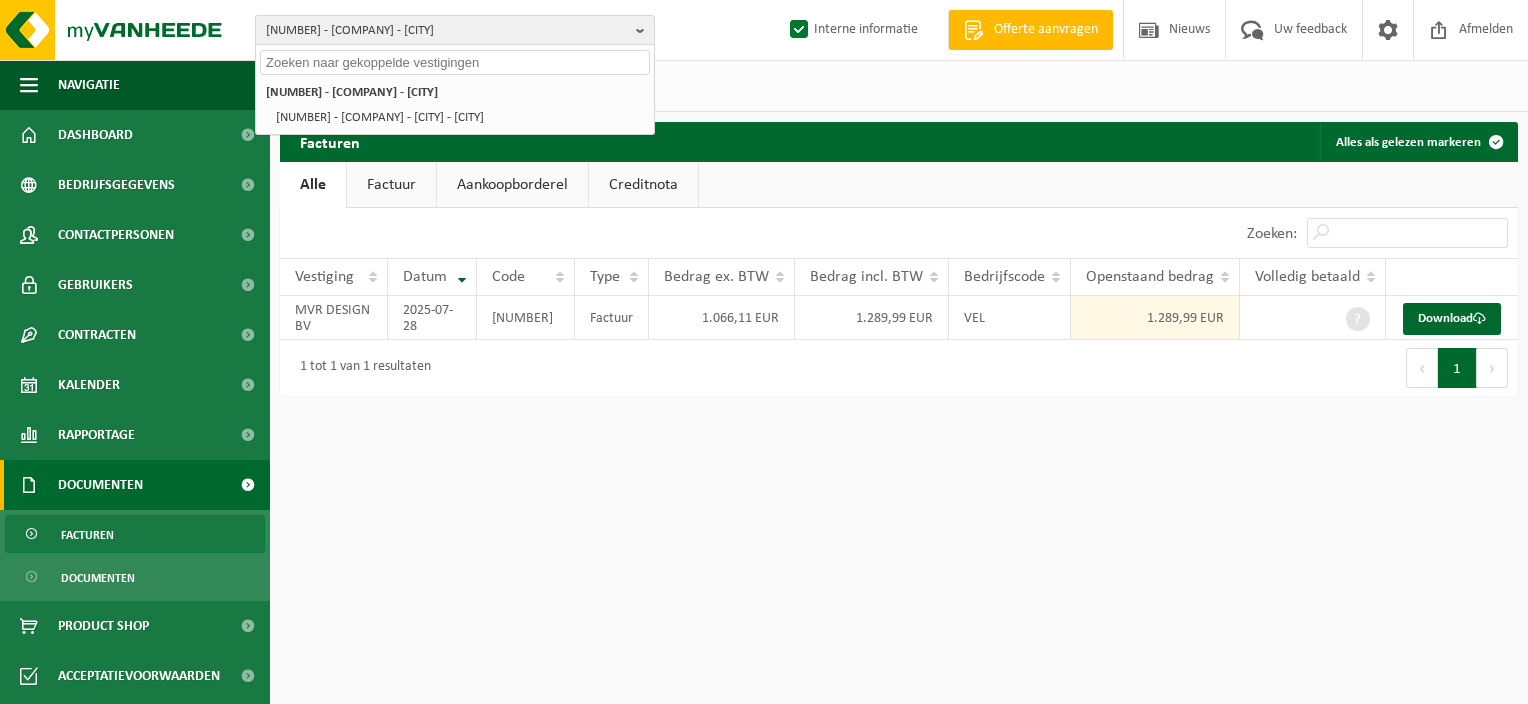 click at bounding box center (455, 62) 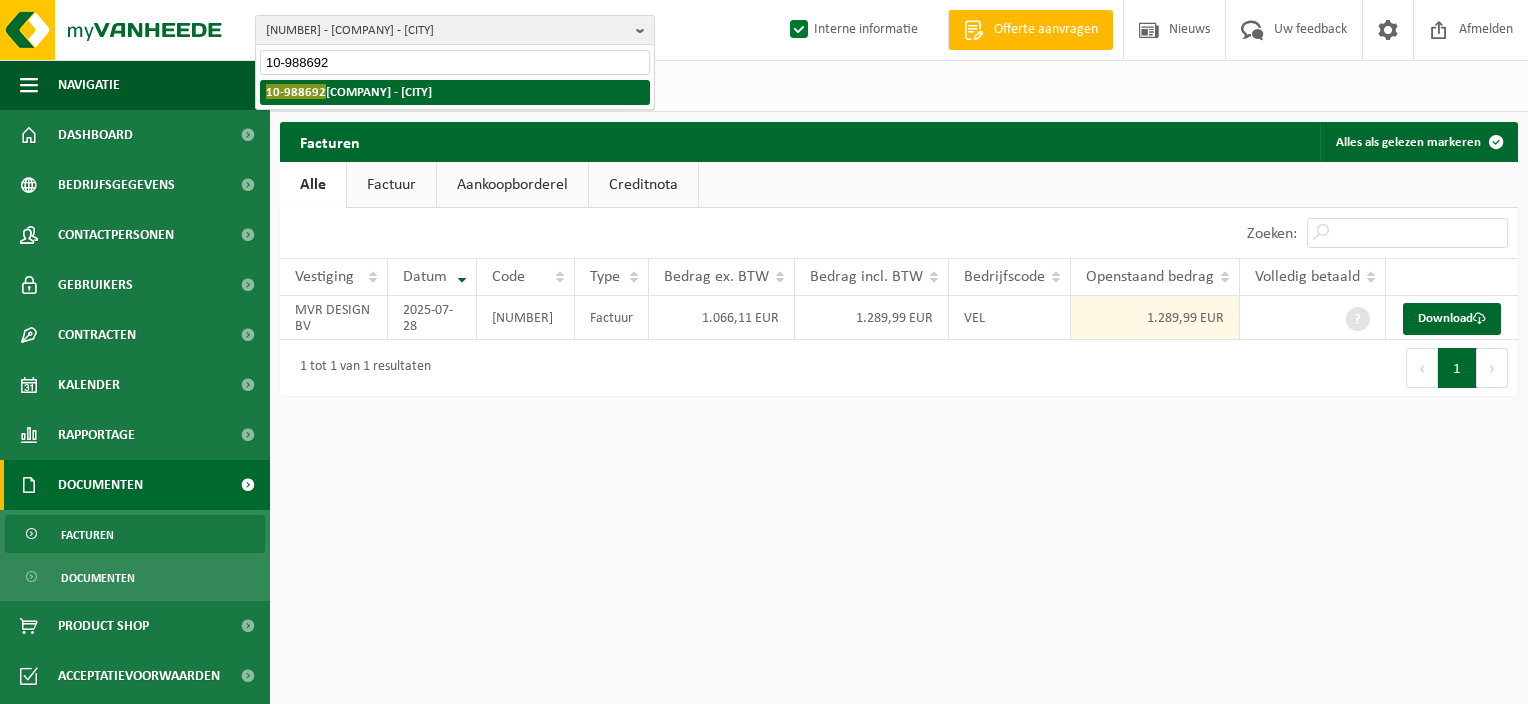 type on "10-988692" 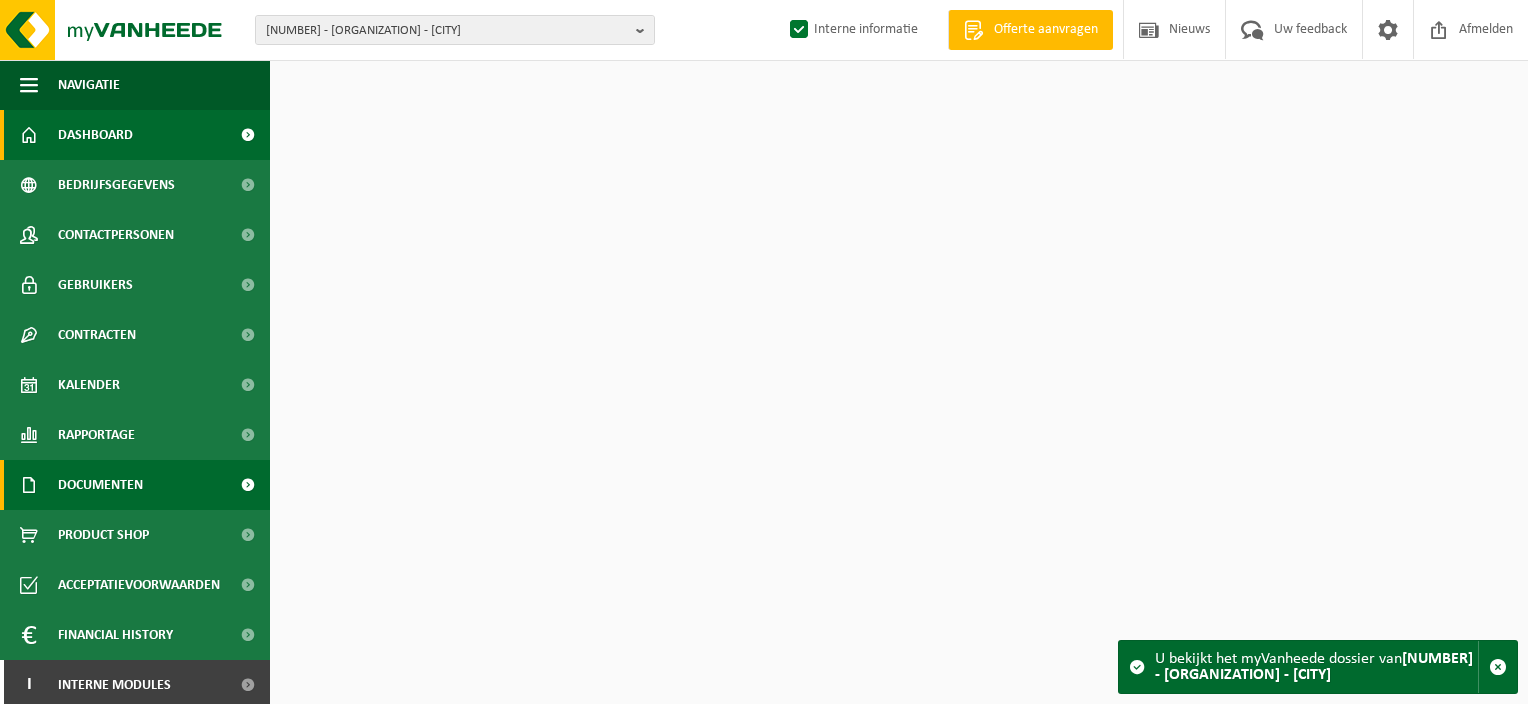 scroll, scrollTop: 0, scrollLeft: 0, axis: both 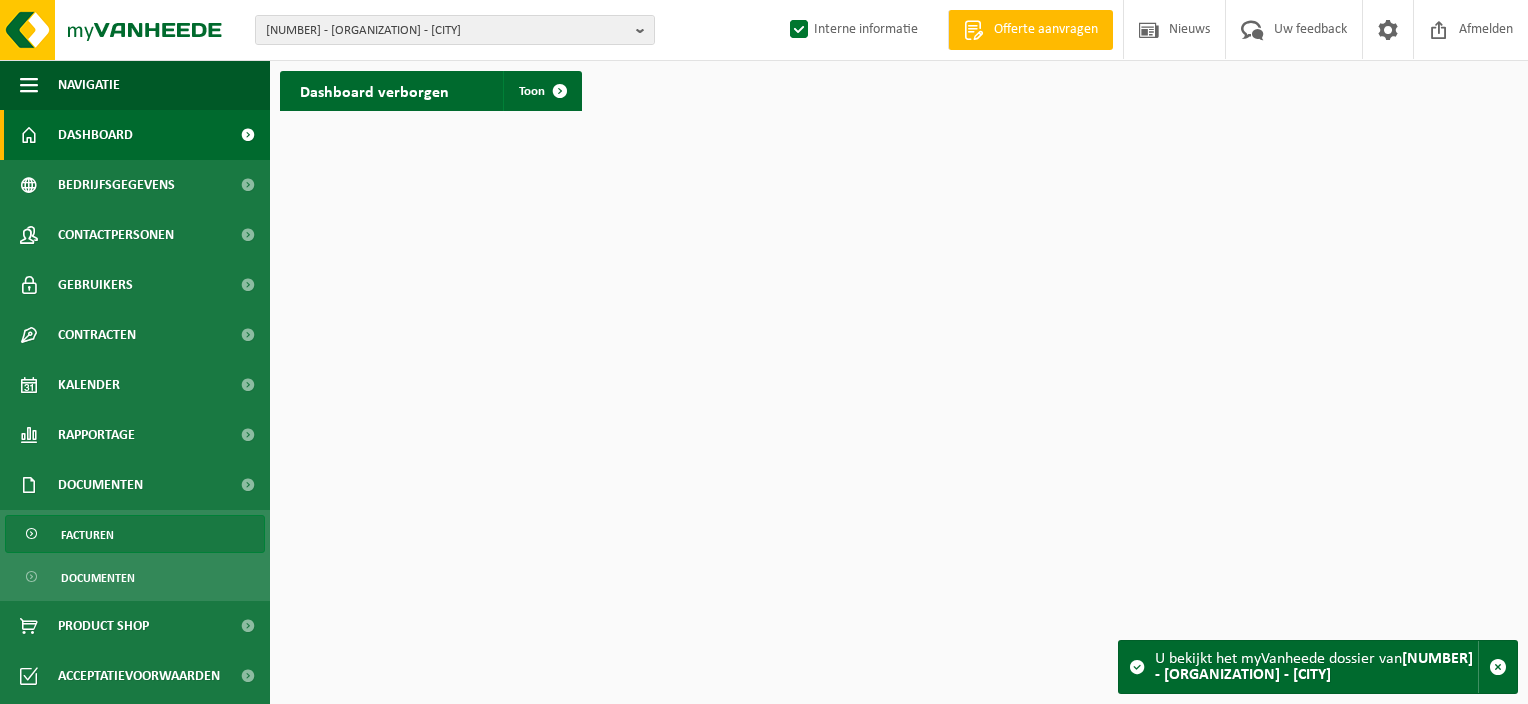 click on "Facturen" at bounding box center [135, 534] 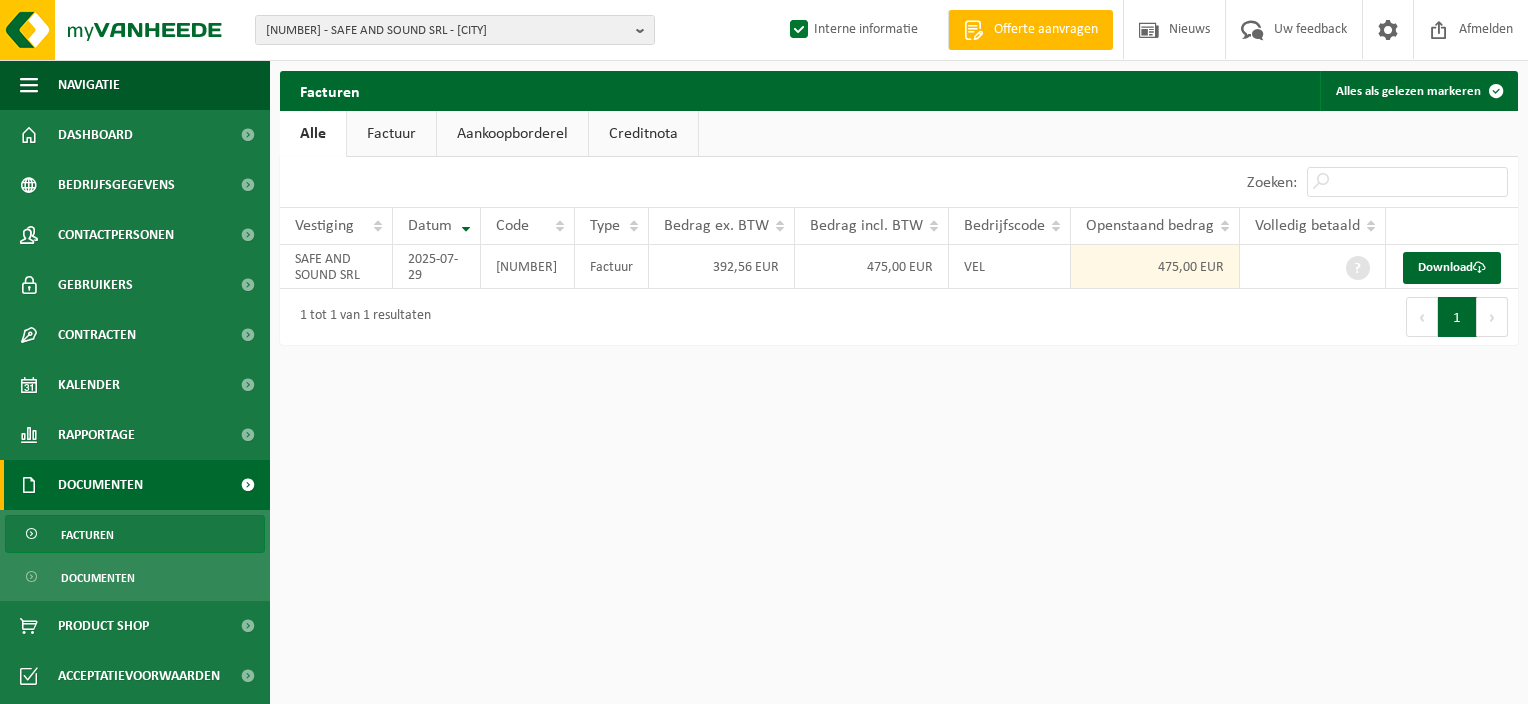 scroll, scrollTop: 0, scrollLeft: 0, axis: both 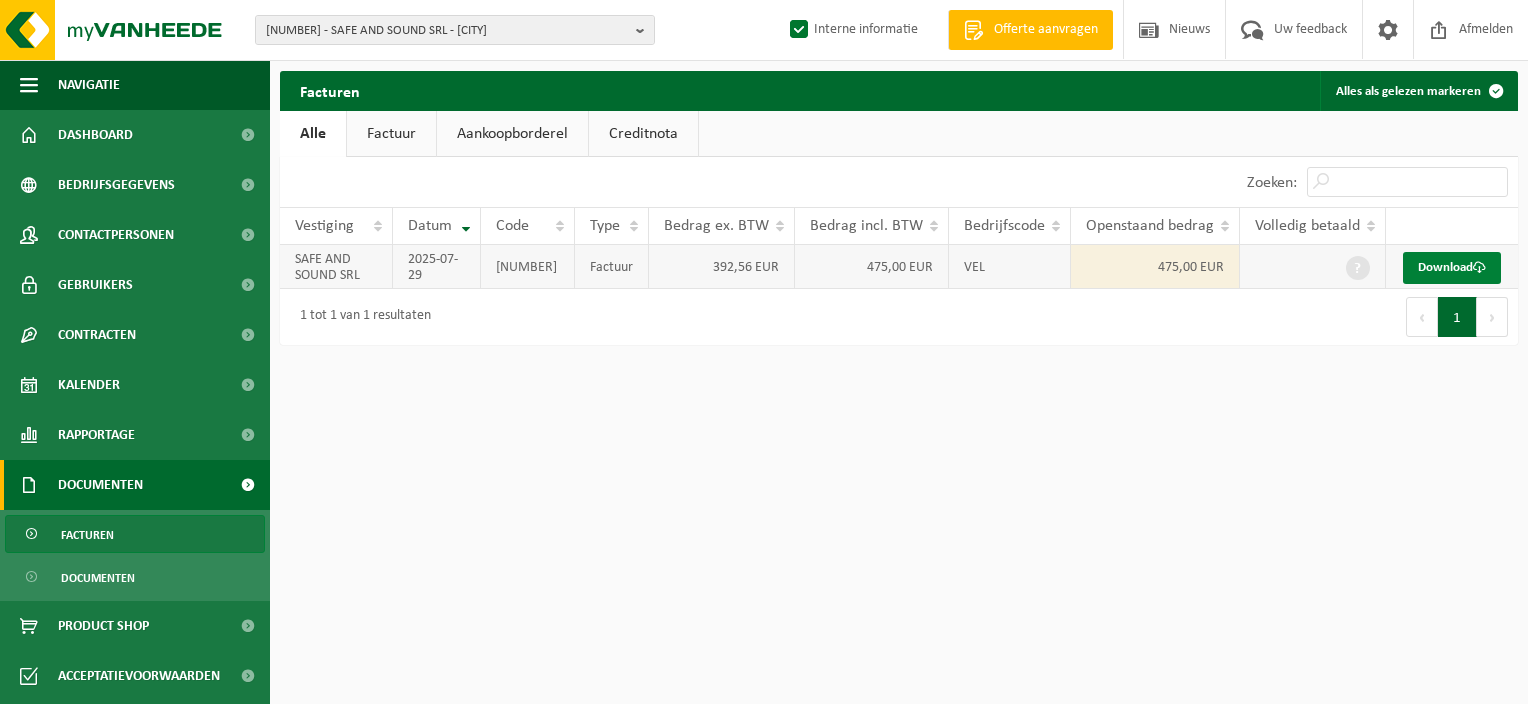 click on "Download" at bounding box center [1452, 268] 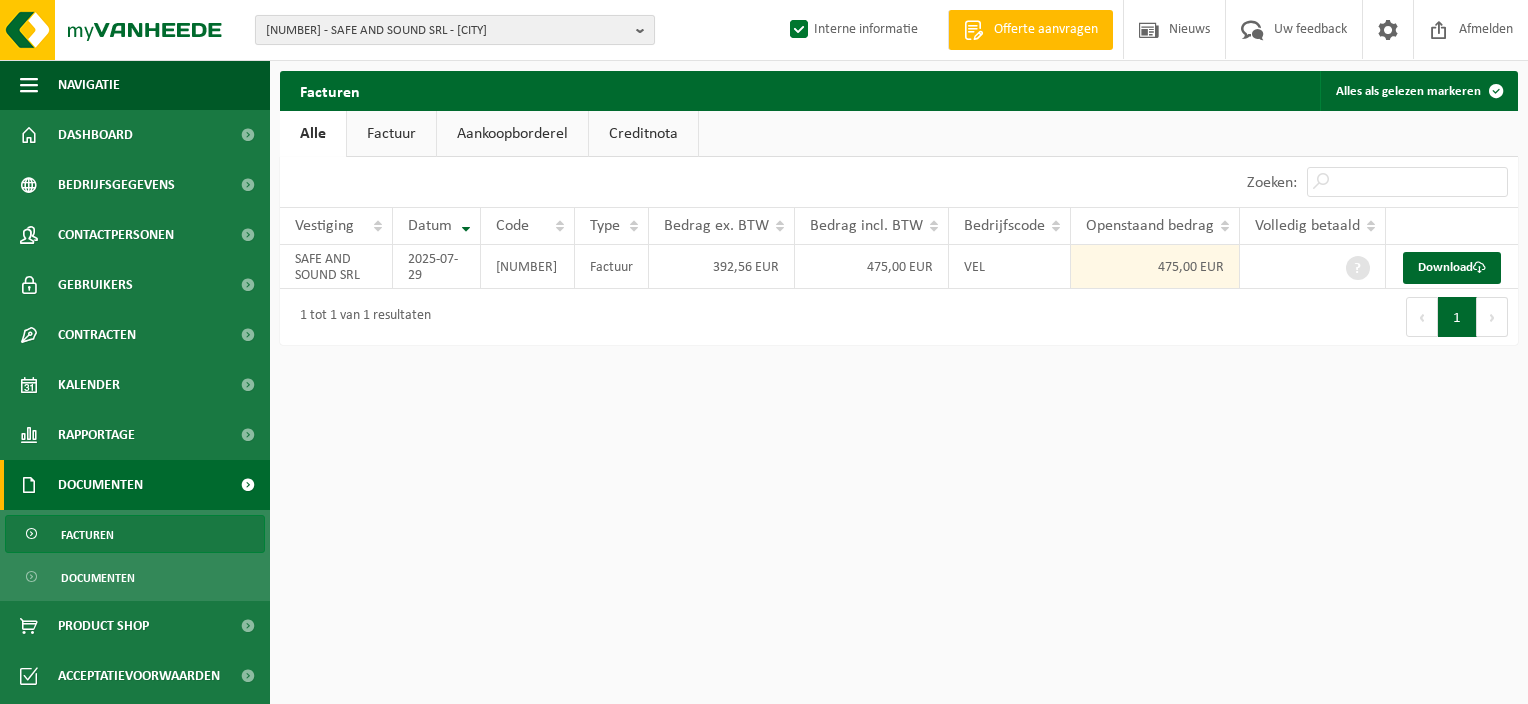 click on "10-988692 - SAFE AND SOUND SRL - UCCLE" at bounding box center [455, 30] 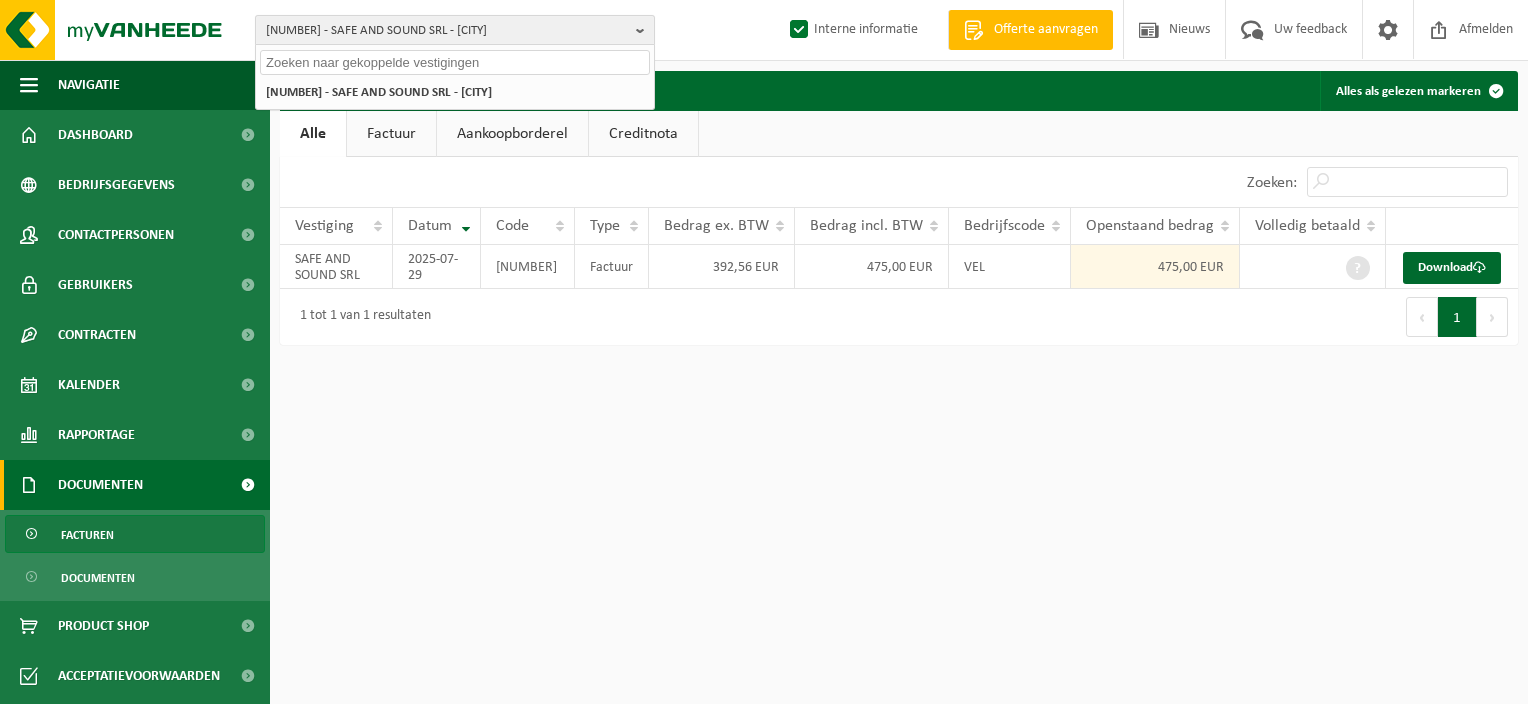 paste on "10-988710" 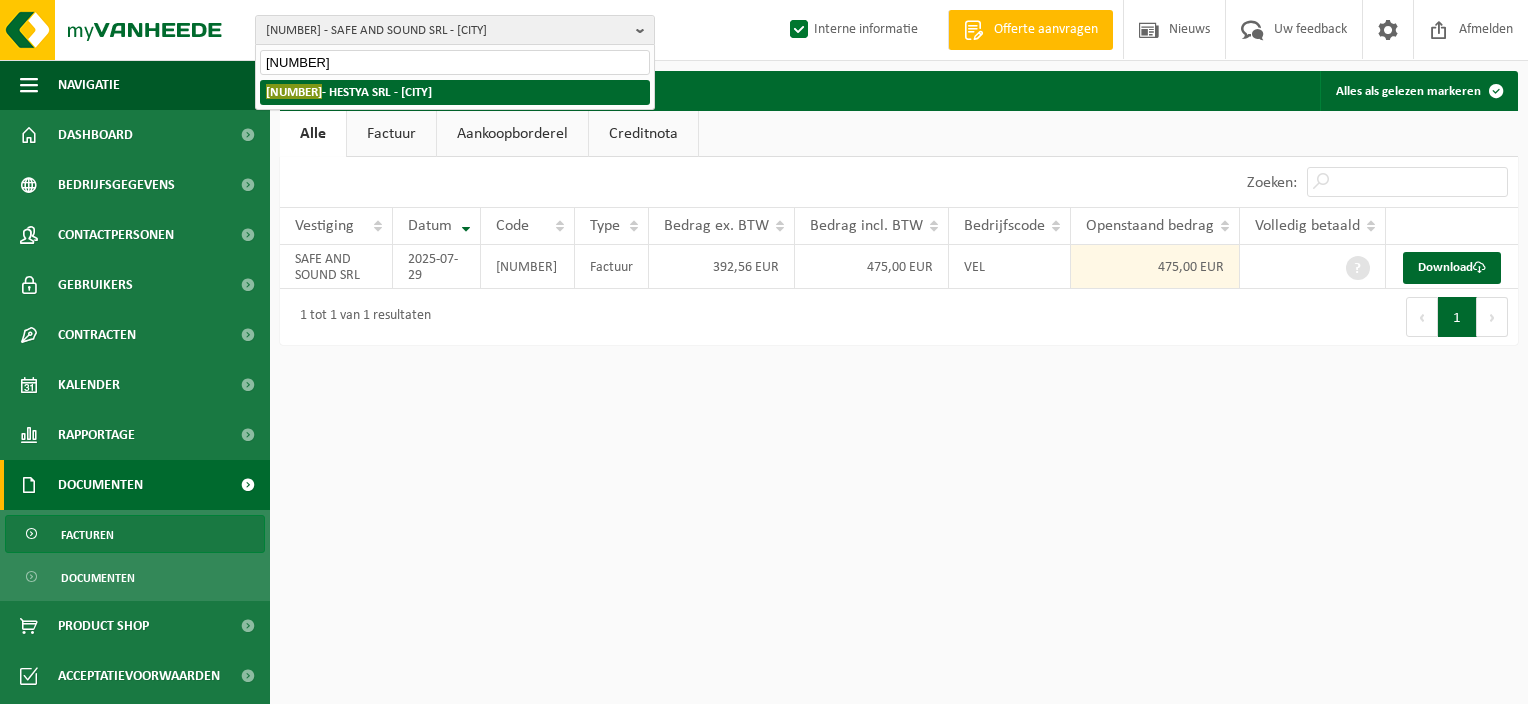 type on "10-988710" 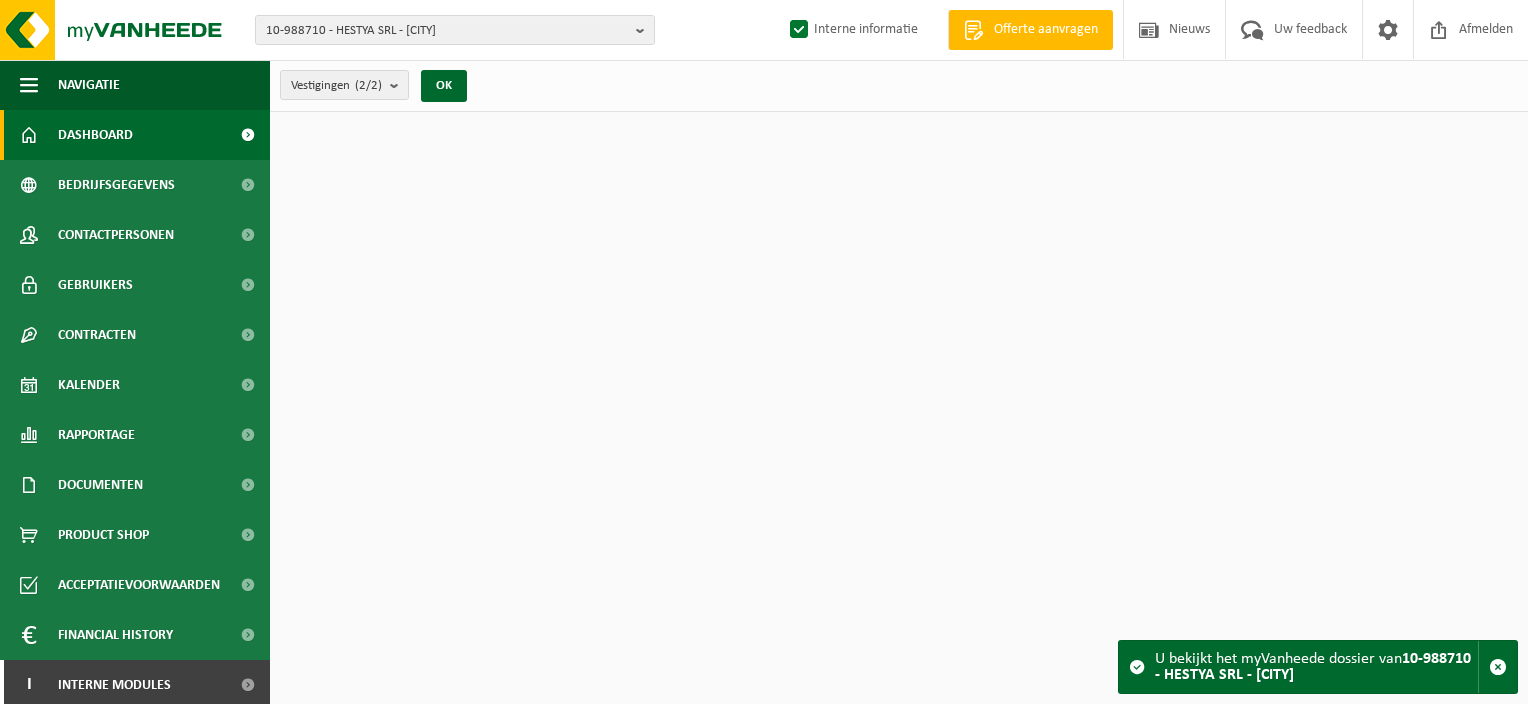 scroll, scrollTop: 0, scrollLeft: 0, axis: both 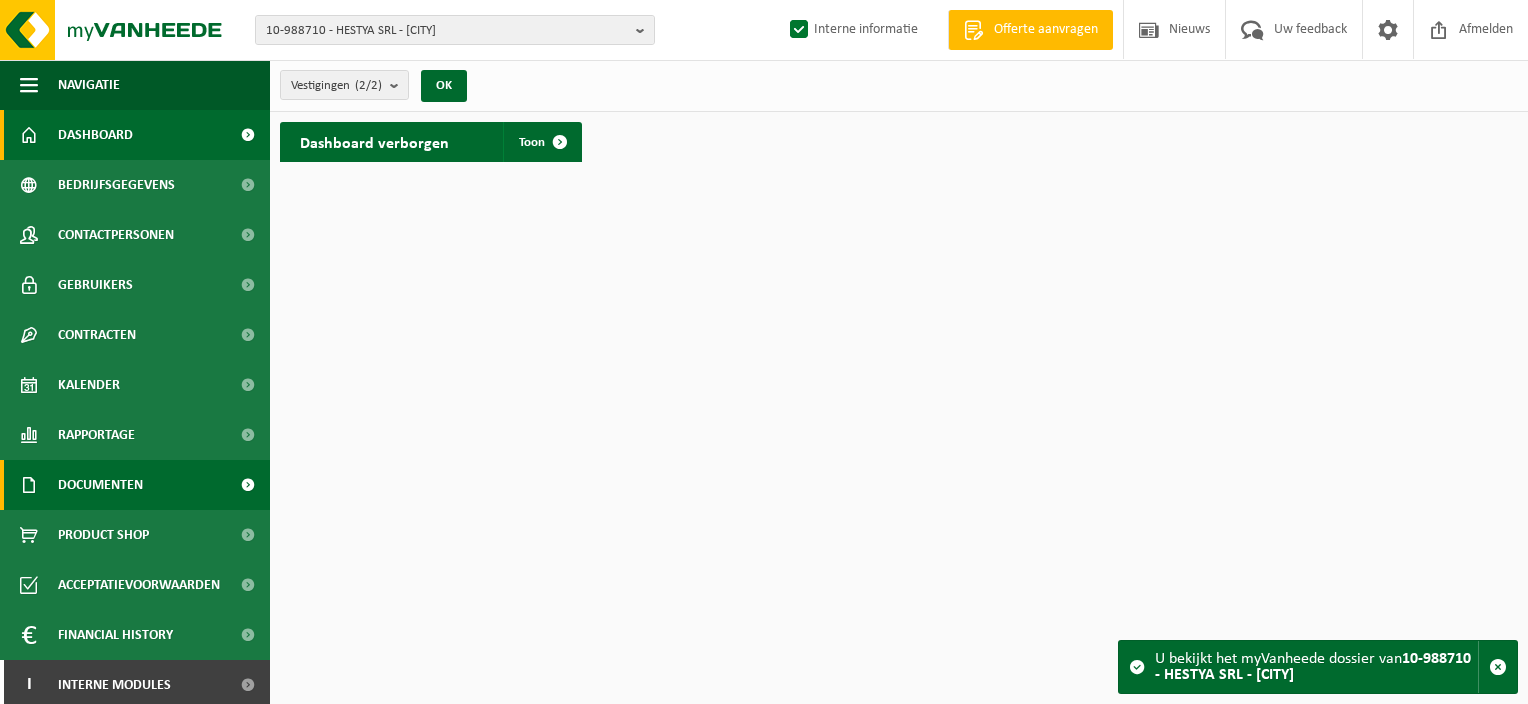 click on "Documenten" at bounding box center (135, 485) 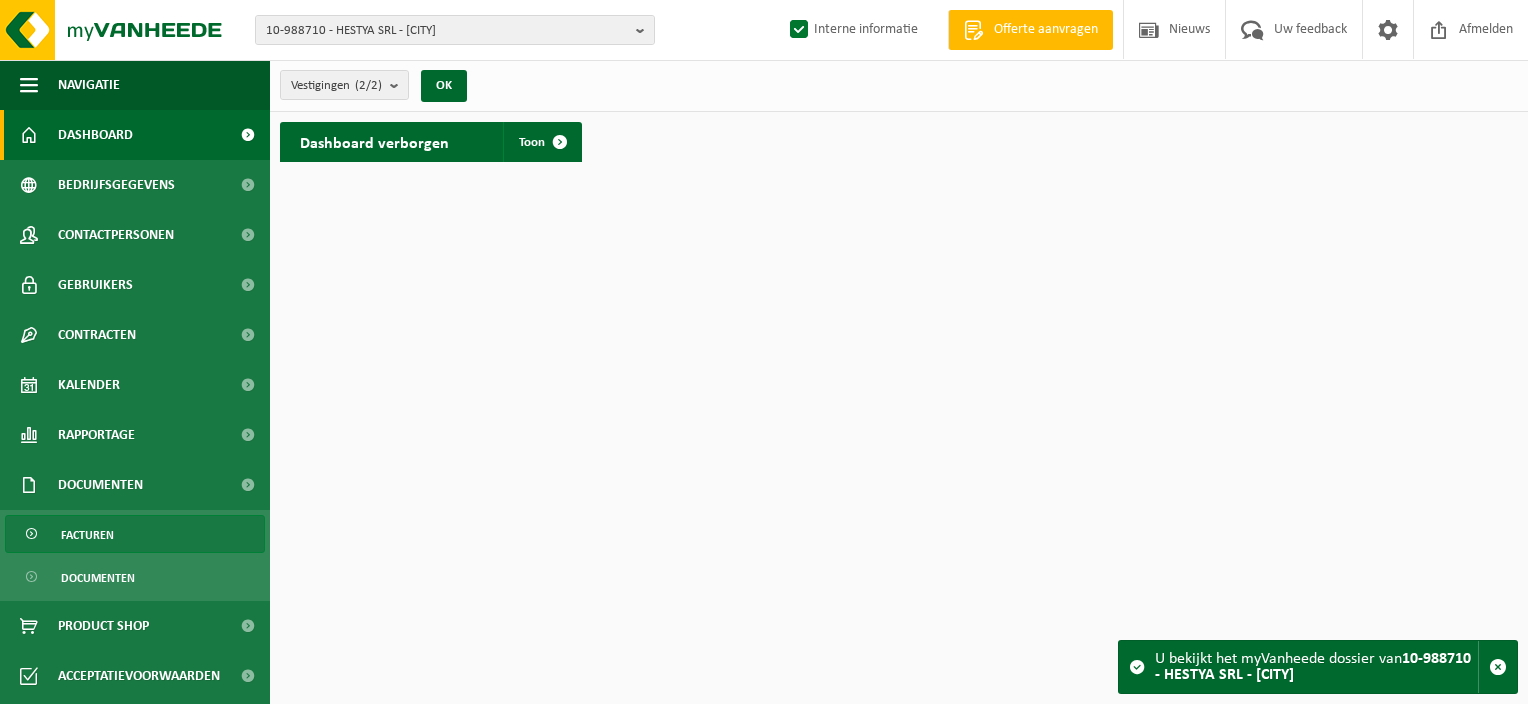 click on "Facturen" at bounding box center (135, 534) 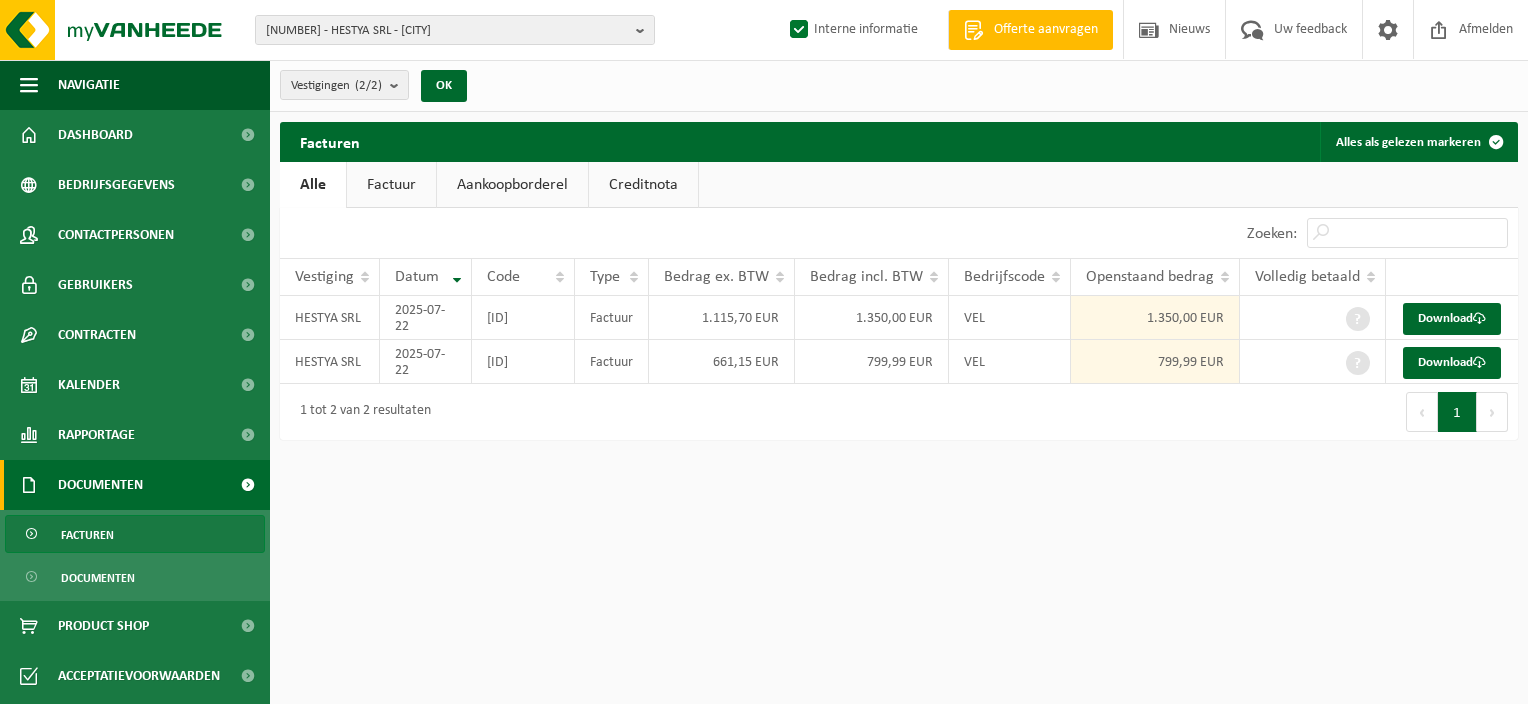 scroll, scrollTop: 0, scrollLeft: 0, axis: both 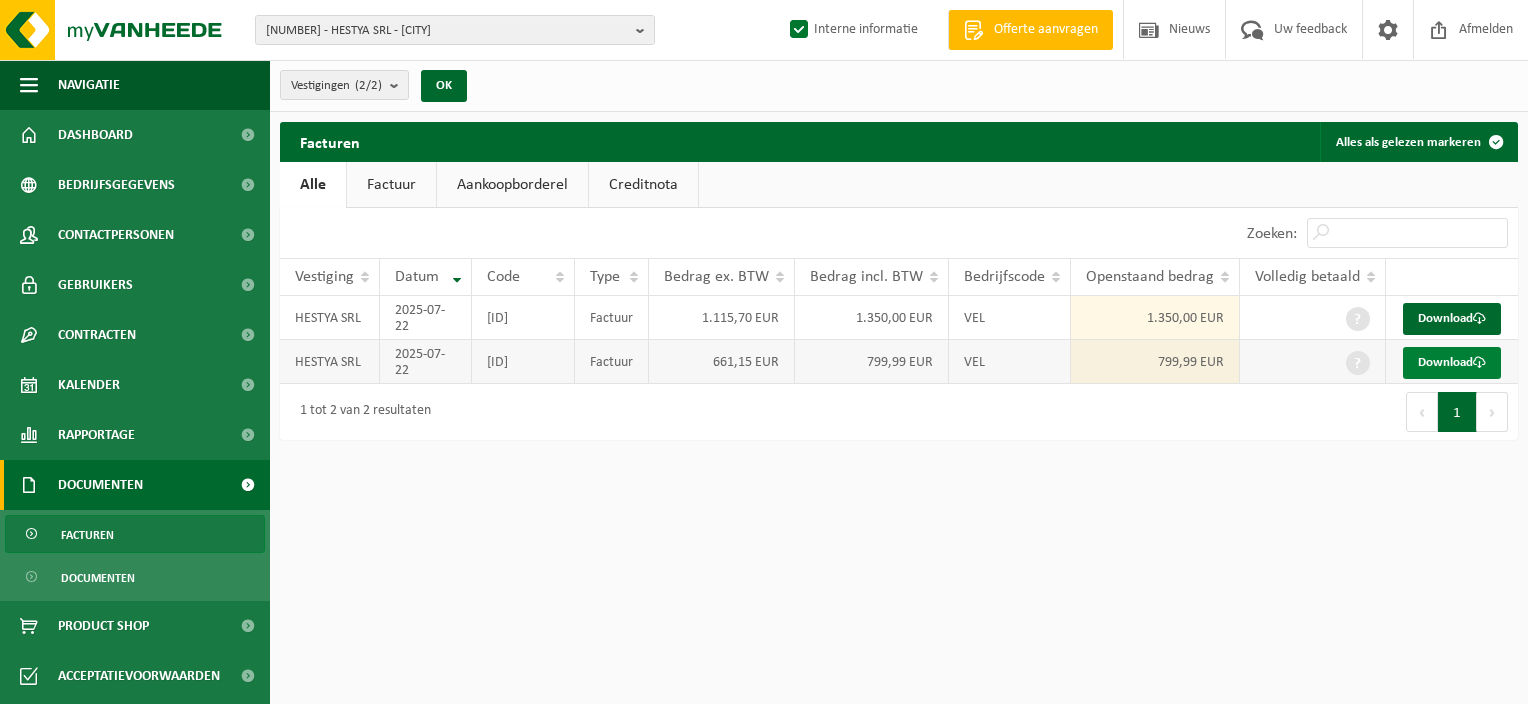 click on "Download" at bounding box center [1452, 363] 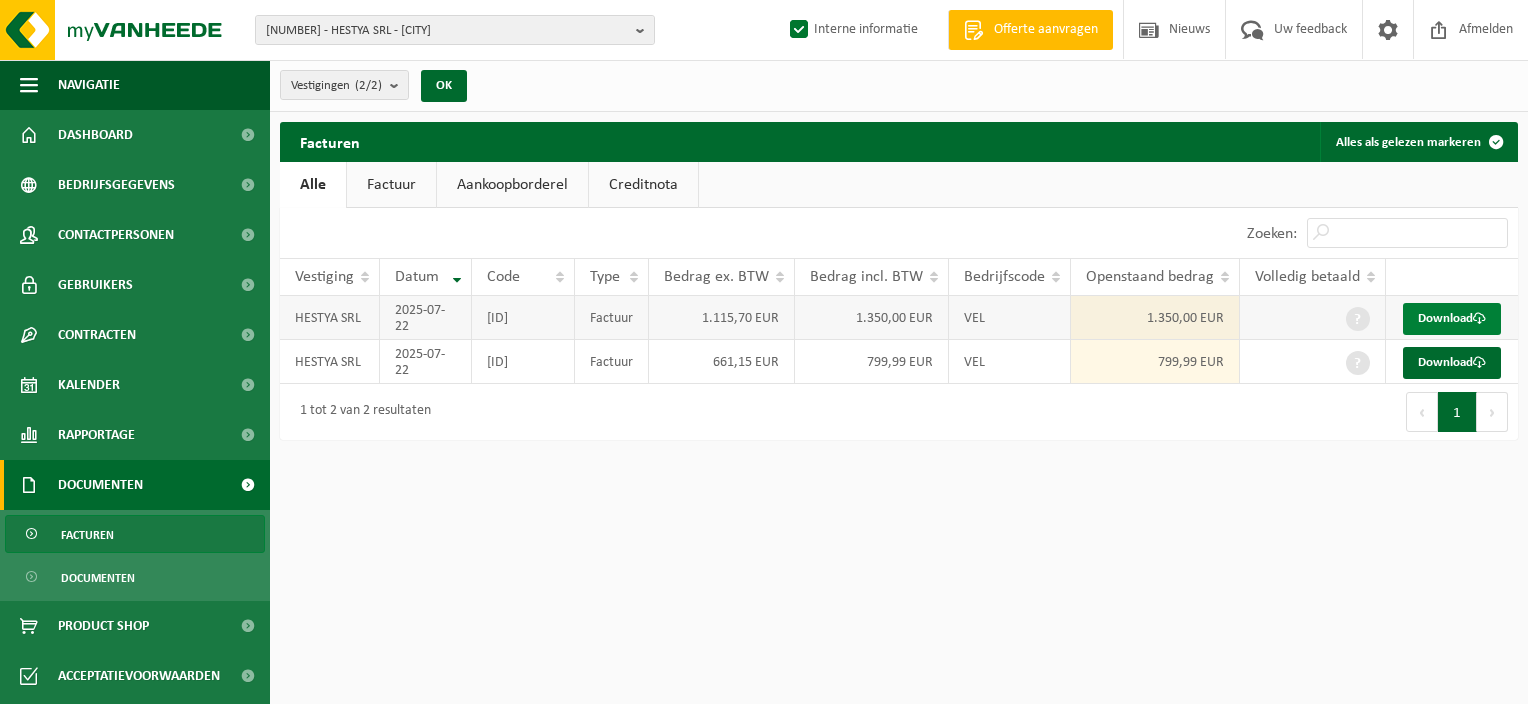 click on "Download" at bounding box center (1452, 319) 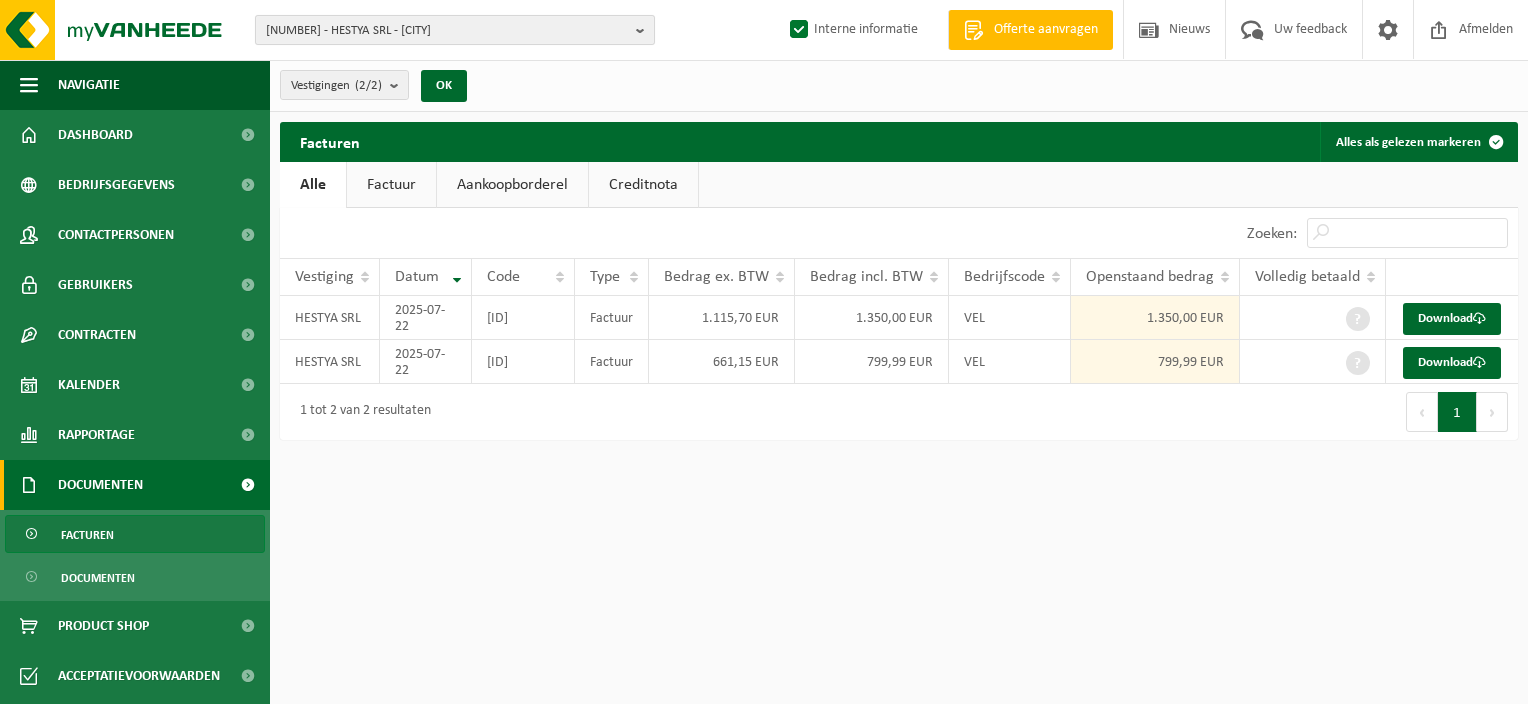 click at bounding box center [645, 30] 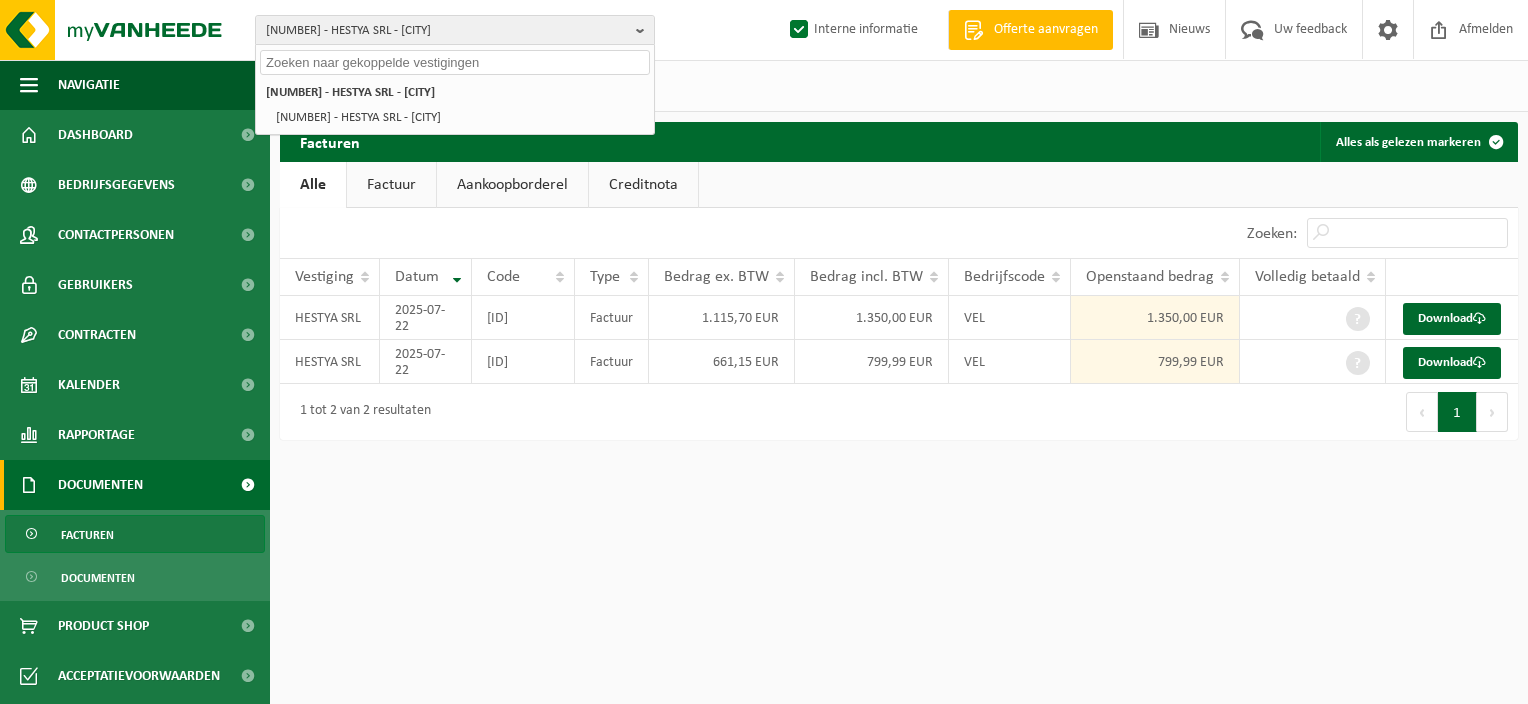 click at bounding box center (455, 62) 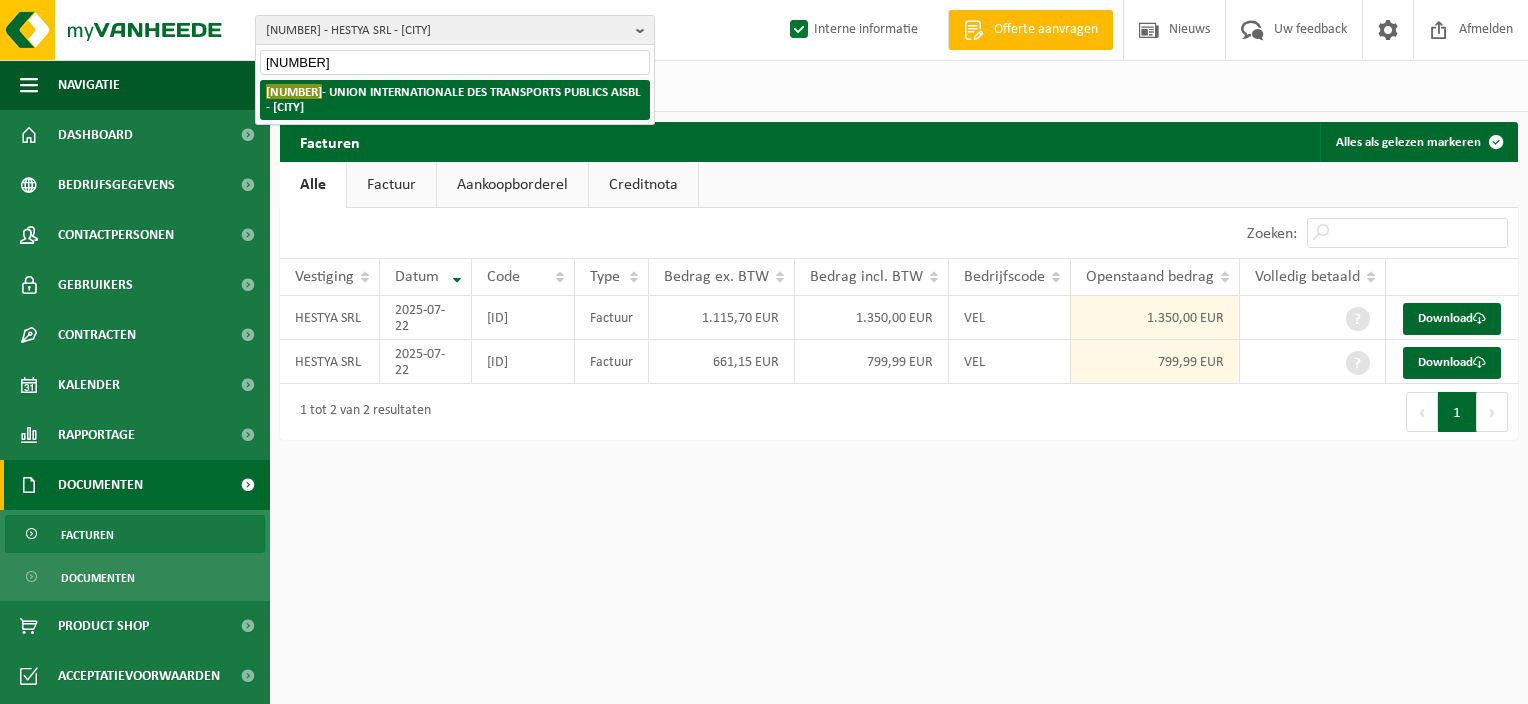 type on "10-988730" 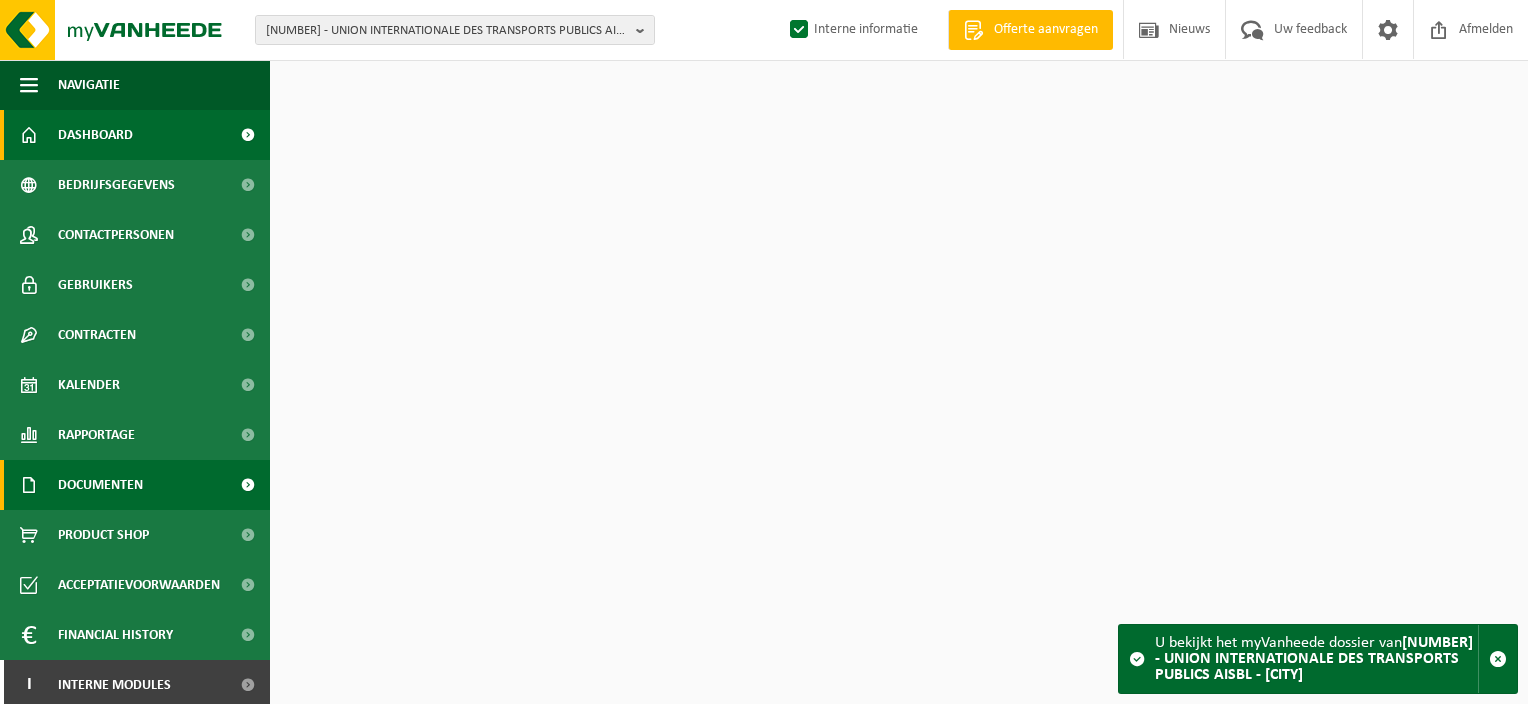 scroll, scrollTop: 0, scrollLeft: 0, axis: both 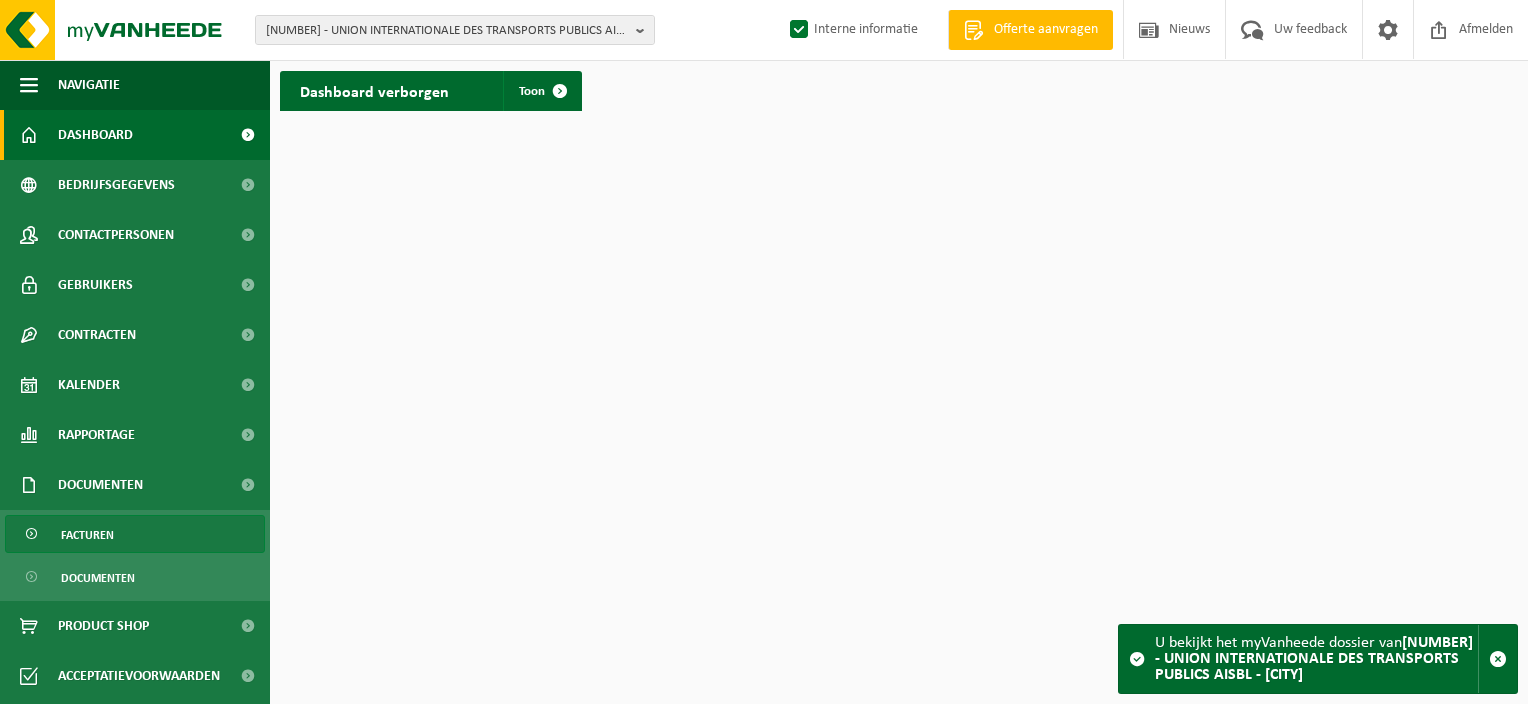 click on "Facturen" at bounding box center (135, 534) 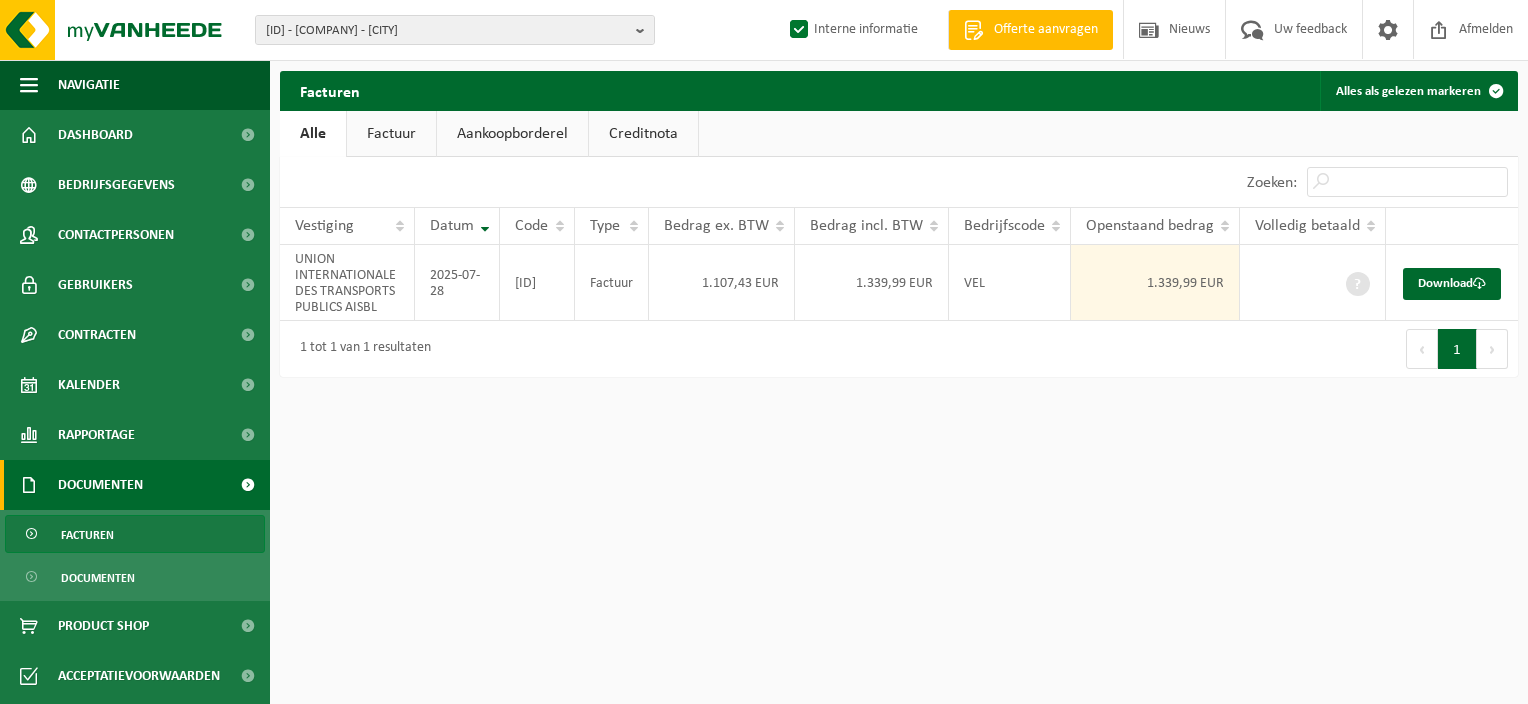 scroll, scrollTop: 0, scrollLeft: 0, axis: both 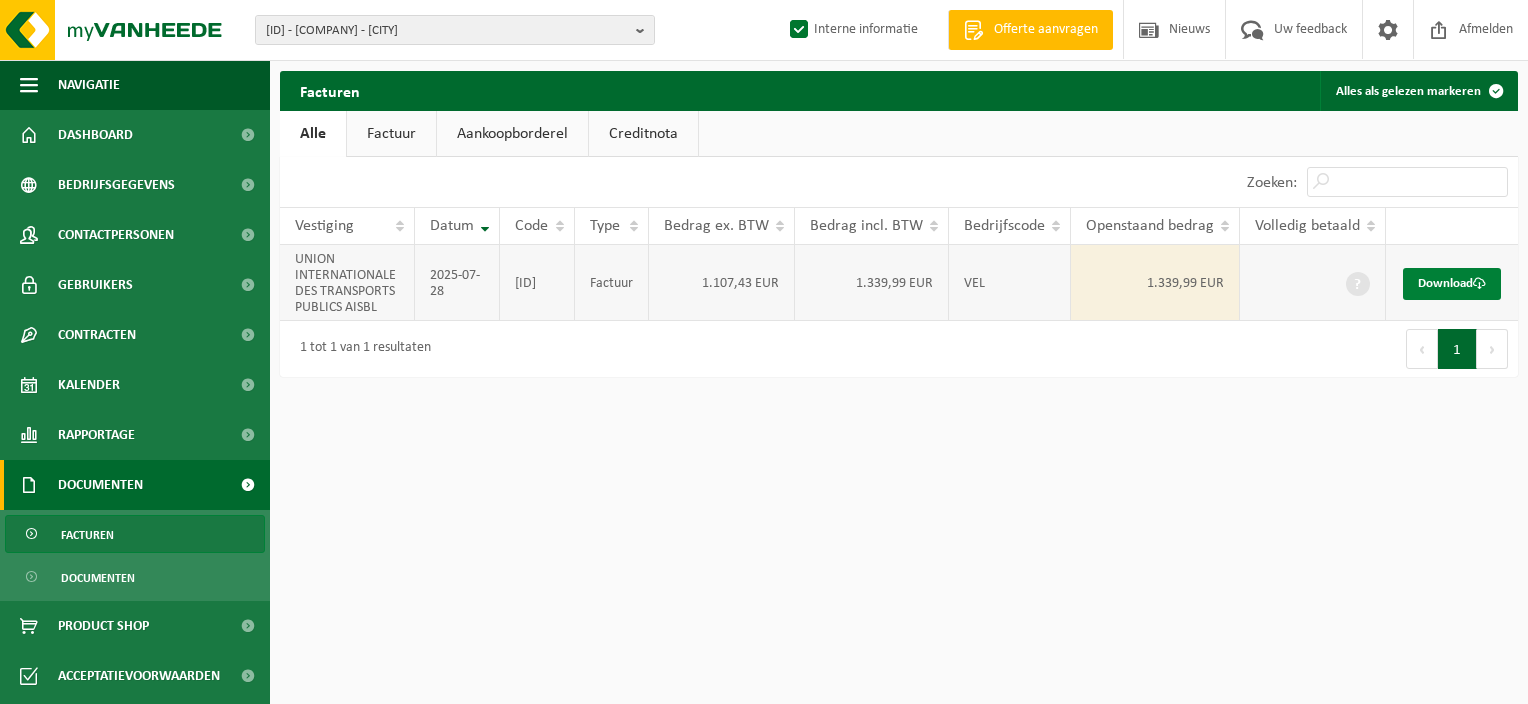 click on "Download" at bounding box center (1452, 284) 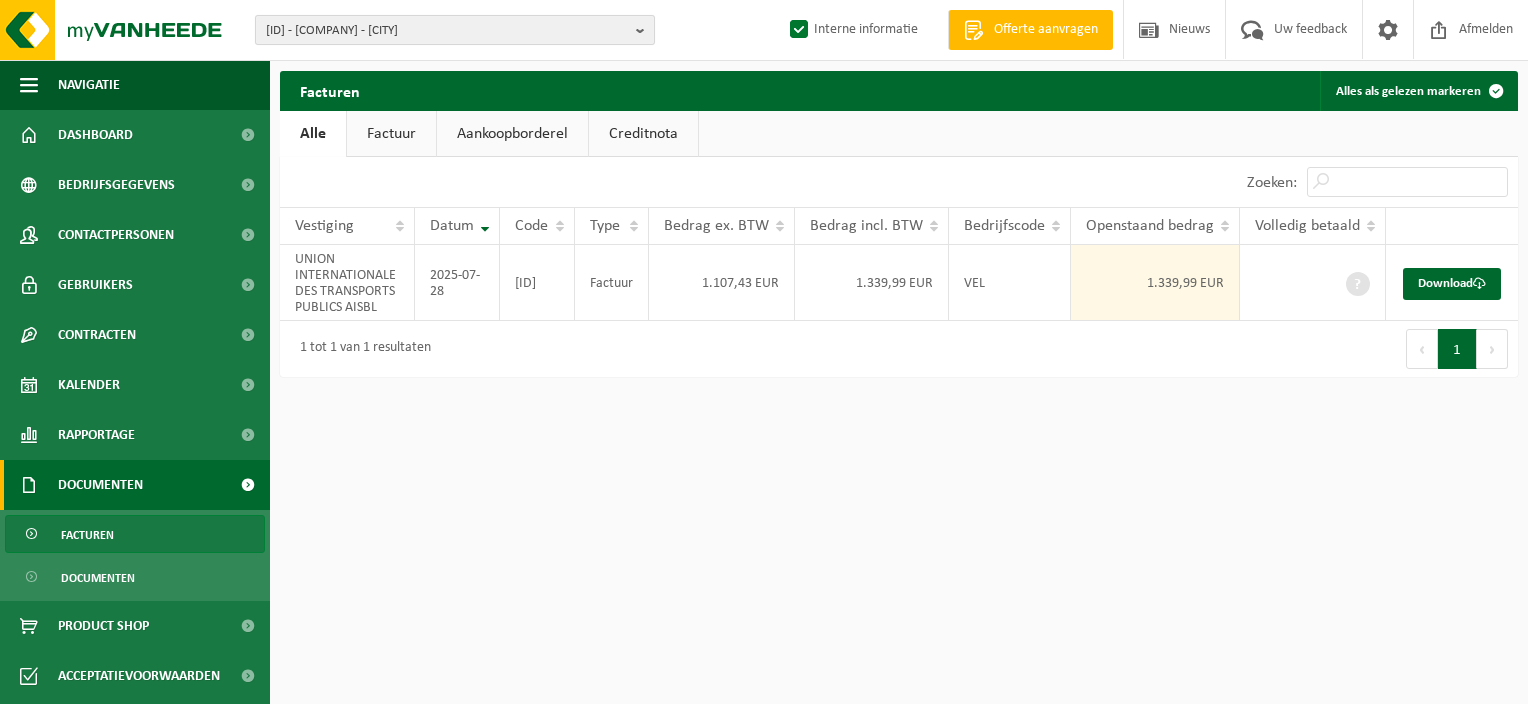 click at bounding box center (645, 30) 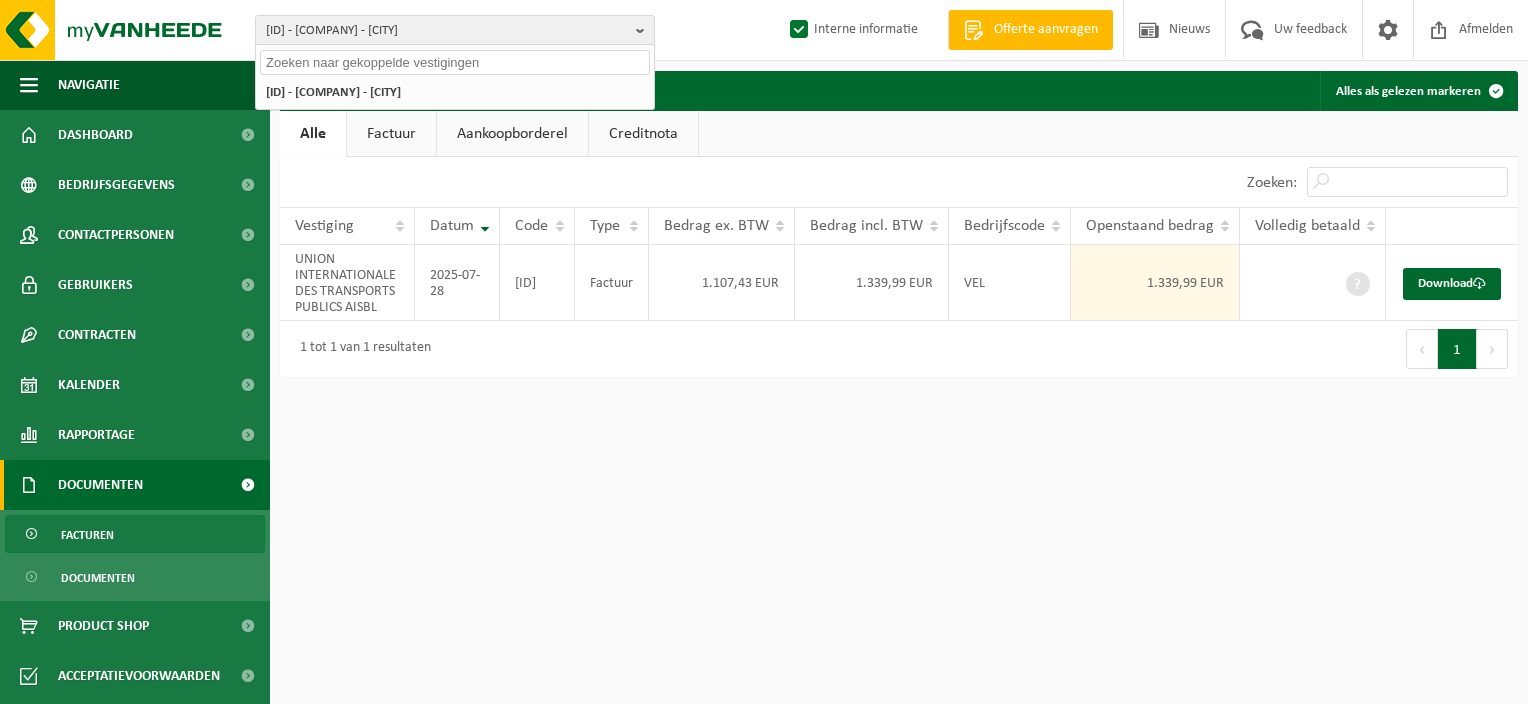 paste on "10-988822" 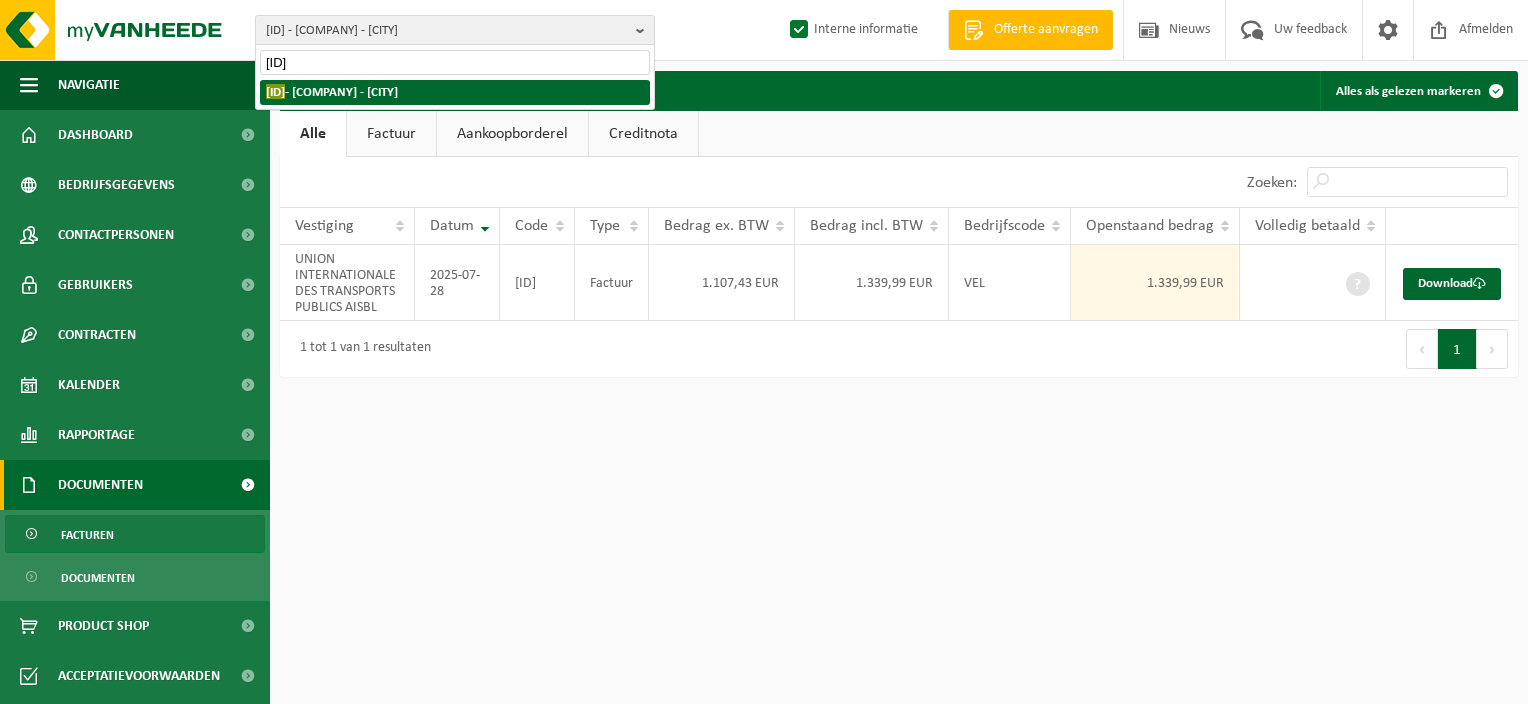 type on "10-988822" 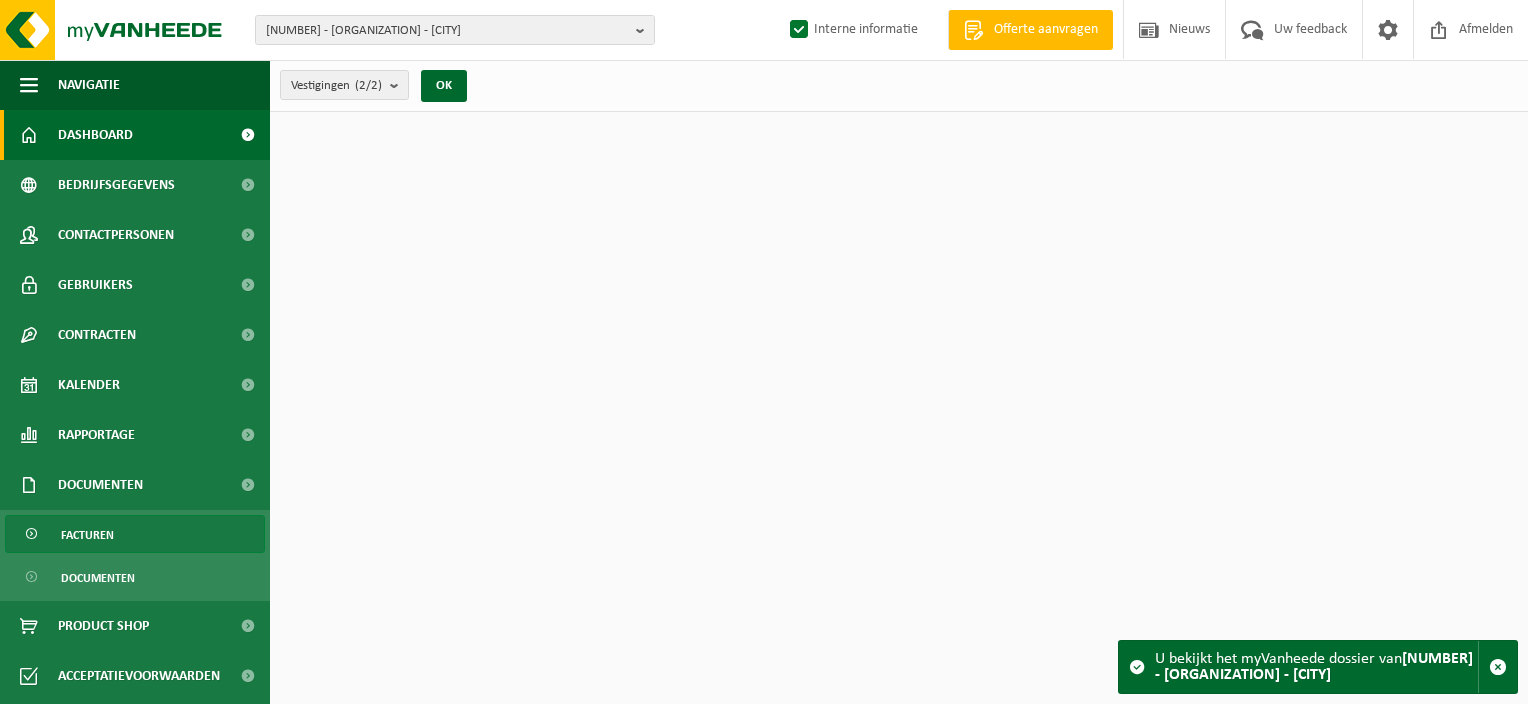 scroll, scrollTop: 0, scrollLeft: 0, axis: both 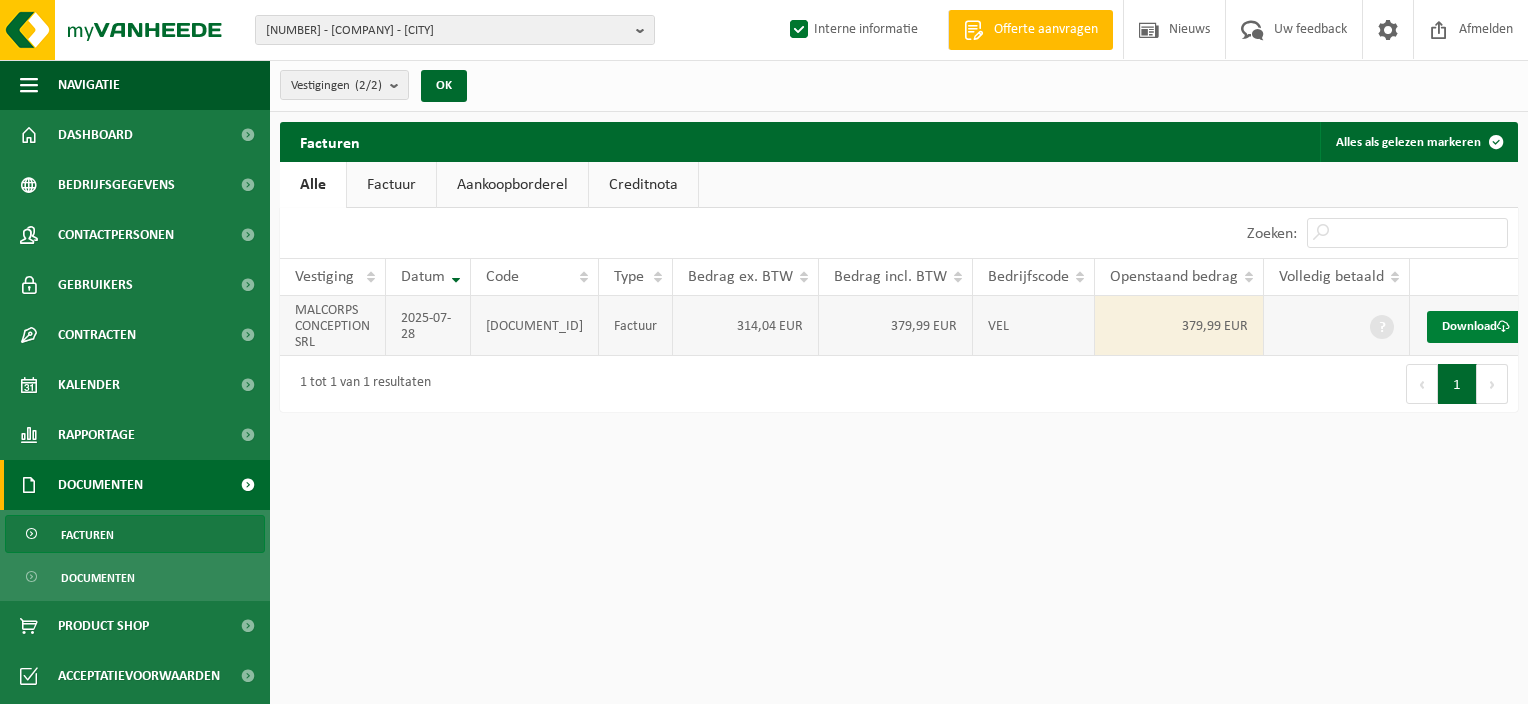 click on "Download" at bounding box center [1476, 327] 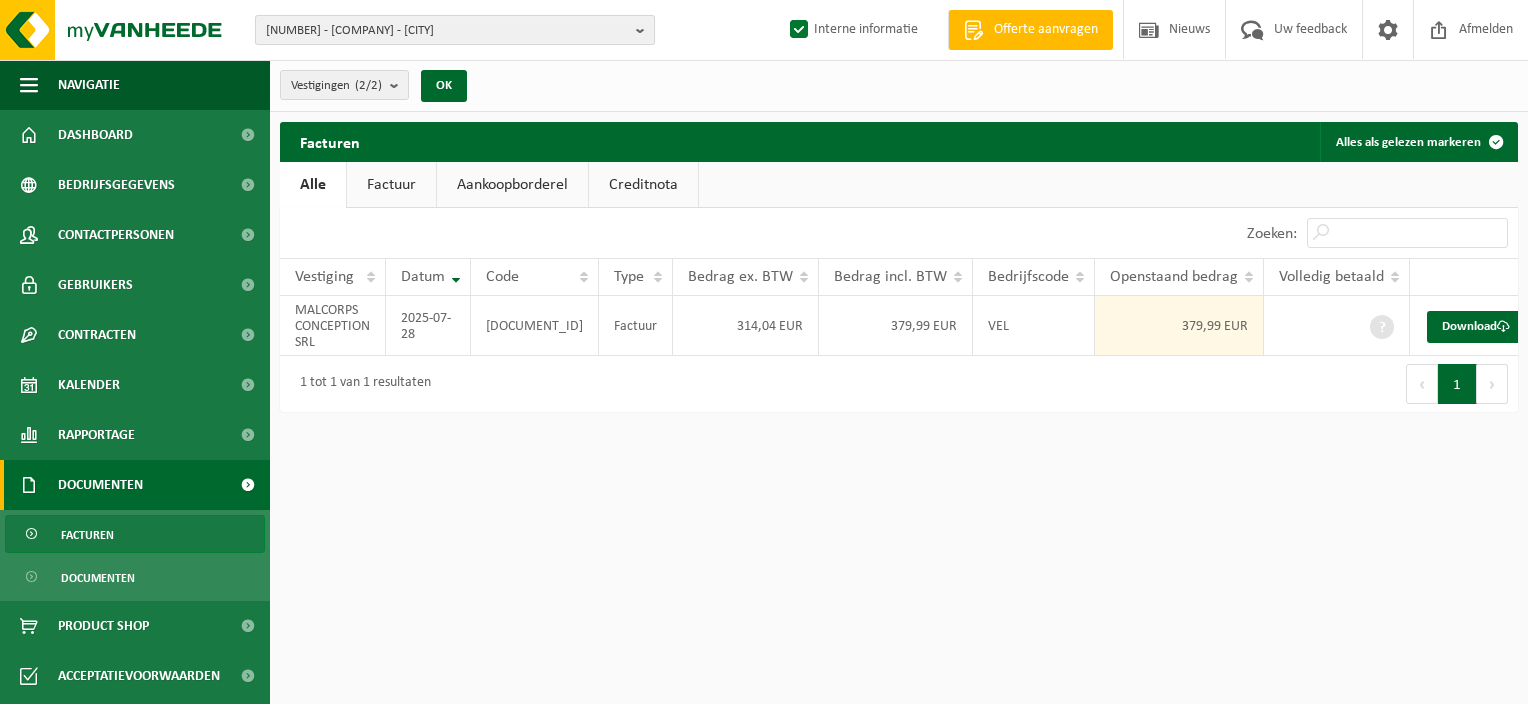 click on "10-988822 - MALCORPS CONCEPTION SRL - WAVRE" at bounding box center (455, 30) 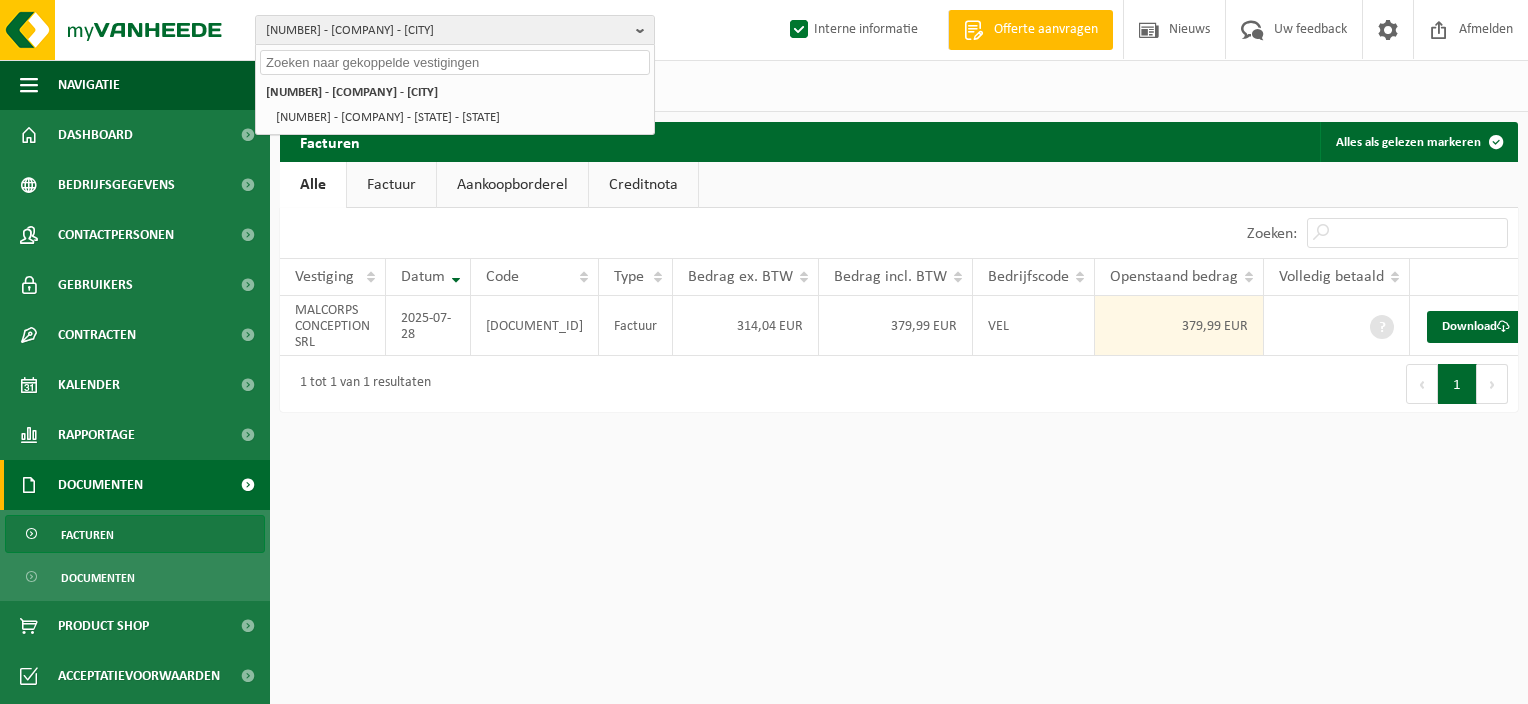 click at bounding box center (455, 62) 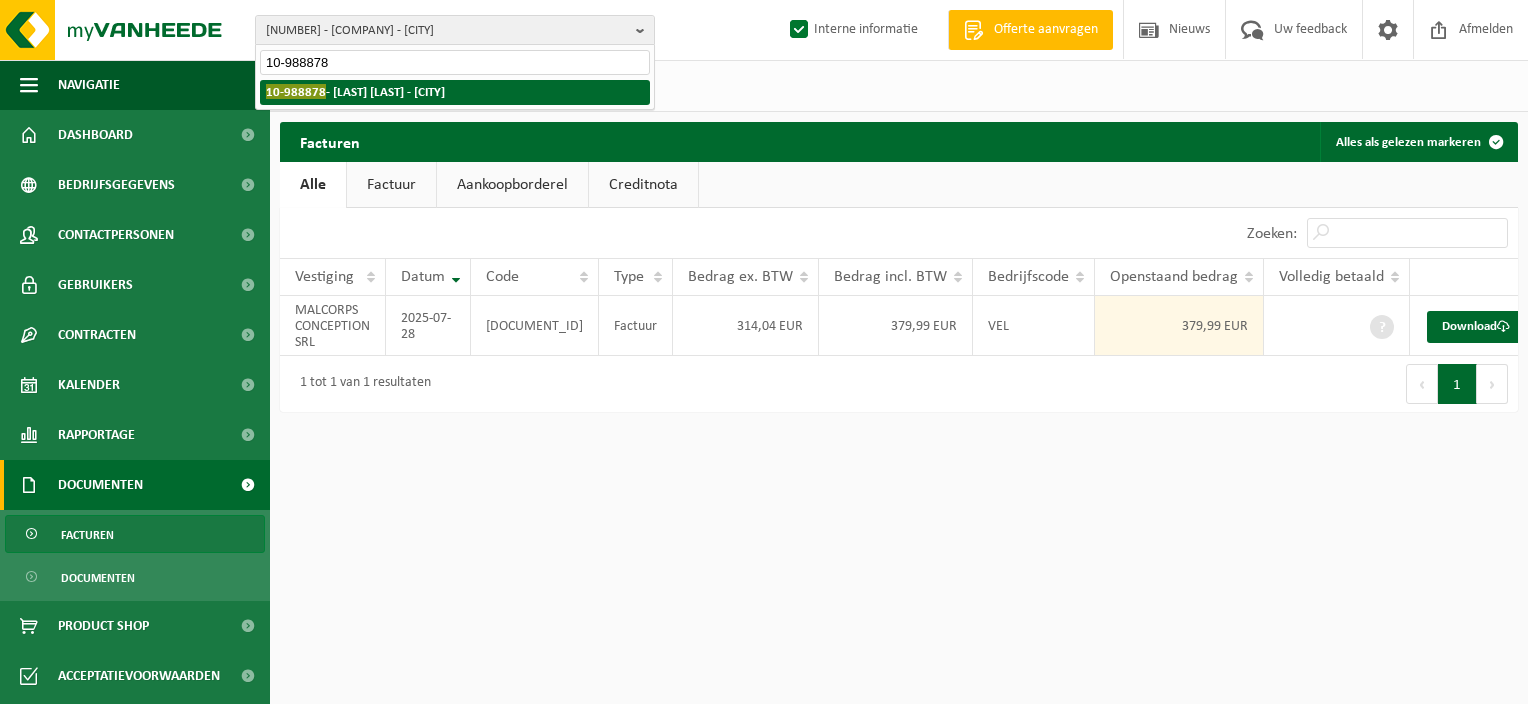 type on "10-988878" 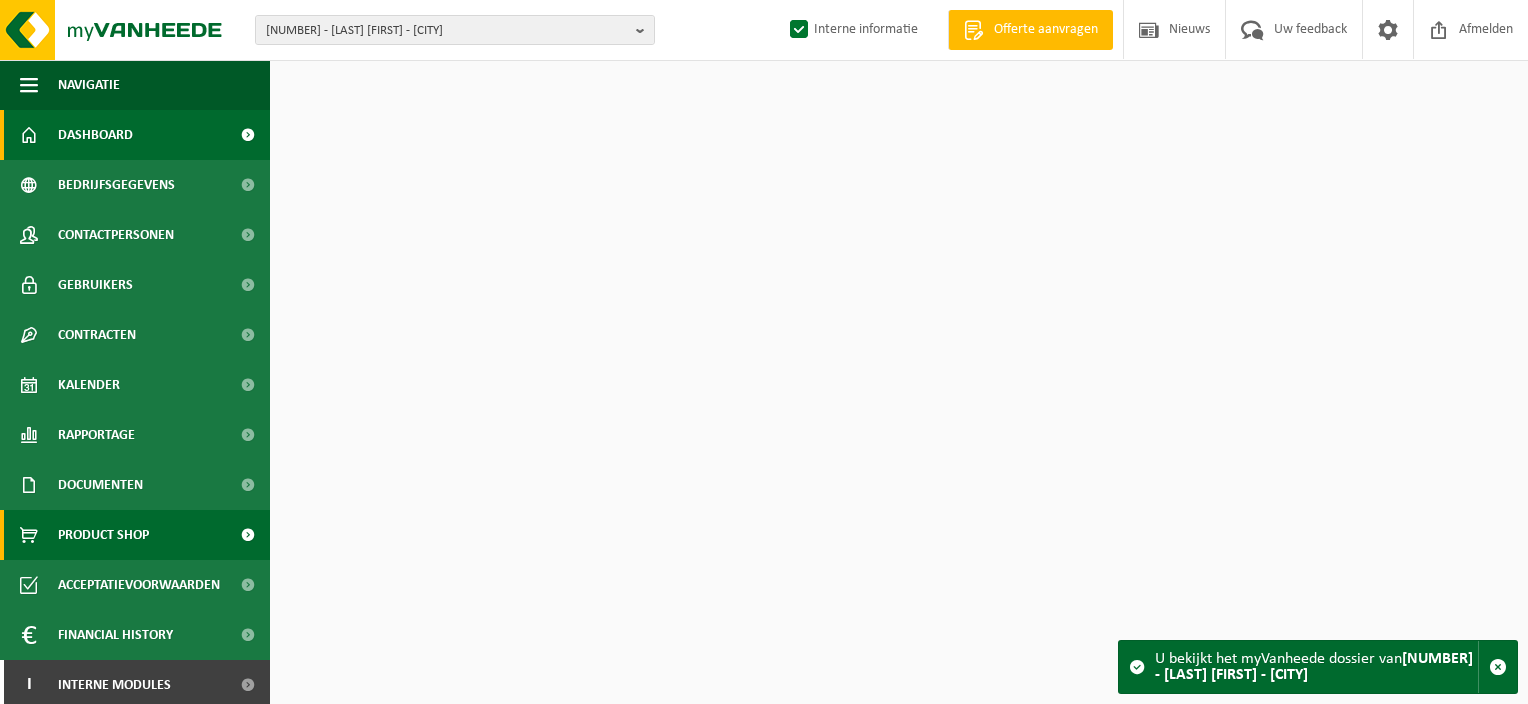 scroll, scrollTop: 0, scrollLeft: 0, axis: both 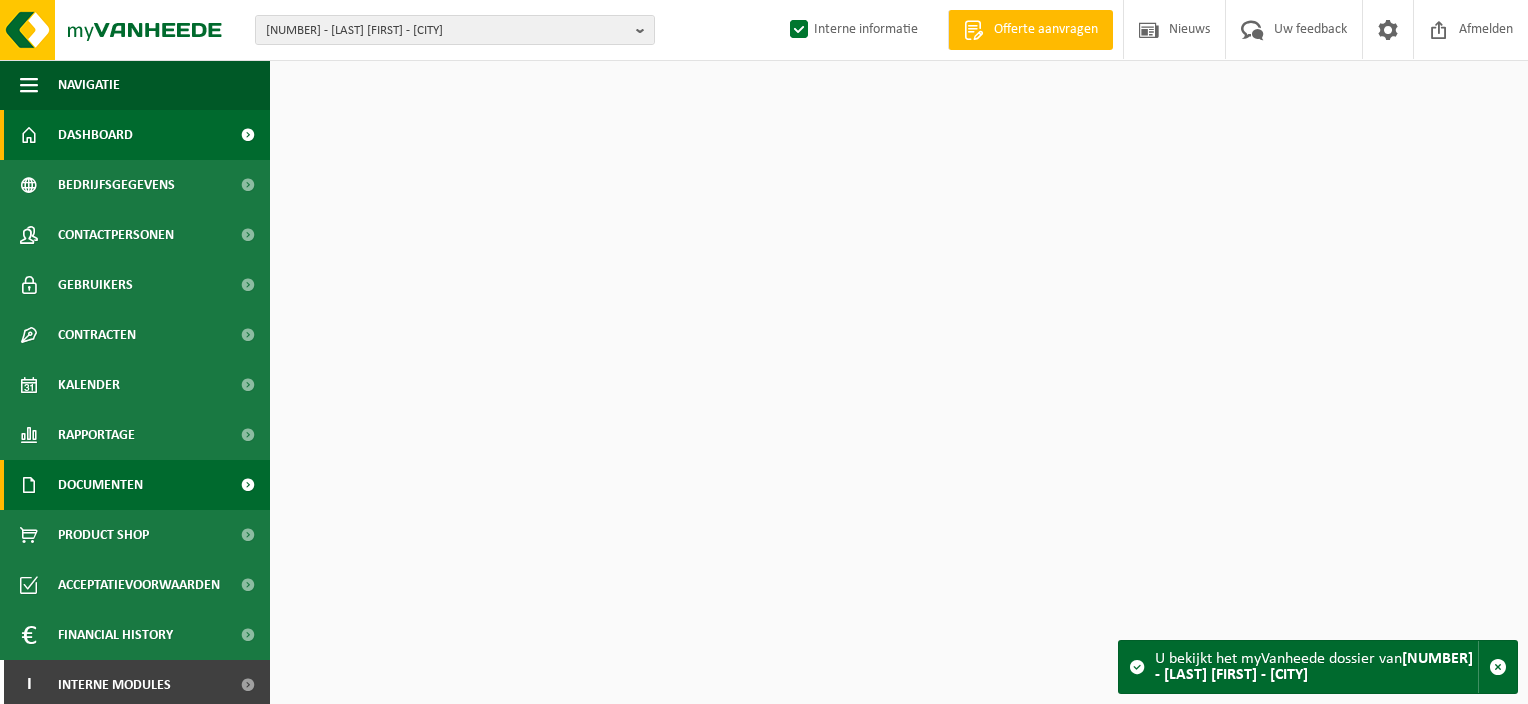 click on "Documenten" at bounding box center (135, 485) 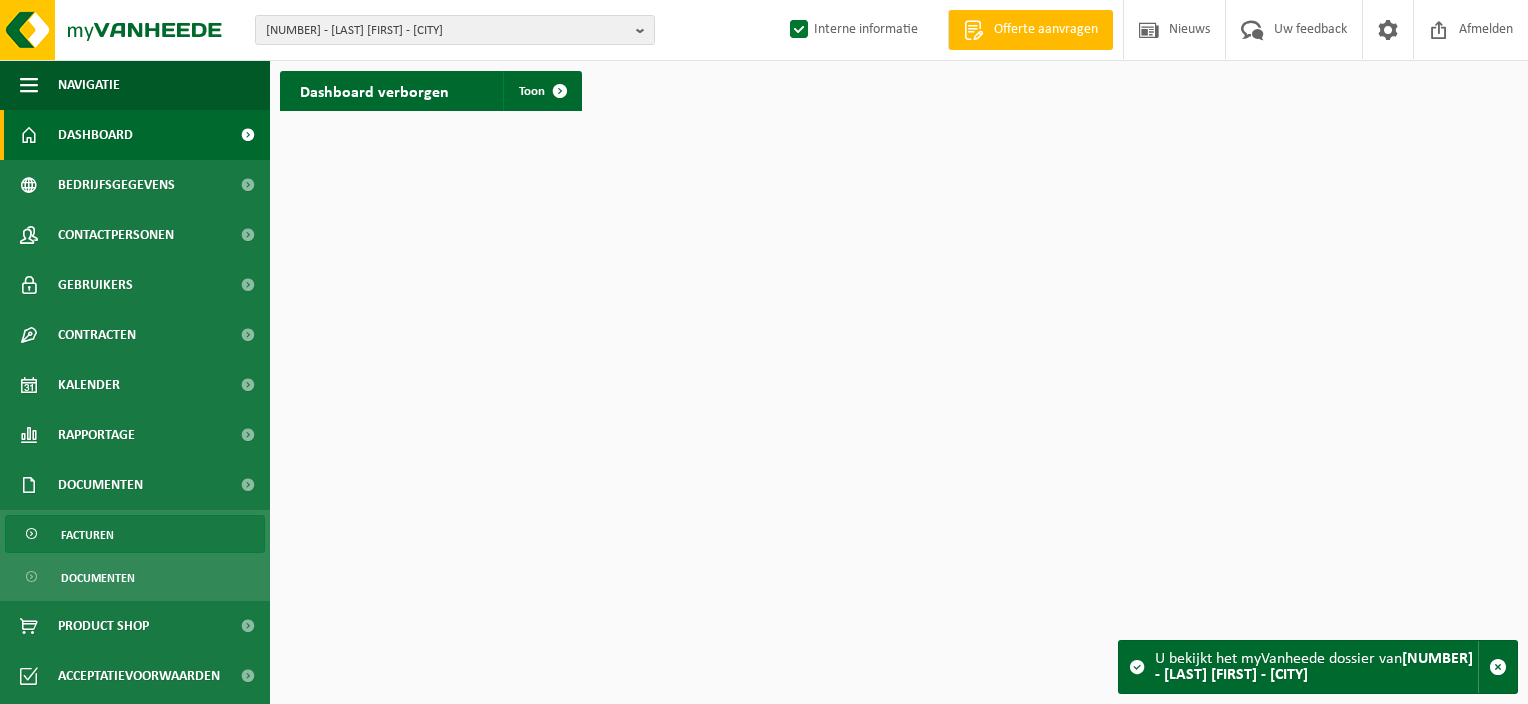 click on "Facturen" at bounding box center (135, 534) 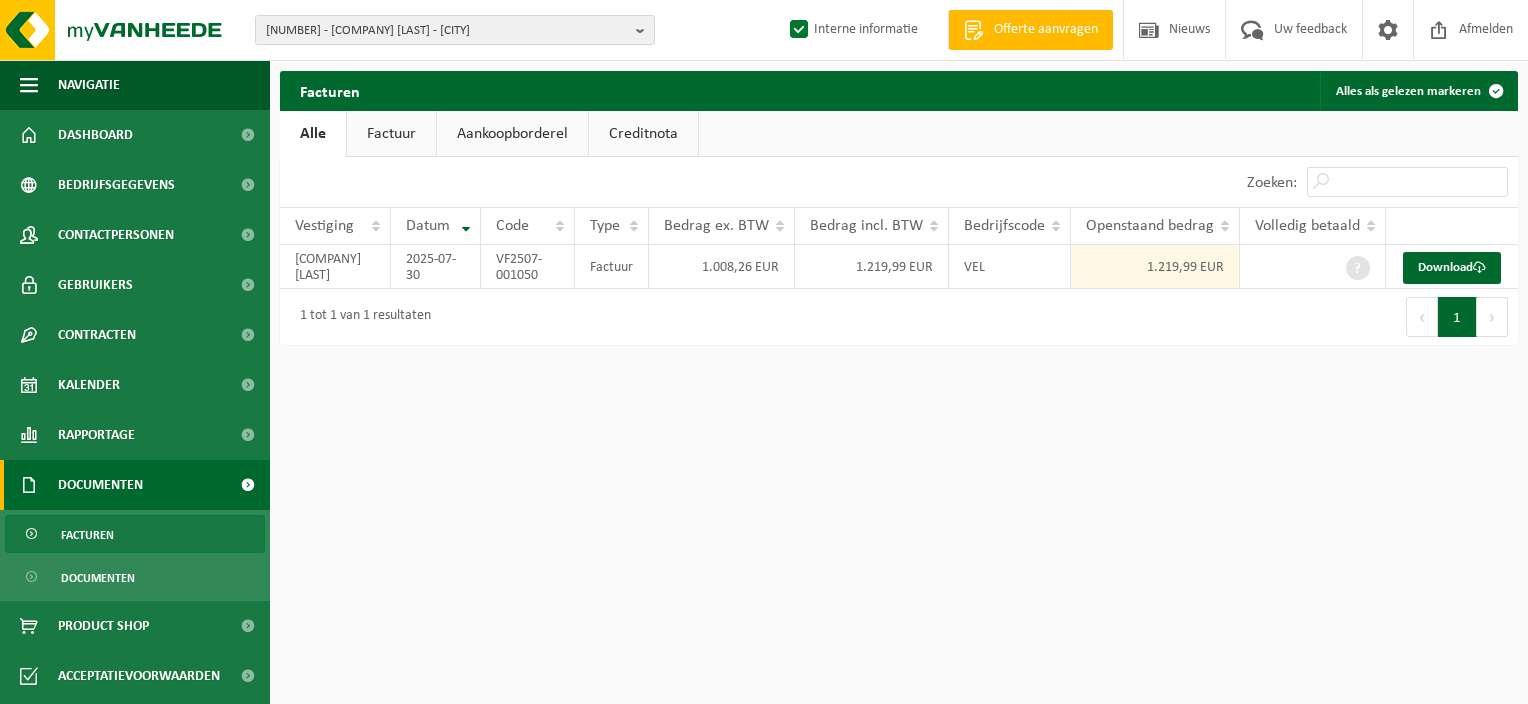scroll, scrollTop: 0, scrollLeft: 0, axis: both 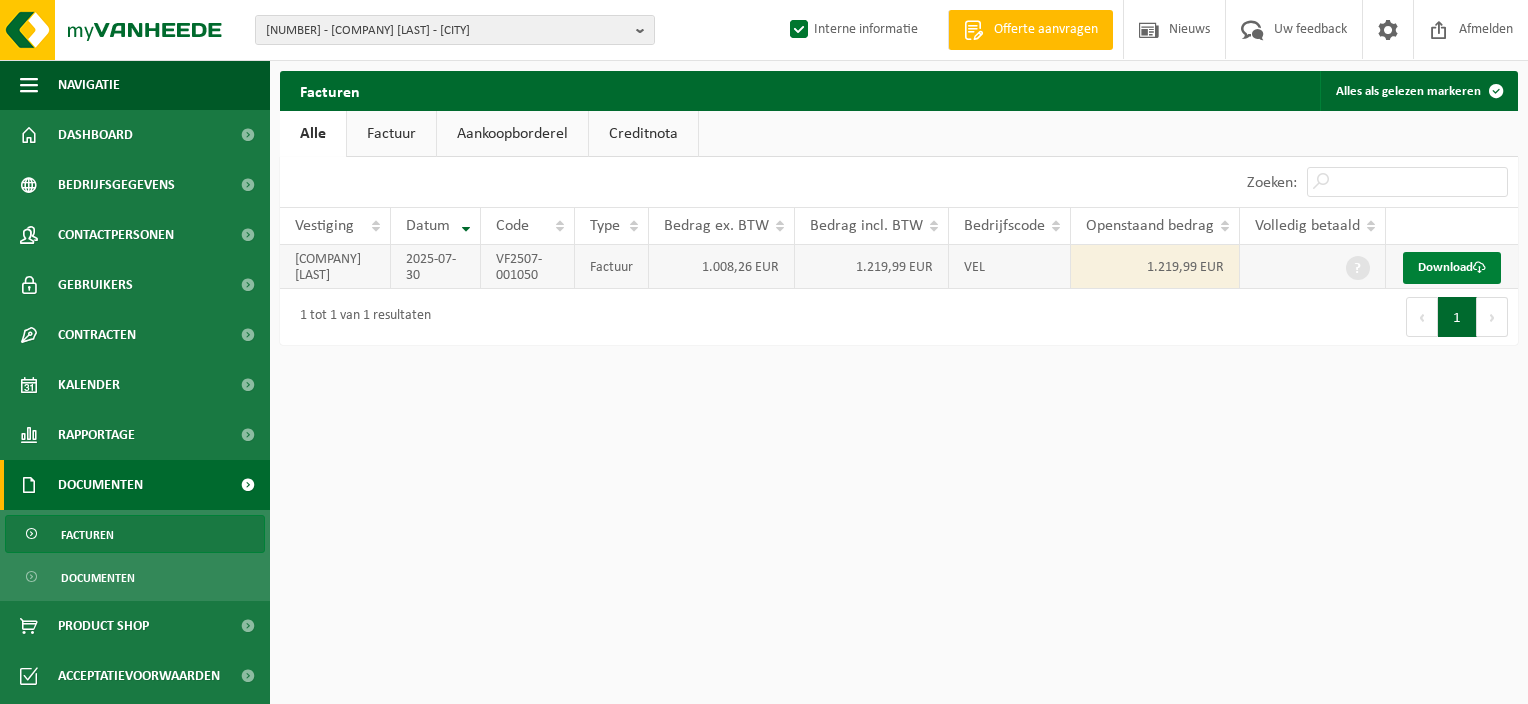 click on "Download" at bounding box center (1452, 268) 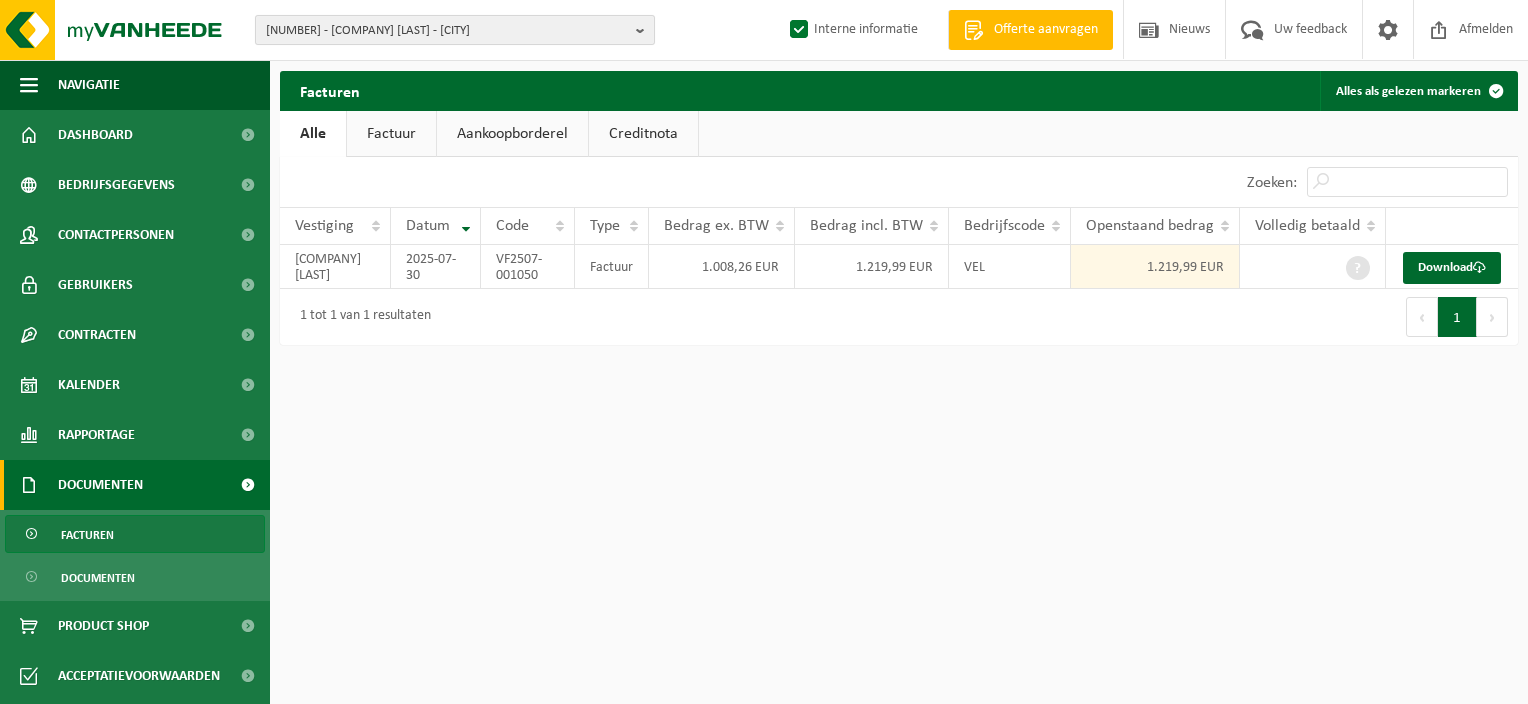 click at bounding box center [645, 30] 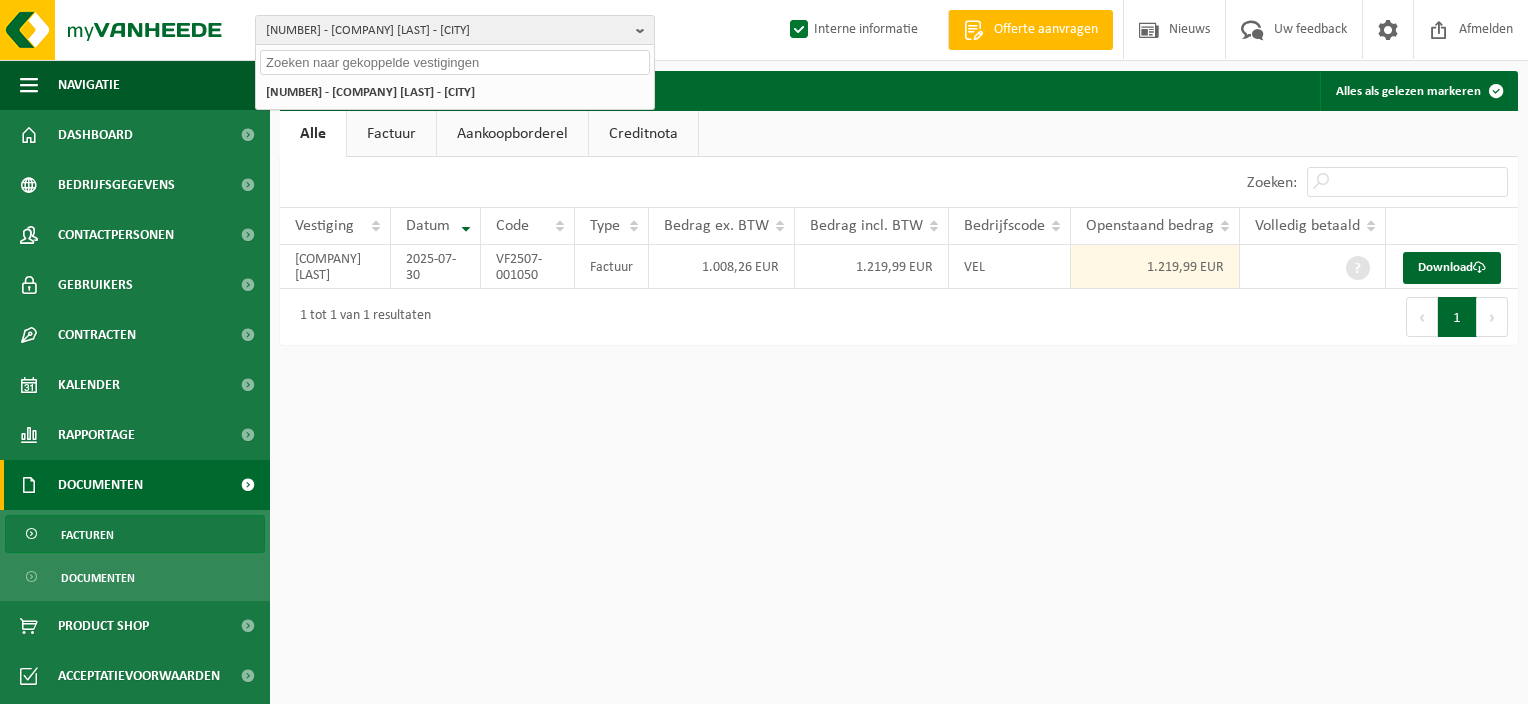 click at bounding box center [455, 62] 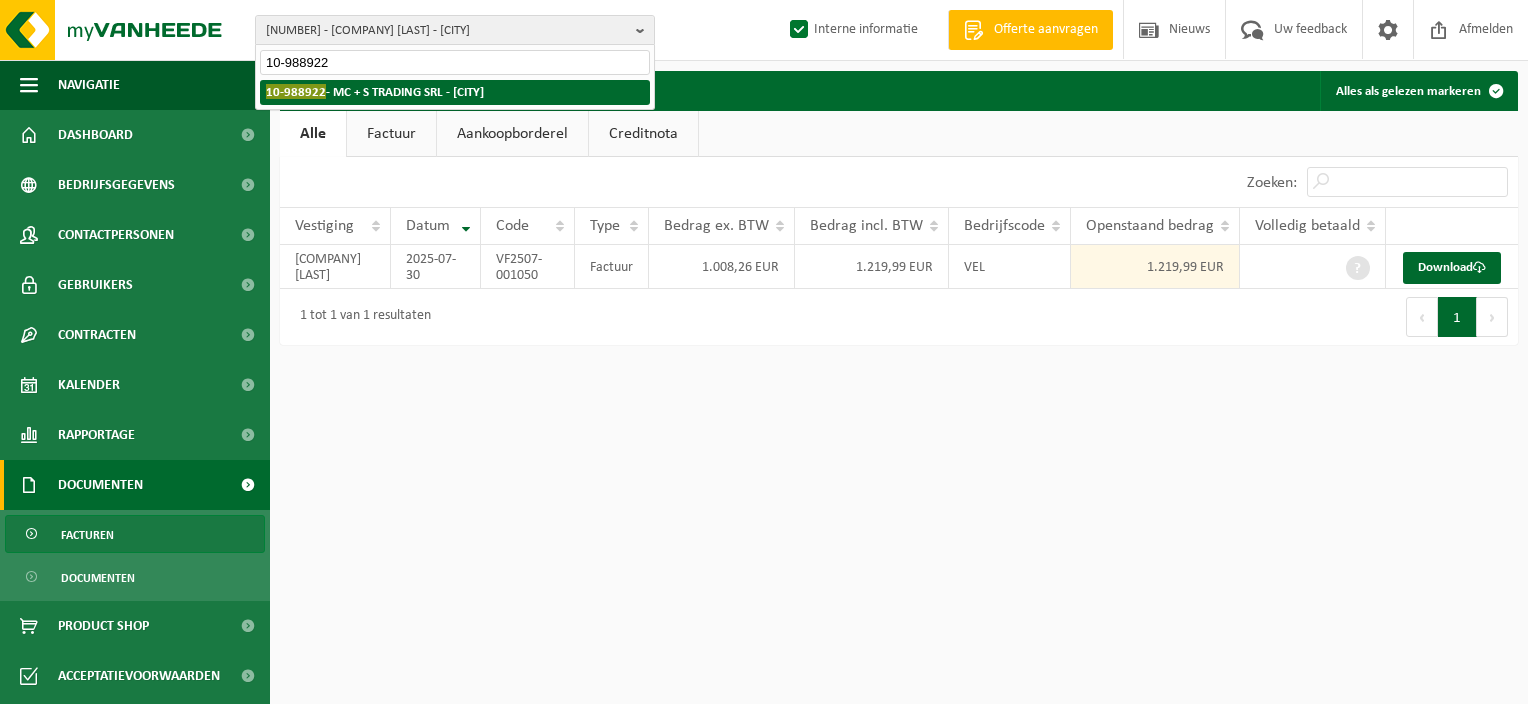 type on "10-988922" 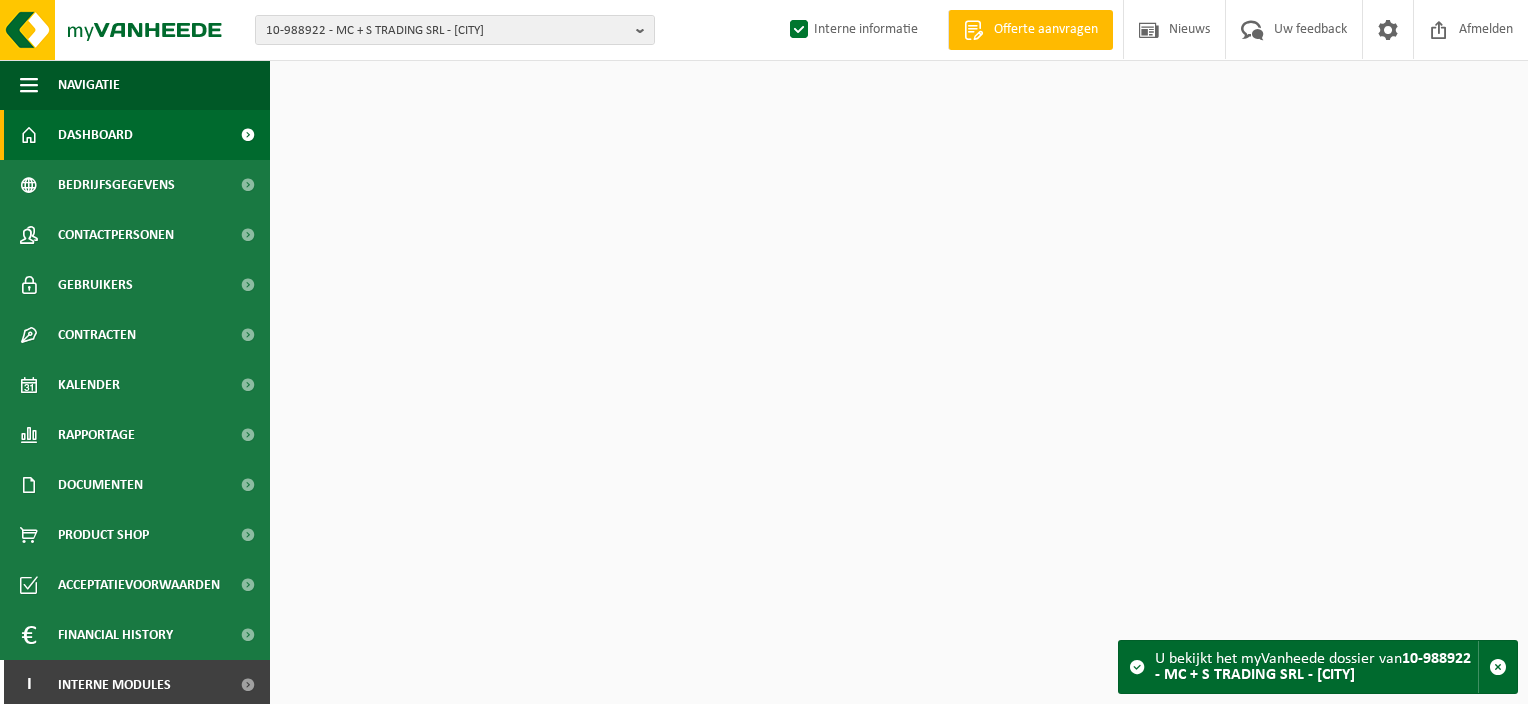 scroll, scrollTop: 0, scrollLeft: 0, axis: both 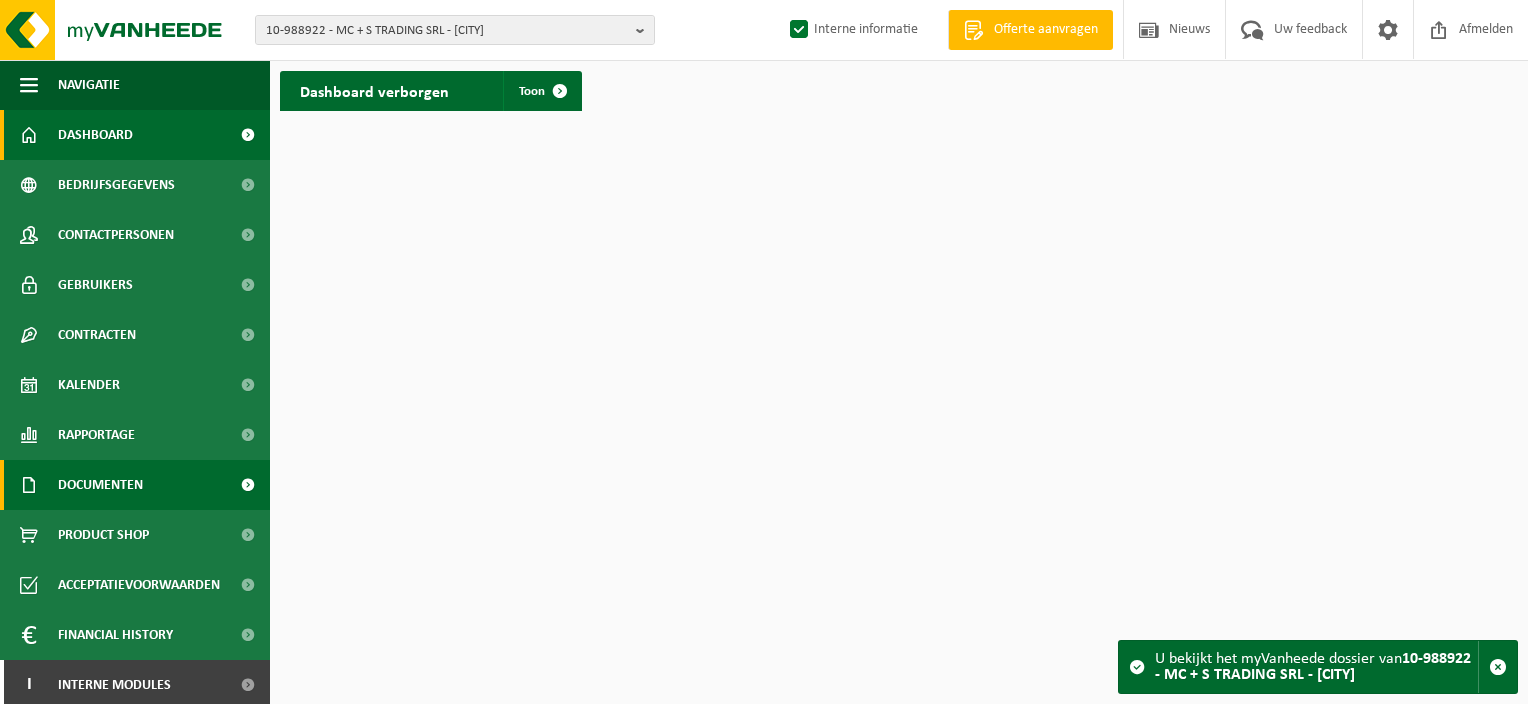 click on "Documenten" at bounding box center [100, 485] 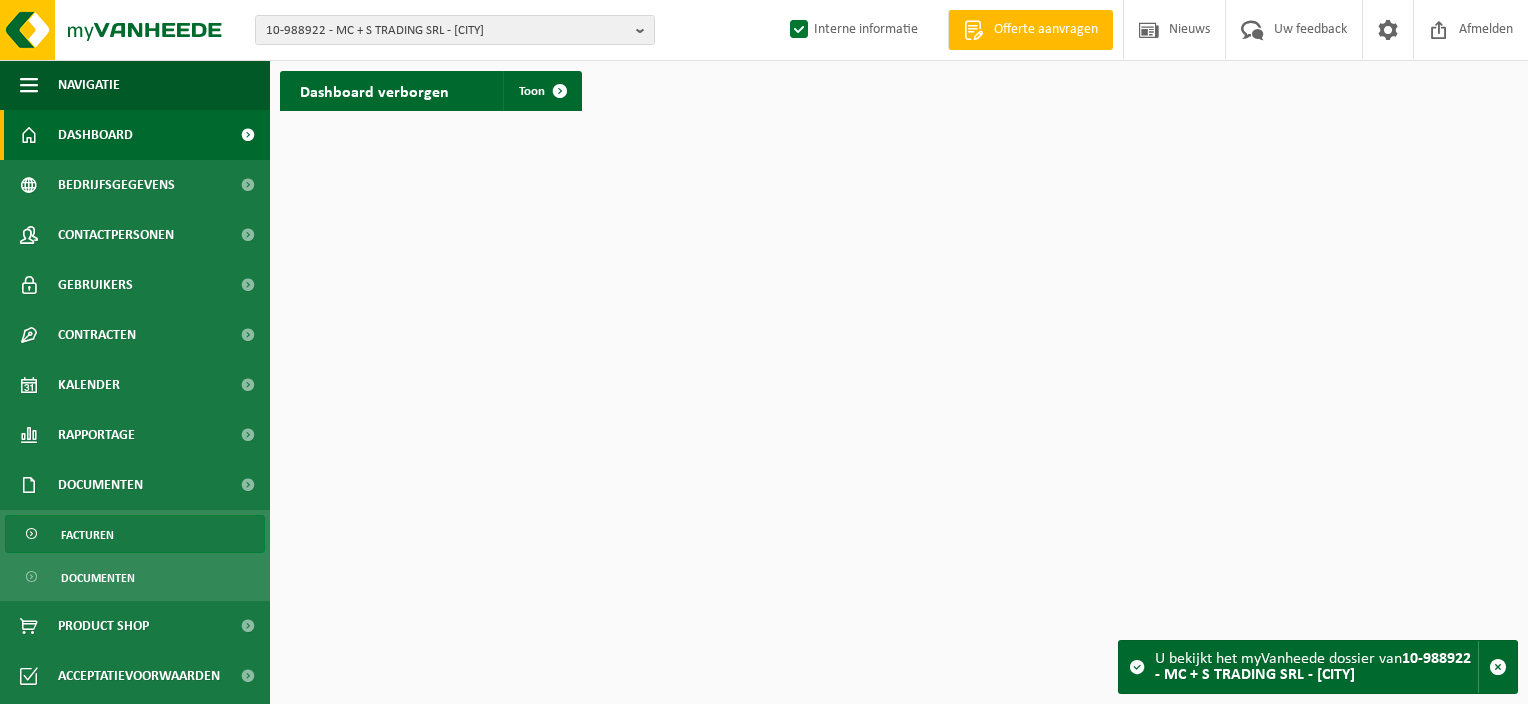click on "Facturen" at bounding box center [87, 535] 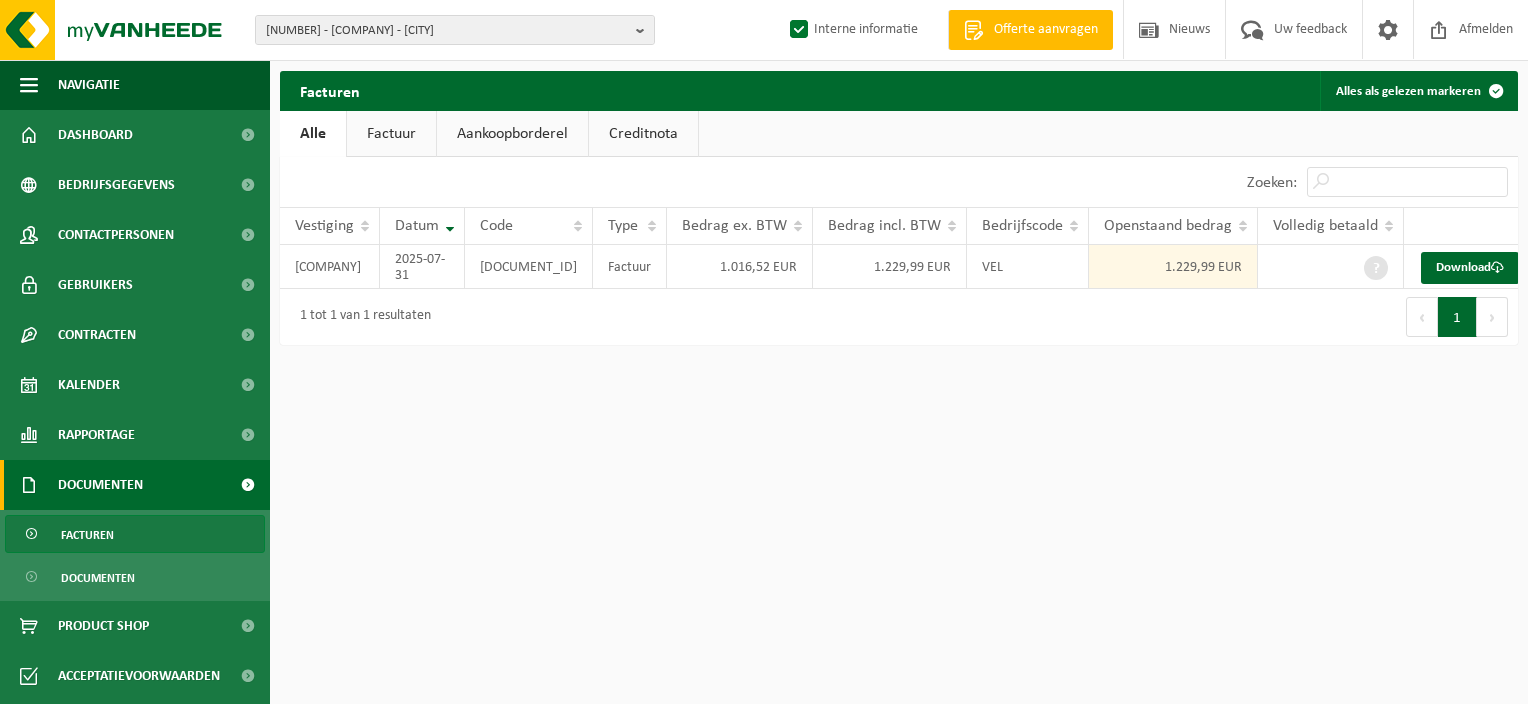 scroll, scrollTop: 0, scrollLeft: 0, axis: both 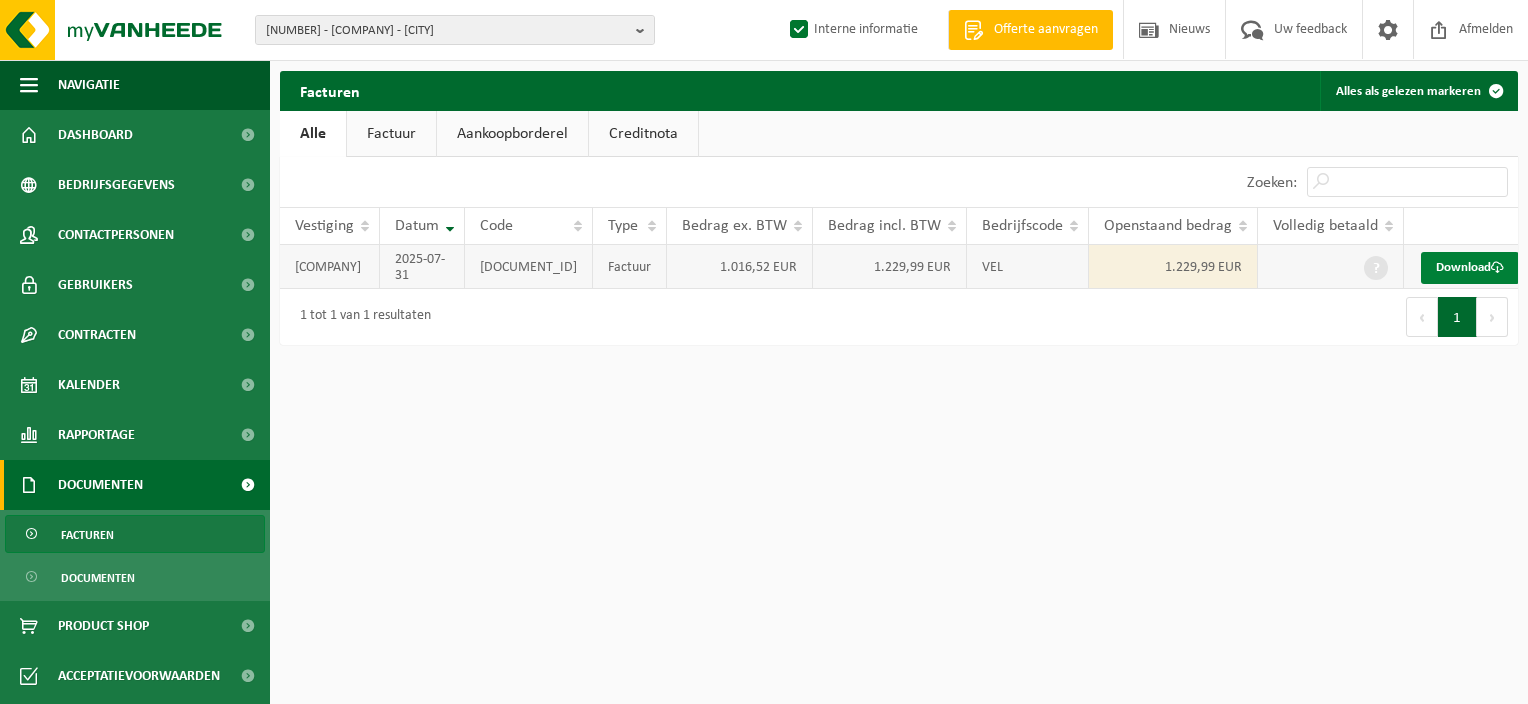 click on "Download" at bounding box center [1470, 268] 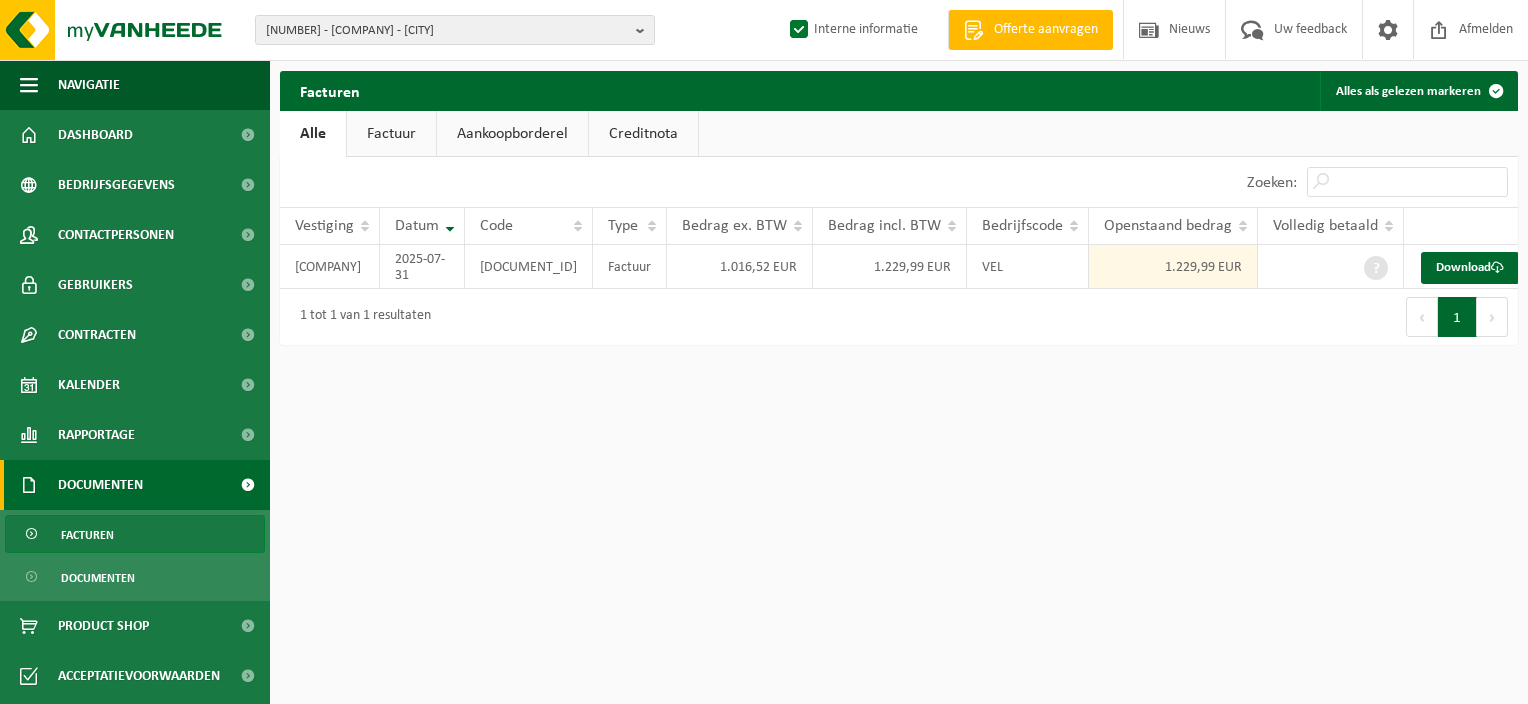 click on "10-988922 - MC + S TRADING SRL - BRAINE-L'ALLEUD                           10-988922 - MC + S TRADING SRL - BRAINE-L'ALLEUD                                         Interne informatie      Welkom  ONLINE SALES TEAM NIVELLES         Offerte aanvragen         Nieuws         Uw feedback               Afmelden                     Navigatie                 Offerte aanvragen         Nieuws         Uw feedback               Afmelden                 Dashboard               Bedrijfsgegevens               Contactpersonen               Gebruikers               Contracten               Actieve contracten             Historiek contracten                 Kalender               Rapportage               In grafiekvorm             In lijstvorm                 Documenten               Facturen             Documenten                 Product Shop               Acceptatievoorwaarden               Financial History               In grafiekvorm             In lijstvorm               I   Interne modules" at bounding box center [764, 352] 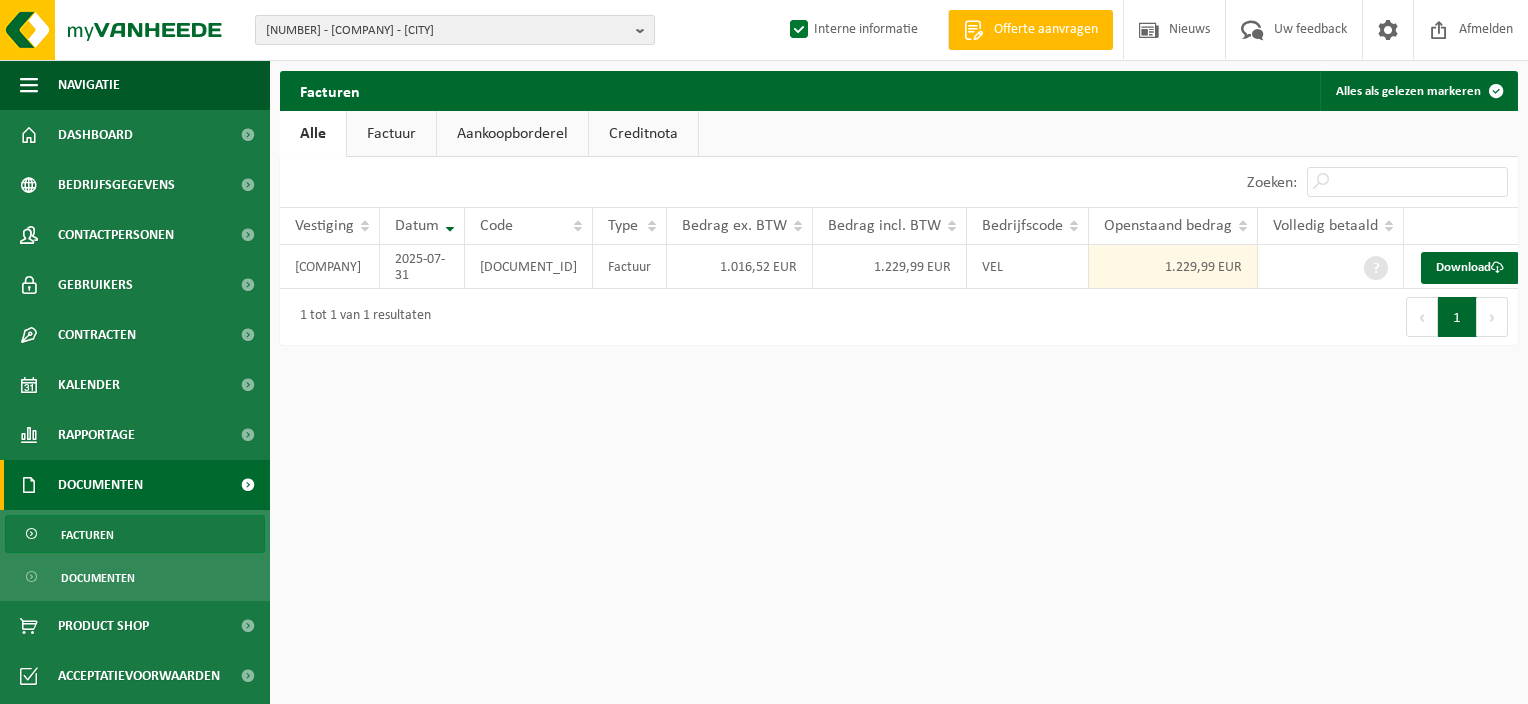 click at bounding box center [645, 30] 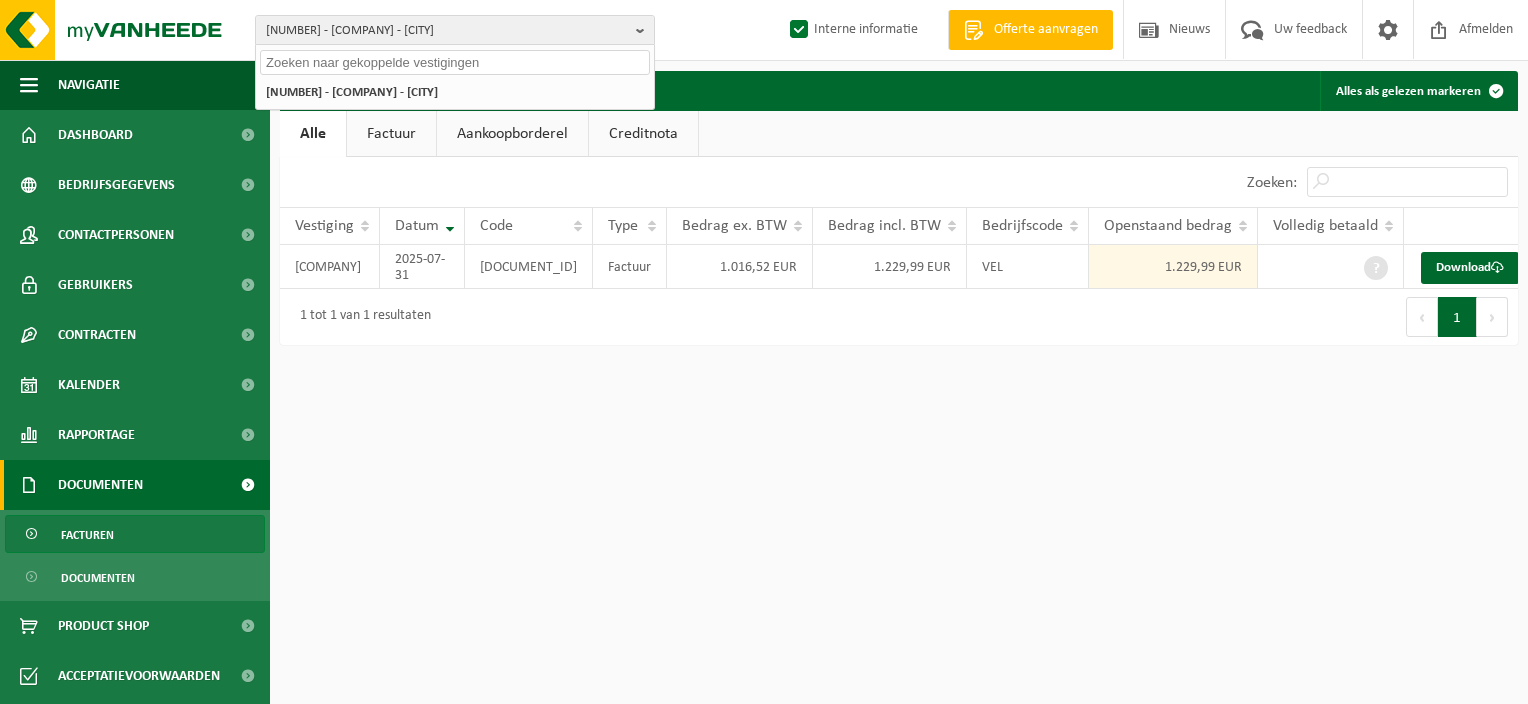 click at bounding box center (455, 62) 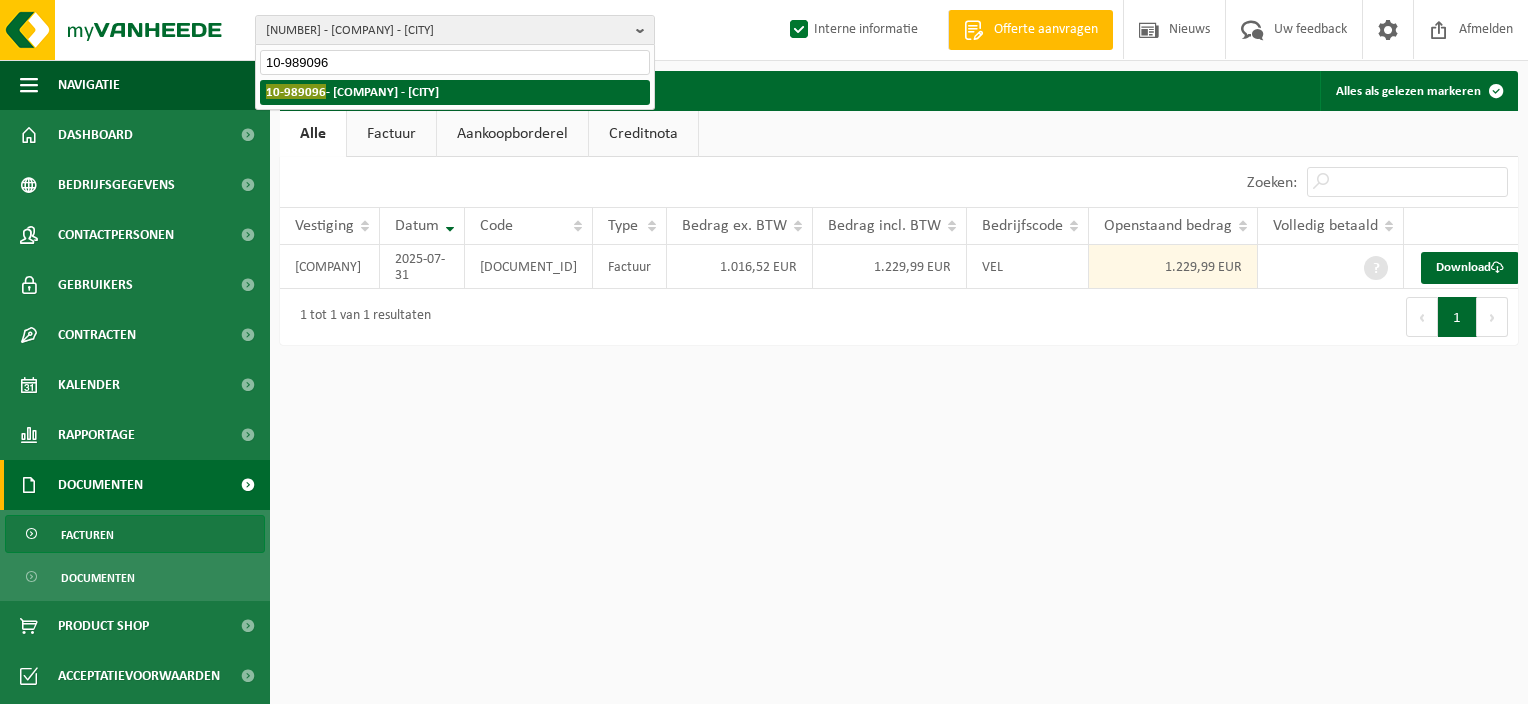 type on "10-989096" 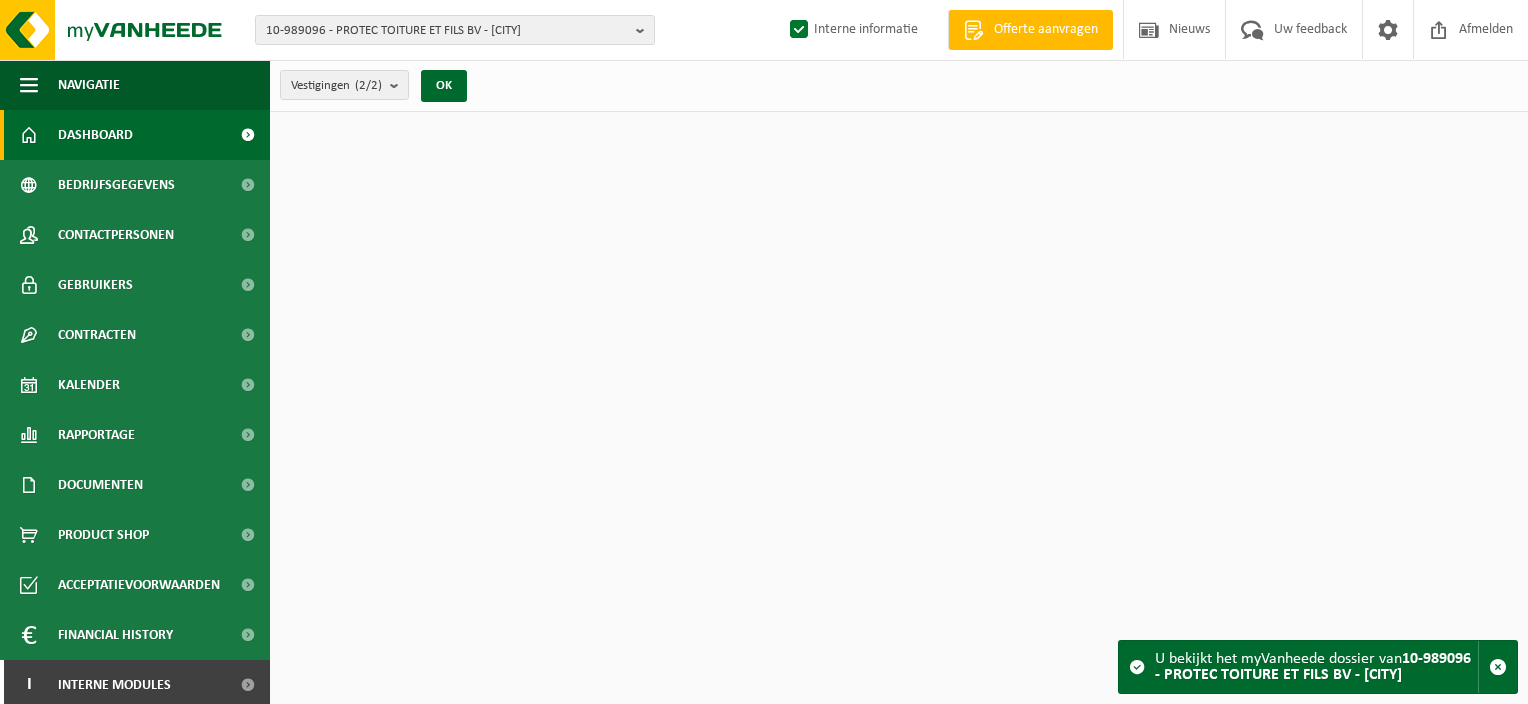 scroll, scrollTop: 0, scrollLeft: 0, axis: both 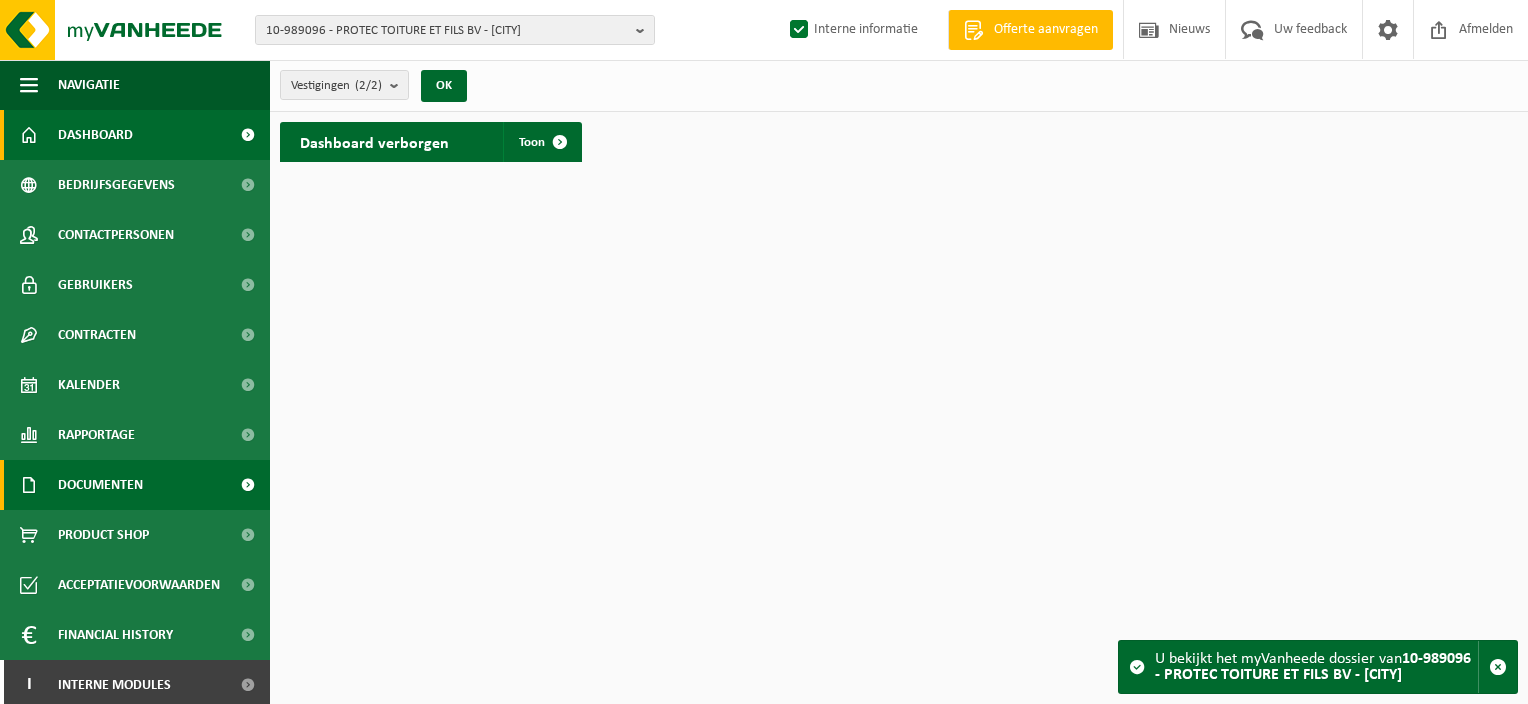 click on "Documenten" at bounding box center (135, 485) 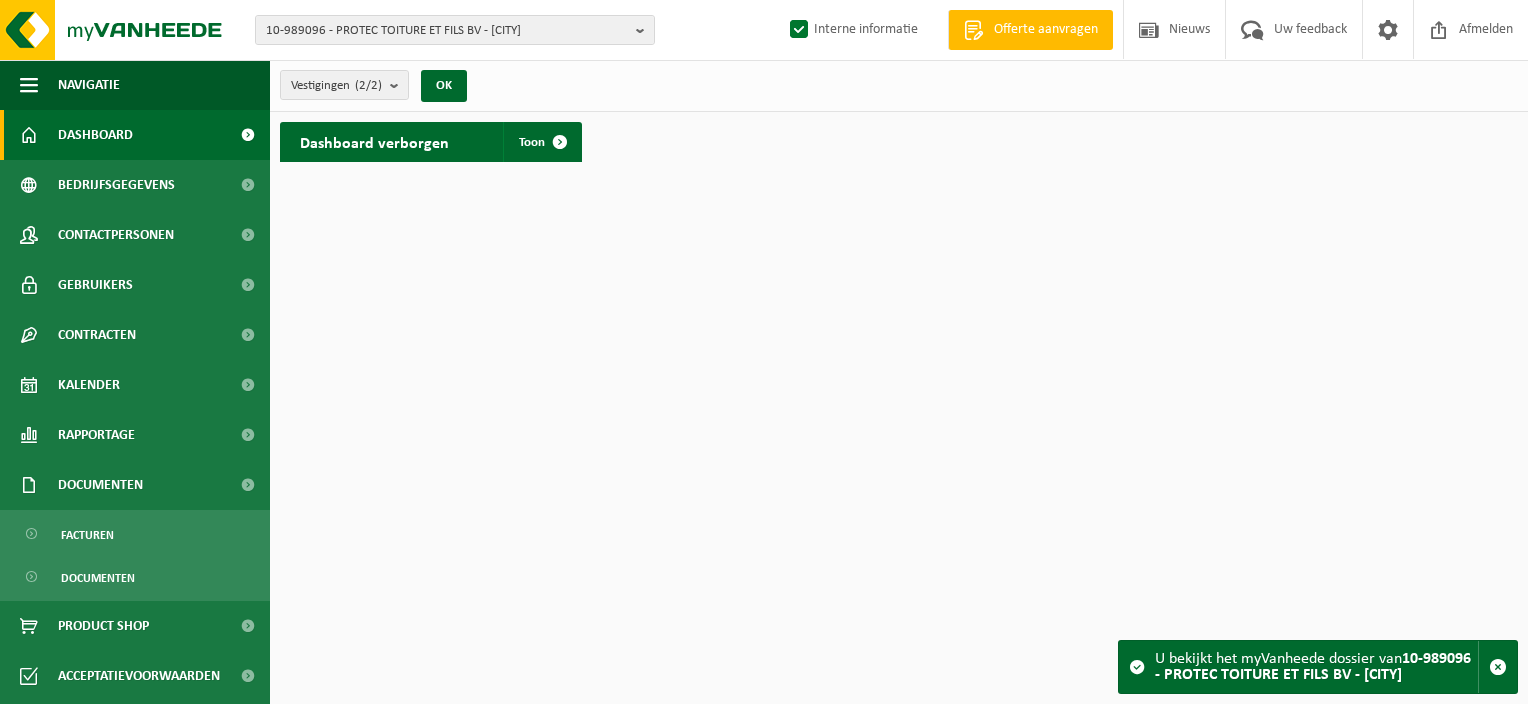 click on "Facturen             Documenten" at bounding box center [135, 555] 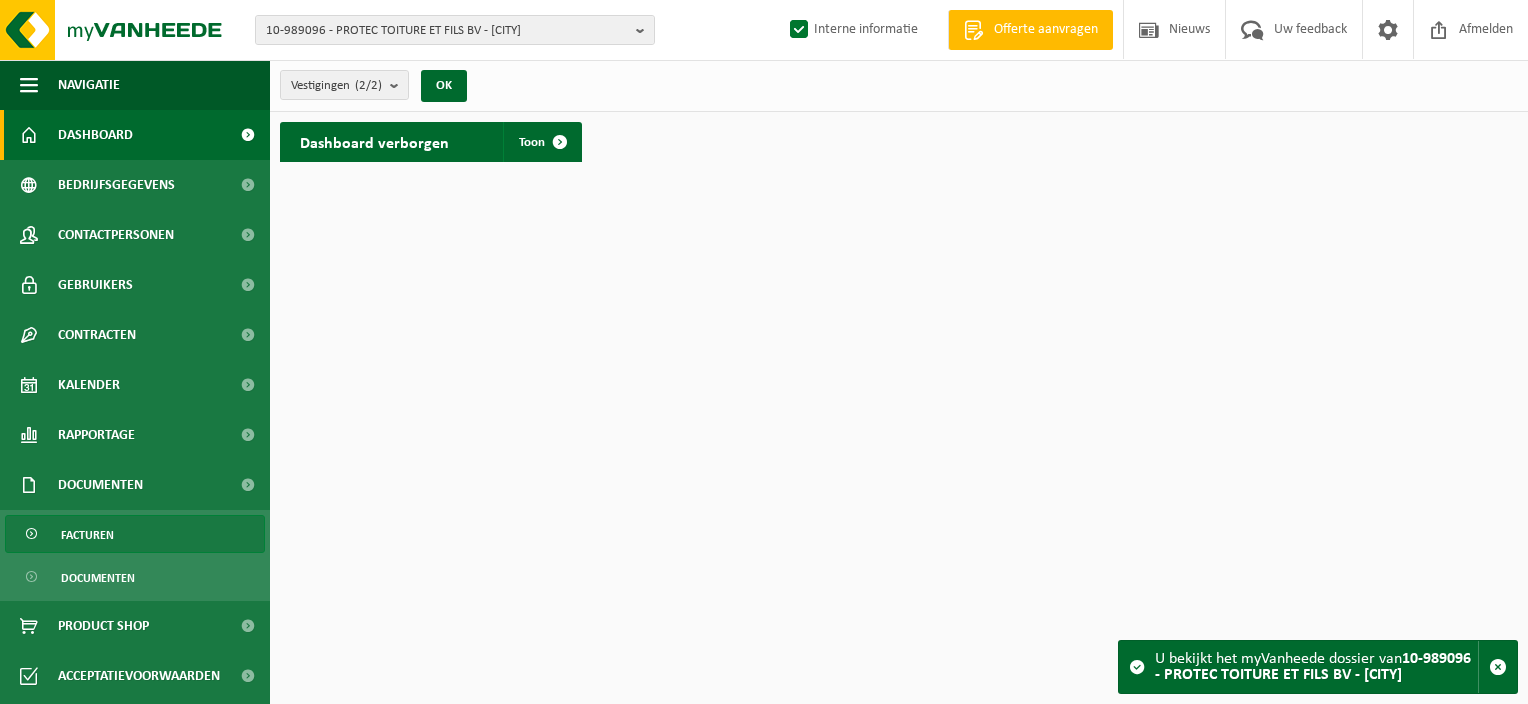 click on "Facturen" at bounding box center (135, 534) 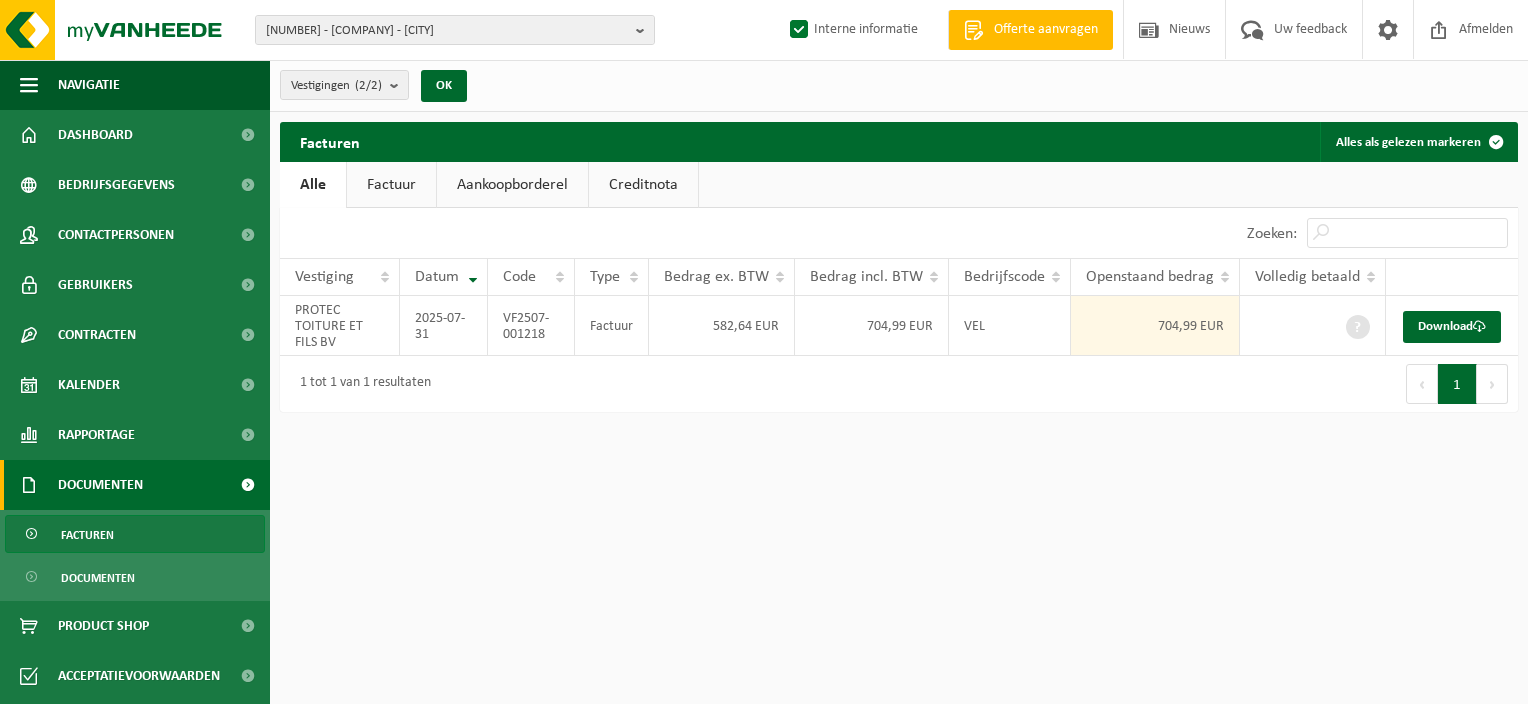 scroll, scrollTop: 0, scrollLeft: 0, axis: both 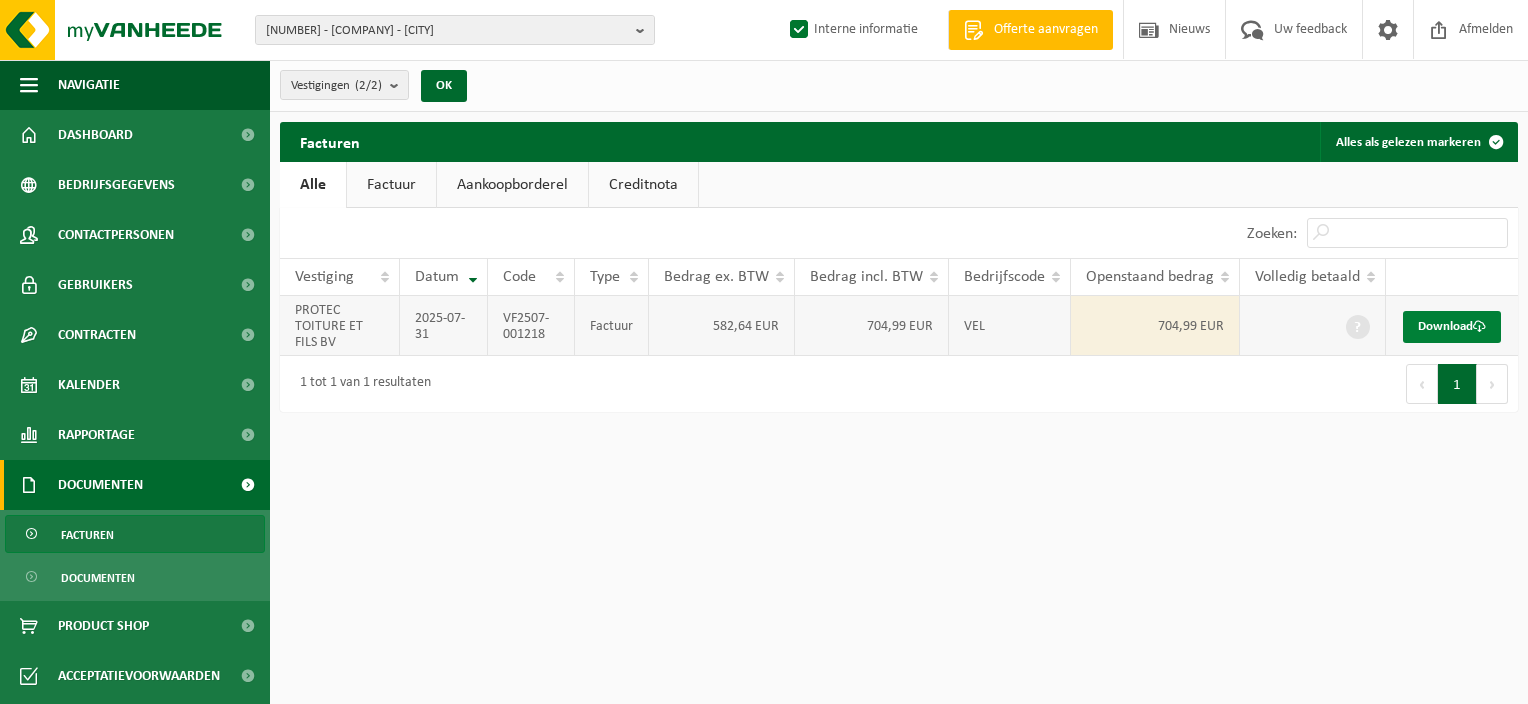 click on "Download" at bounding box center (1452, 327) 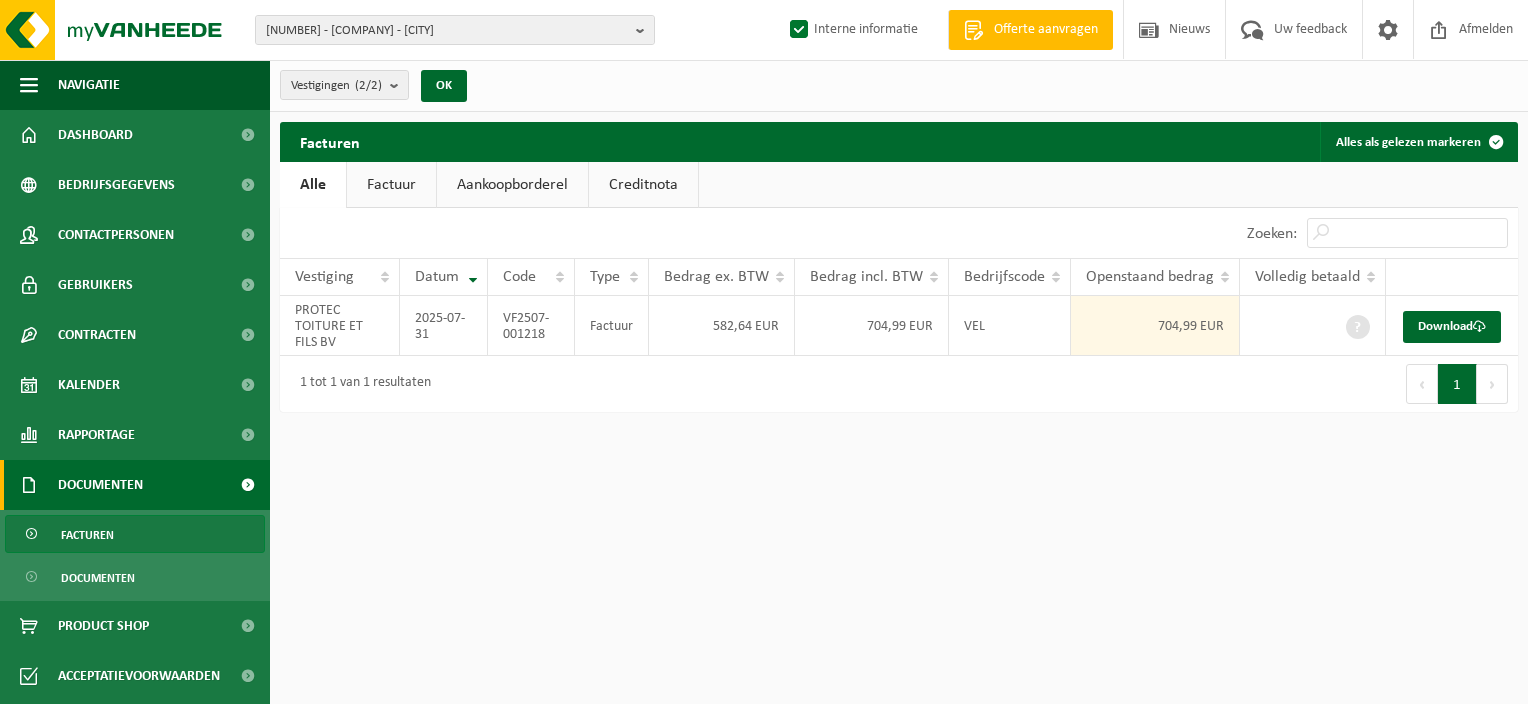 click on "10-989096 - PROTEC TOITURE ET FILS BV - SINT-GENESIUS-RODE                           10-989096 - PROTEC TOITURE ET FILS BV - SINT-GENESIUS-RODE 10-989095 - PROTEC TOITURE ET FILS BV-MOLENBEEK SAINT JEAN - MOLENBEEK-SAINT-JEAN                                         Interne informatie      Welkom  ONLINE SALES TEAM NIVELLES         Offerte aanvragen         Nieuws         Uw feedback               Afmelden                     Navigatie                 Offerte aanvragen         Nieuws         Uw feedback               Afmelden                 Dashboard               Bedrijfsgegevens               Contactpersonen               Gebruikers               Contracten               Actieve contracten             Historiek contracten                 Kalender               Rapportage               In grafiekvorm             In lijstvorm                 Documenten               Facturen             Documenten                 Product Shop               Acceptatievoorwaarden" at bounding box center [764, 352] 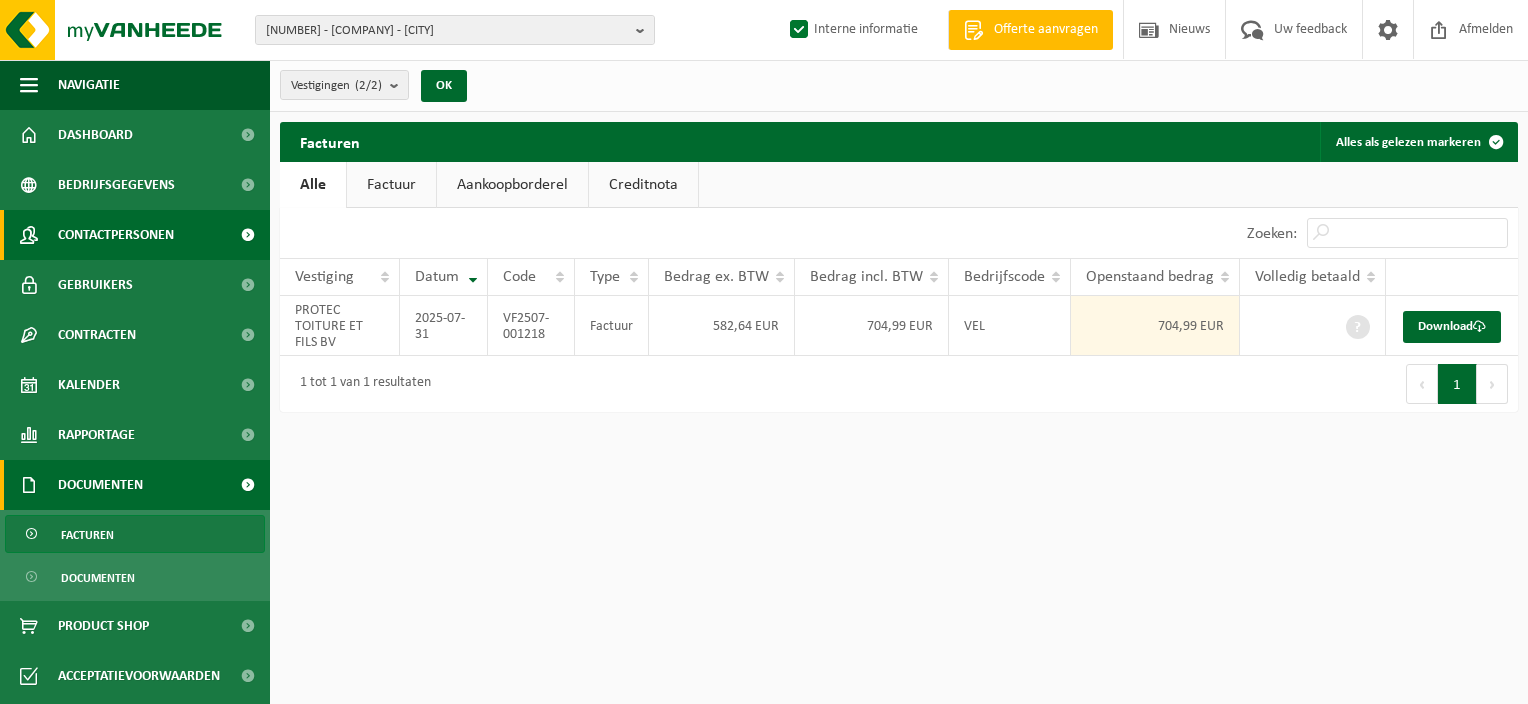 click on "Contactpersonen" at bounding box center (116, 235) 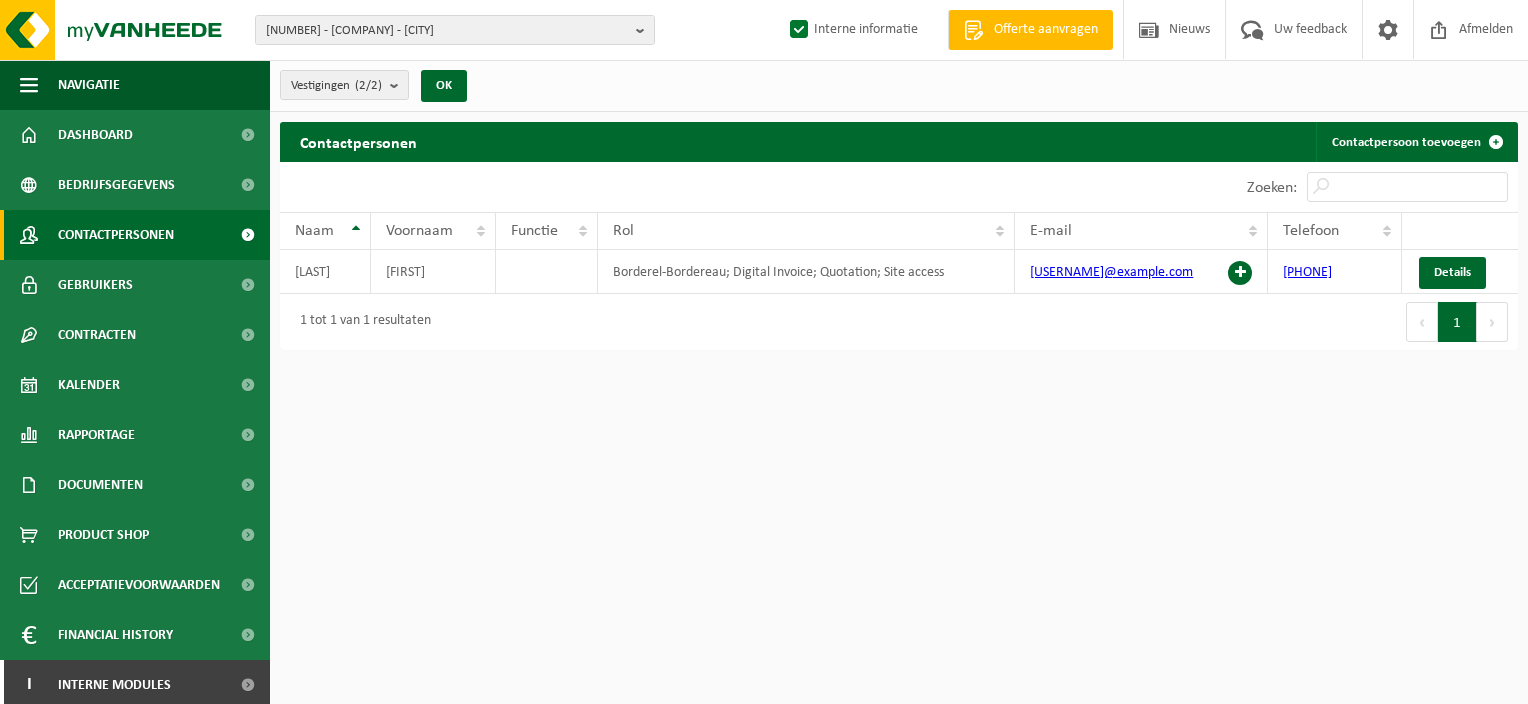 scroll, scrollTop: 0, scrollLeft: 0, axis: both 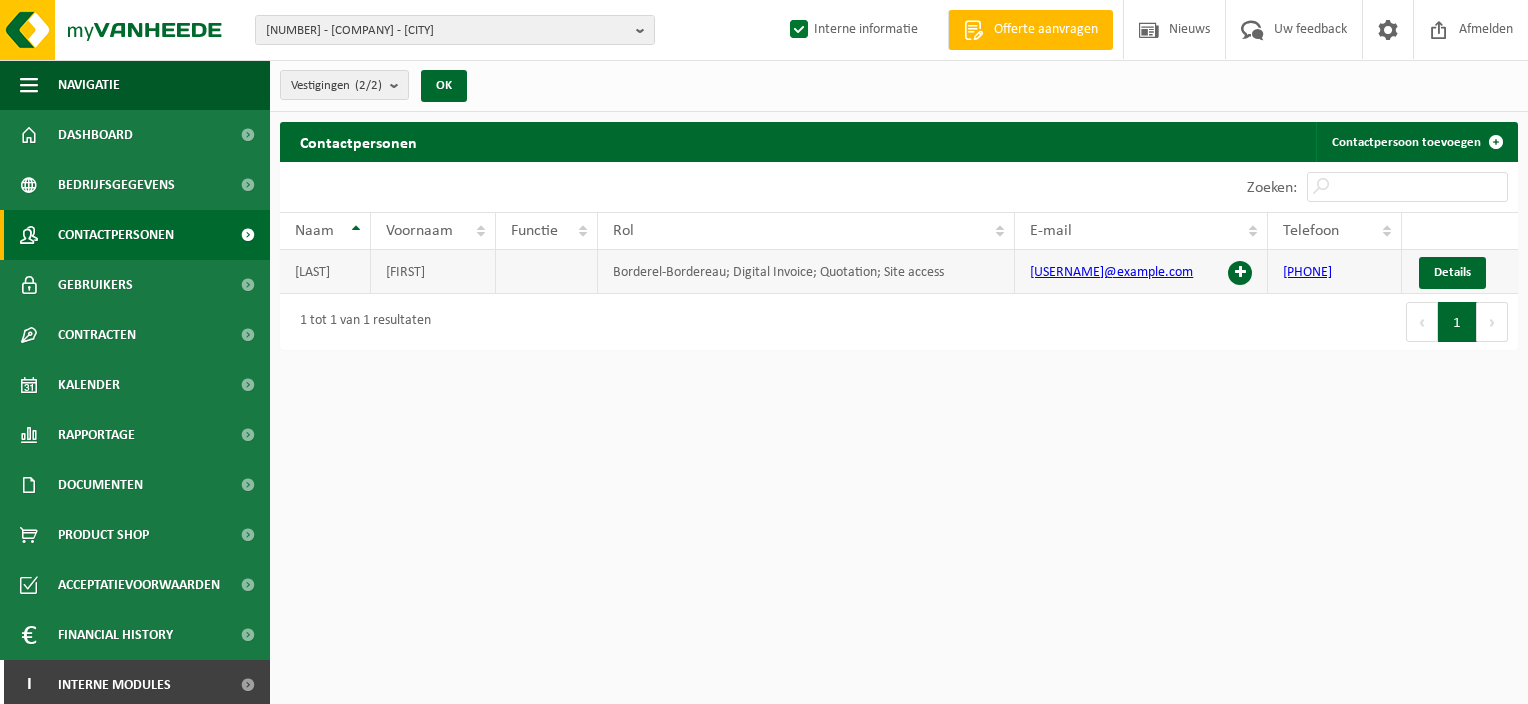 drag, startPoint x: 1203, startPoint y: 276, endPoint x: 1030, endPoint y: 272, distance: 173.04623 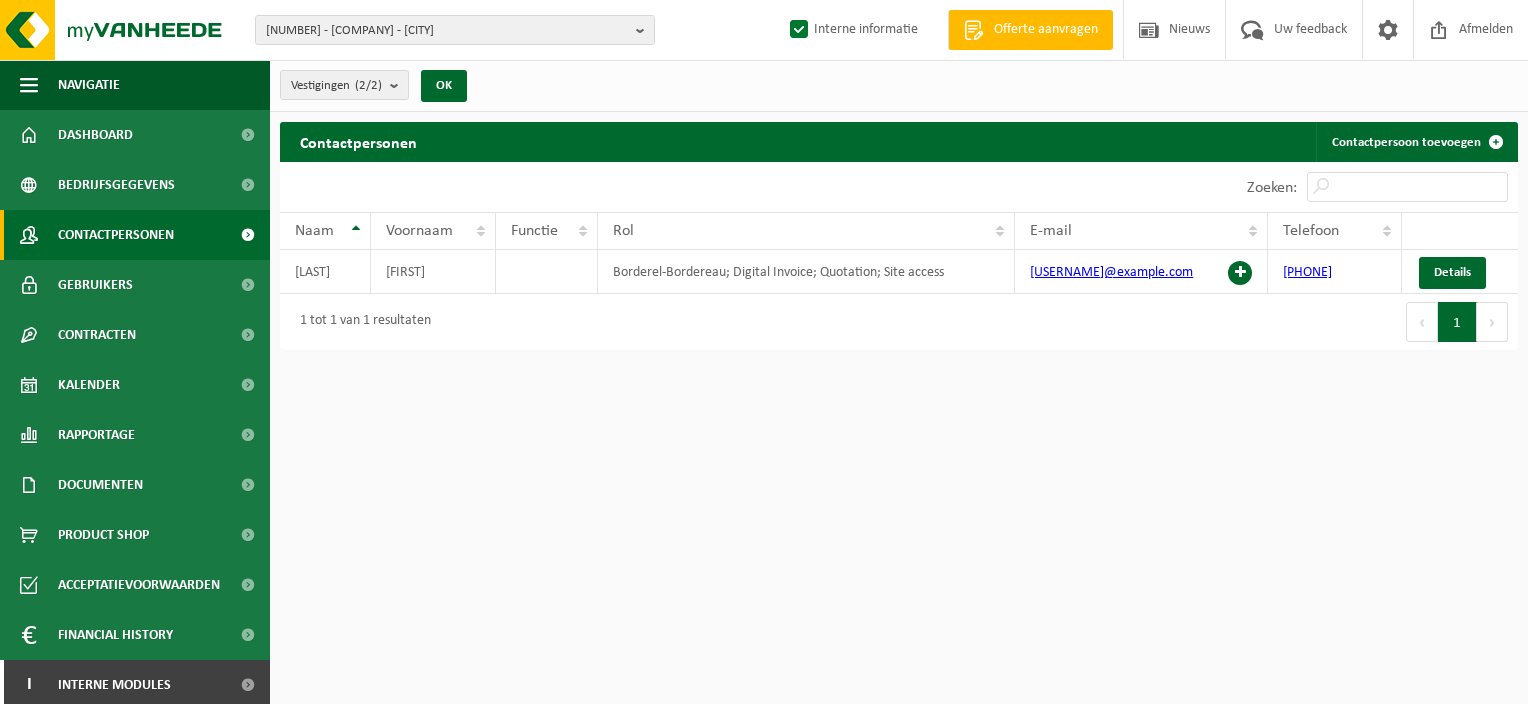 copy on "ayrtonbartoli07@gmail.com" 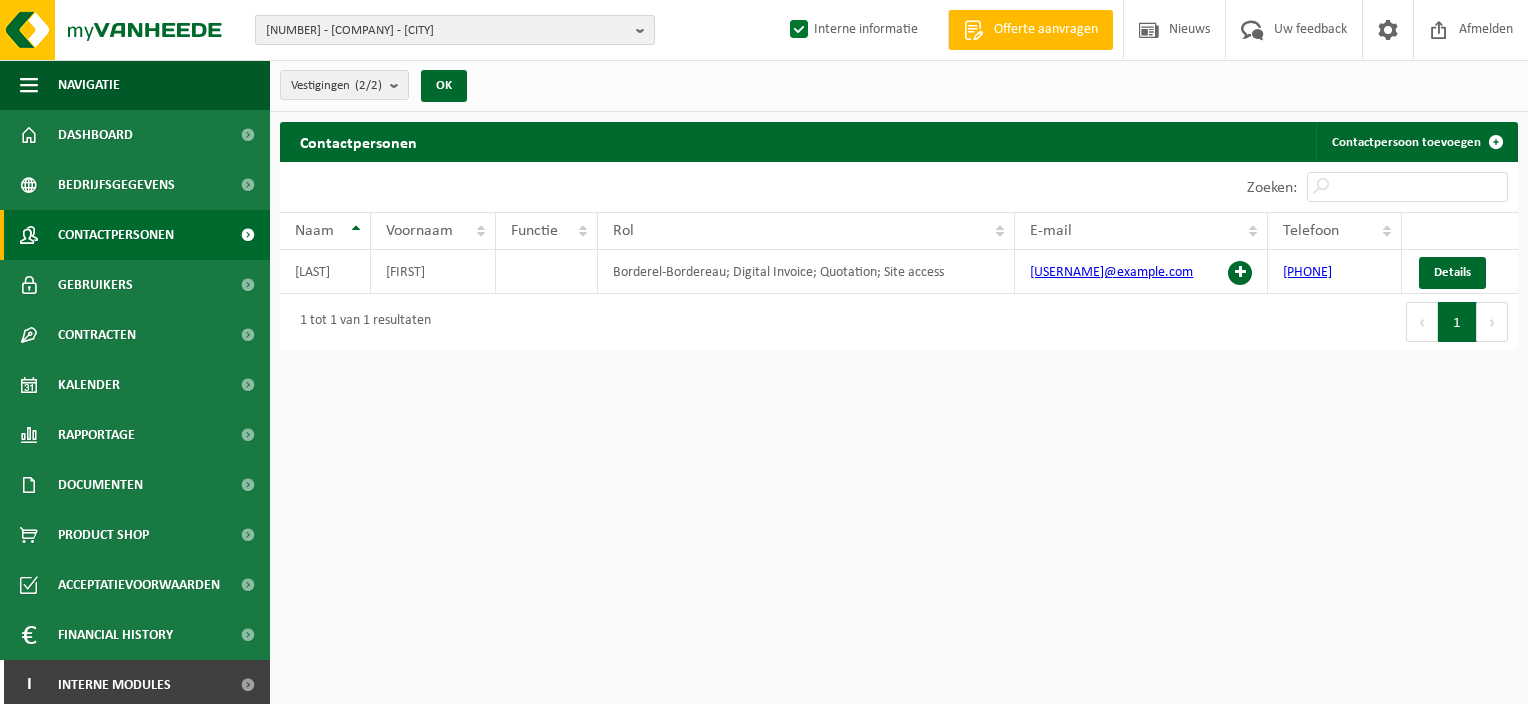 click at bounding box center (645, 30) 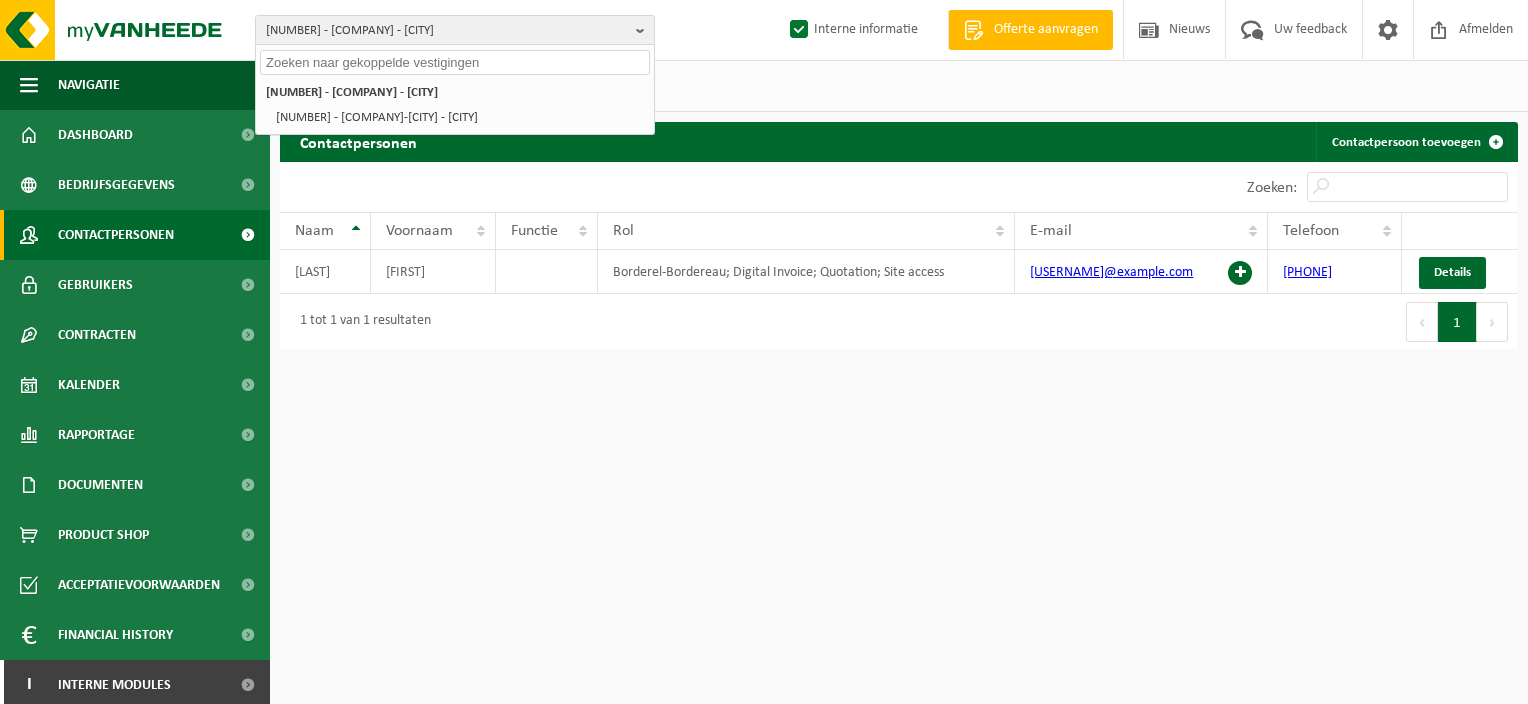 click at bounding box center [455, 62] 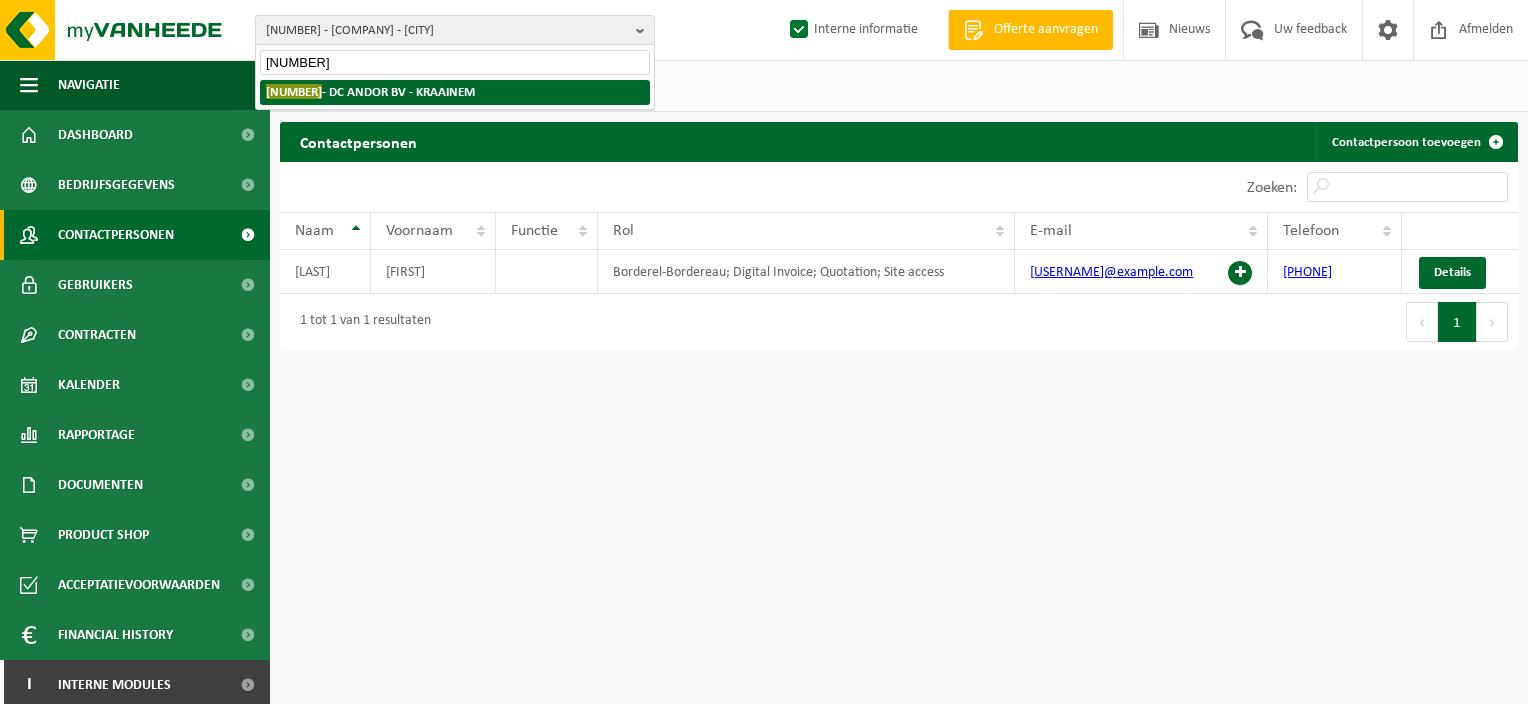 type on "10-989119" 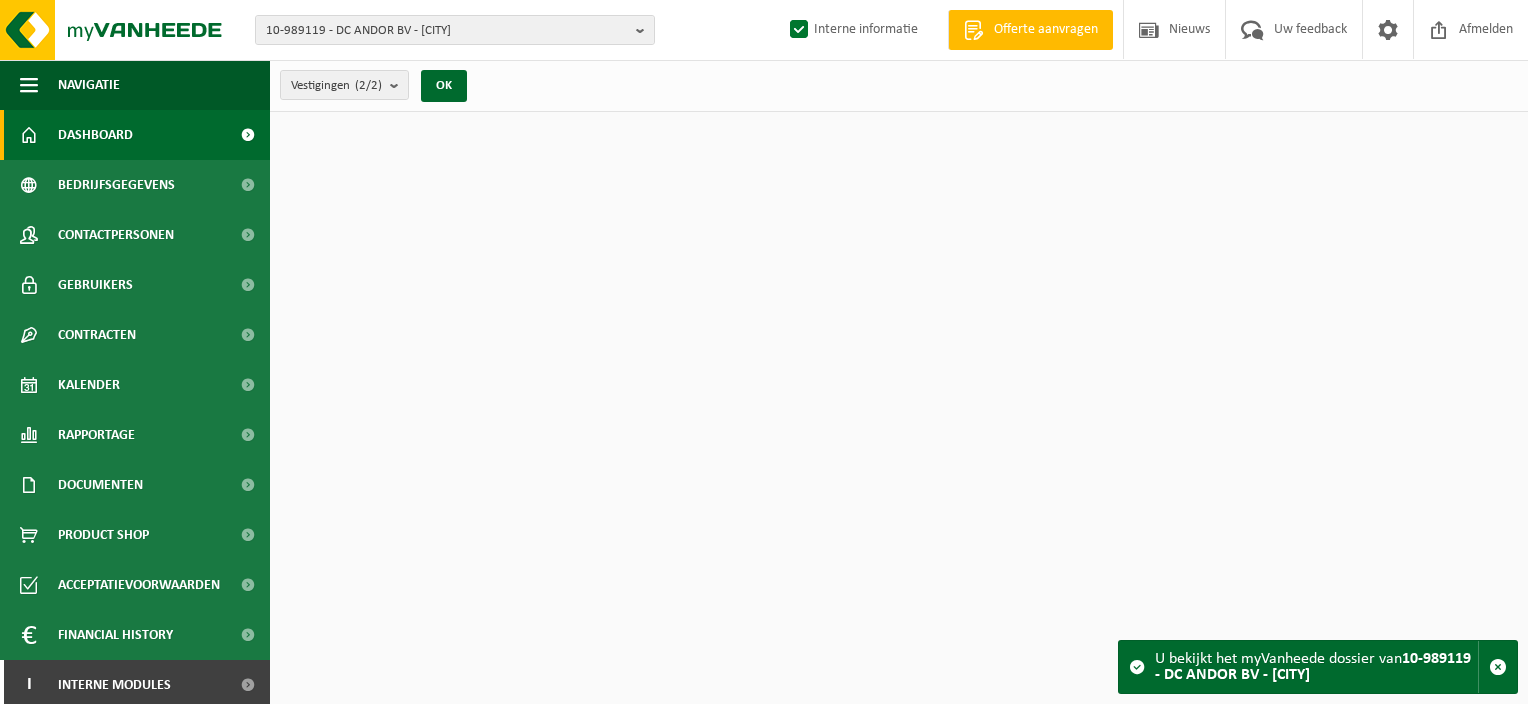 scroll, scrollTop: 0, scrollLeft: 0, axis: both 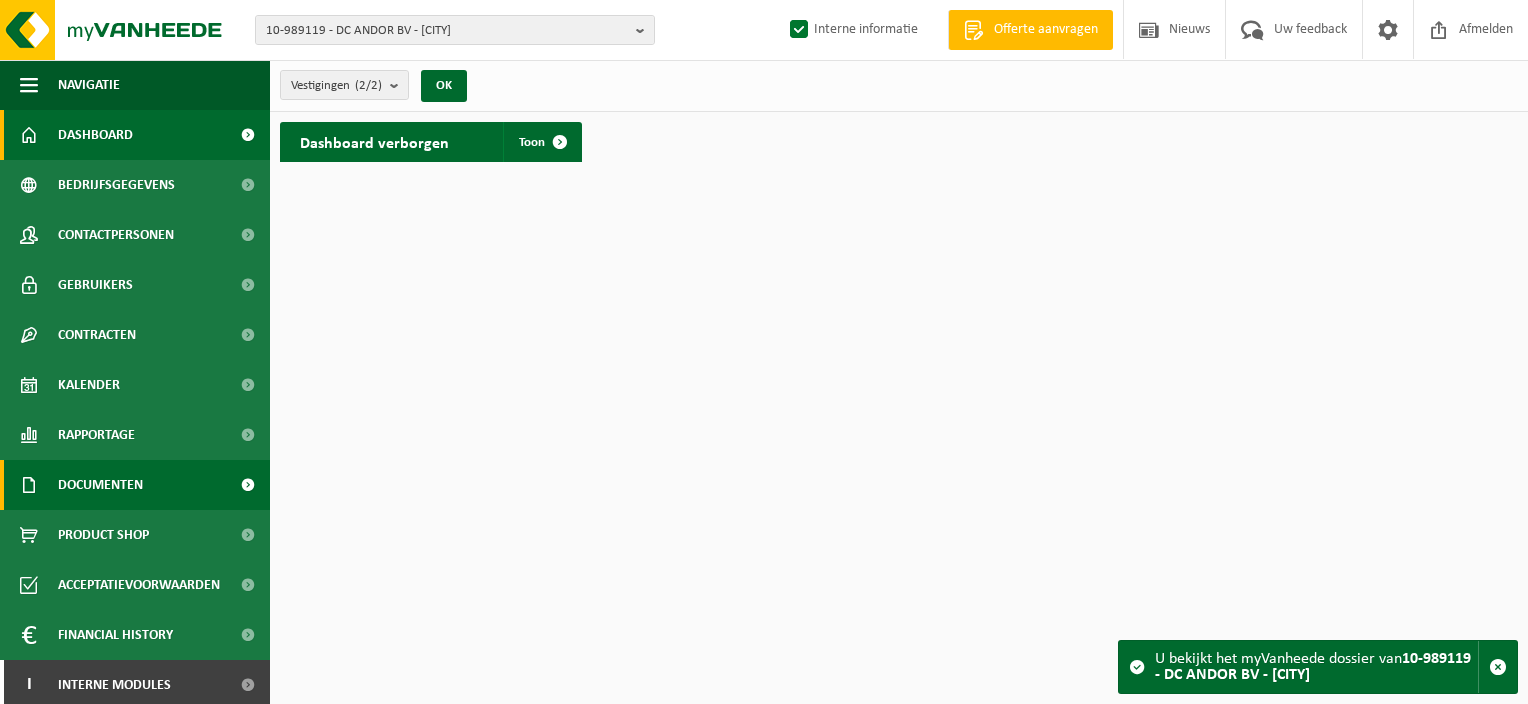 click on "Documenten" at bounding box center (100, 485) 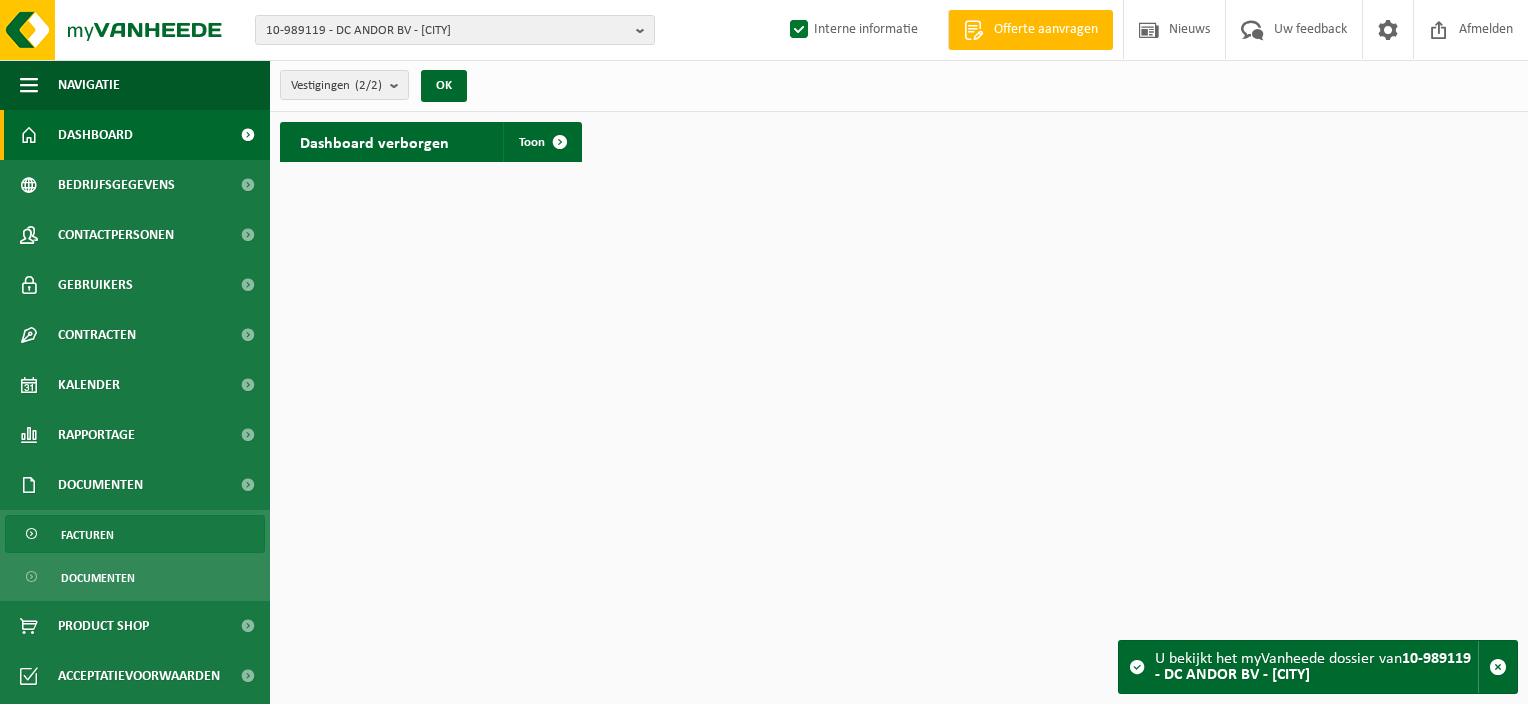 click on "Facturen" at bounding box center (135, 534) 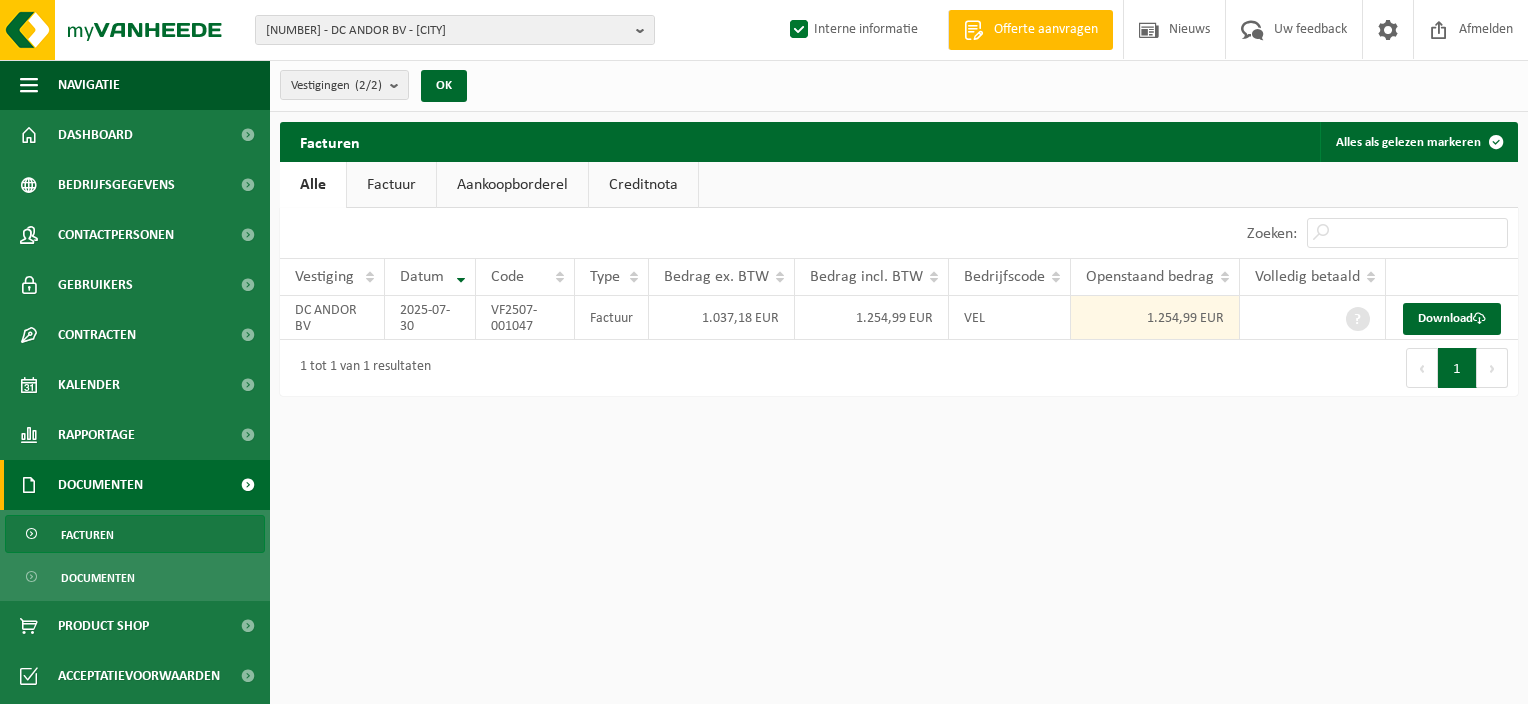 scroll, scrollTop: 0, scrollLeft: 0, axis: both 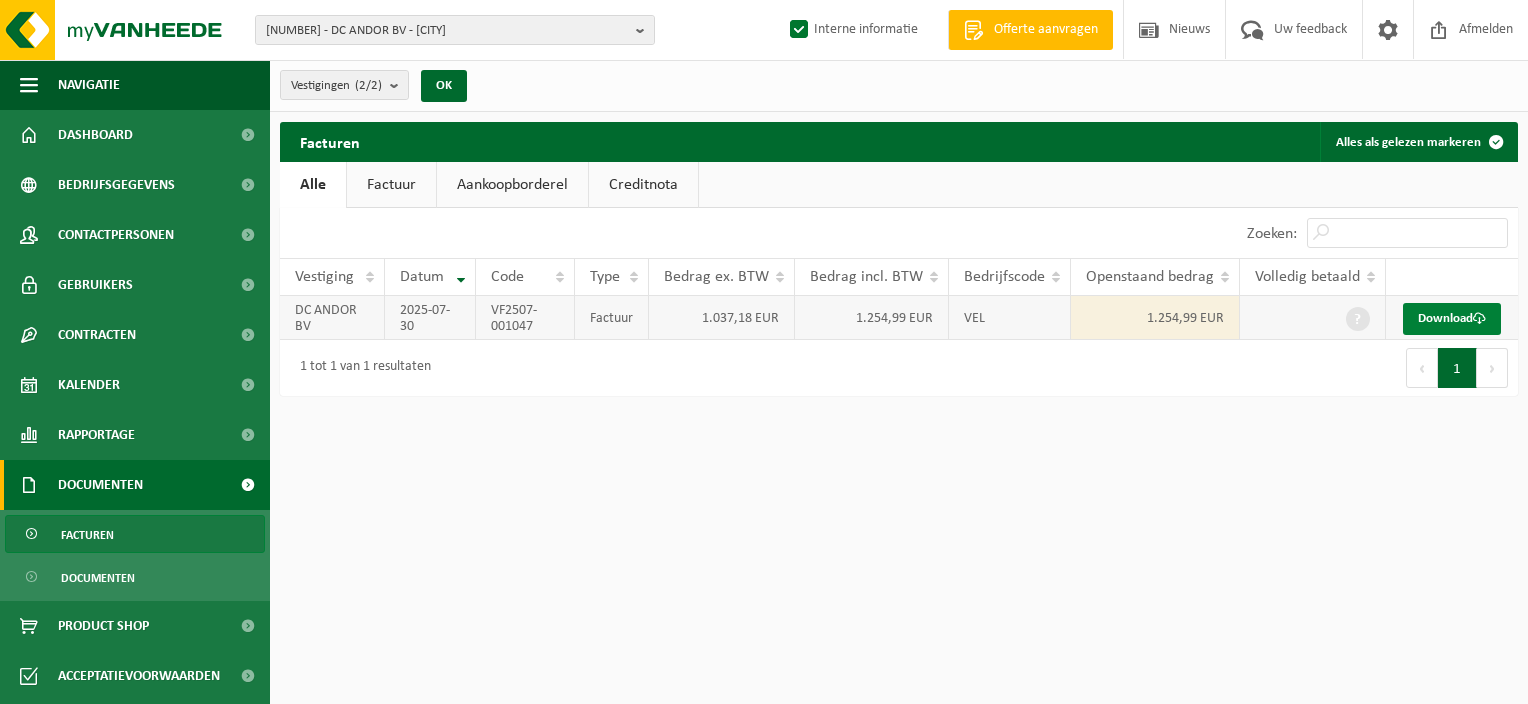 click at bounding box center (1479, 318) 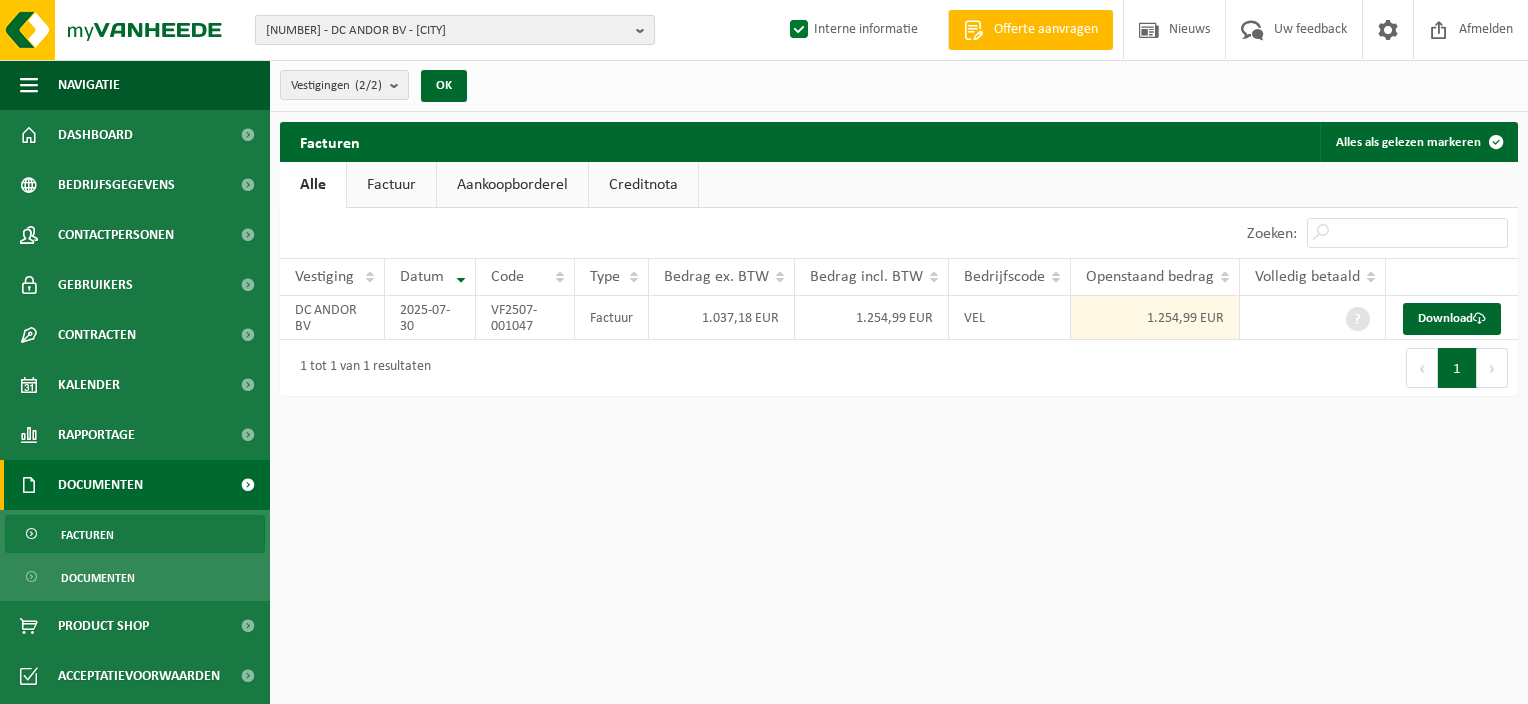 click at bounding box center (645, 30) 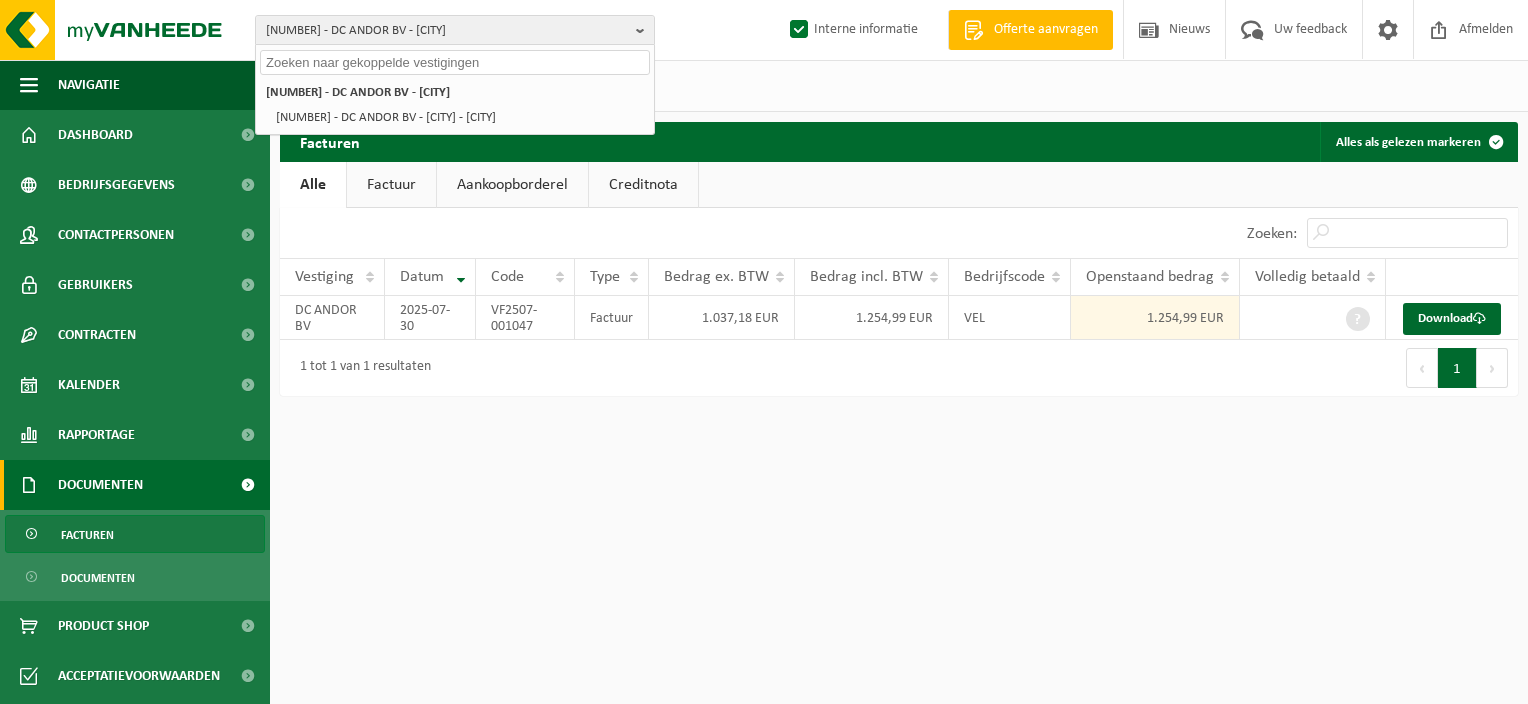 click at bounding box center (455, 62) 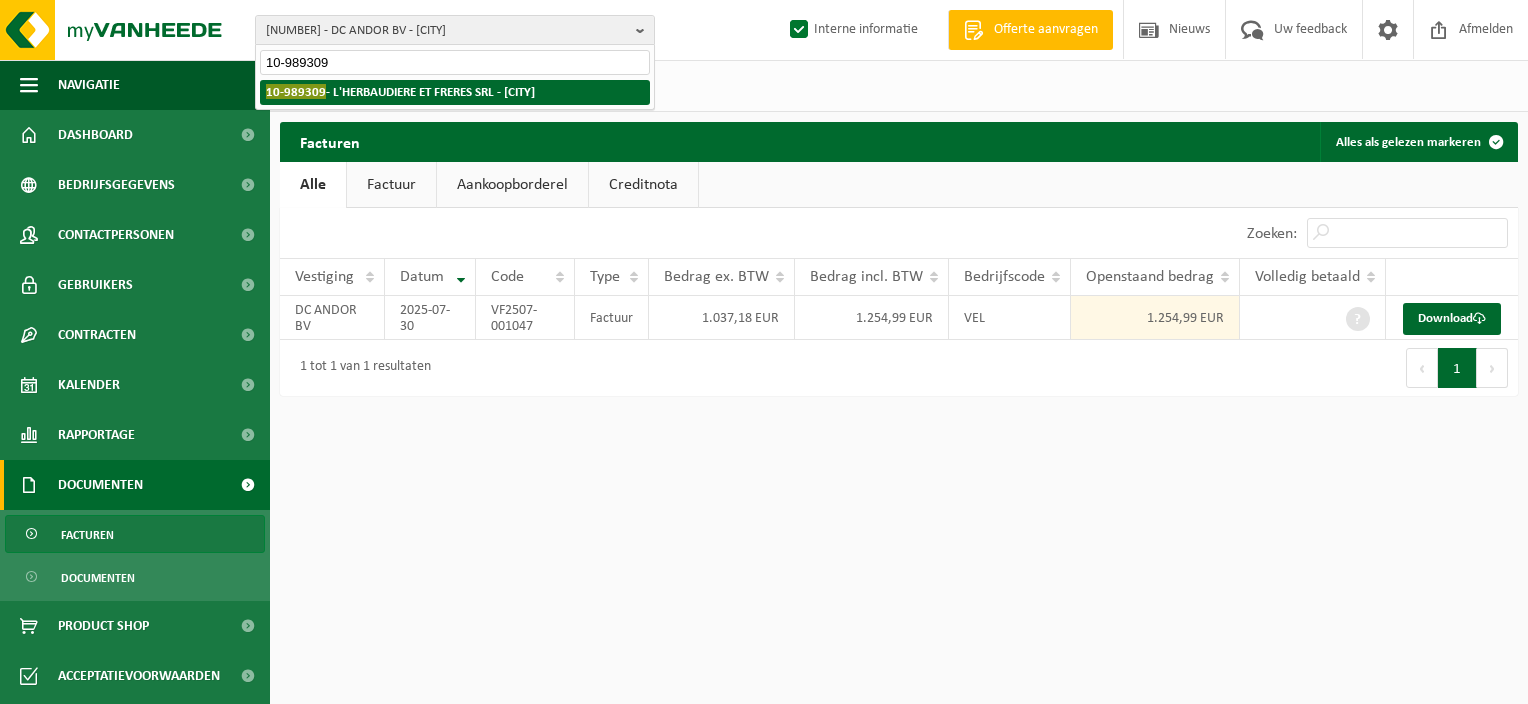 type on "10-989309" 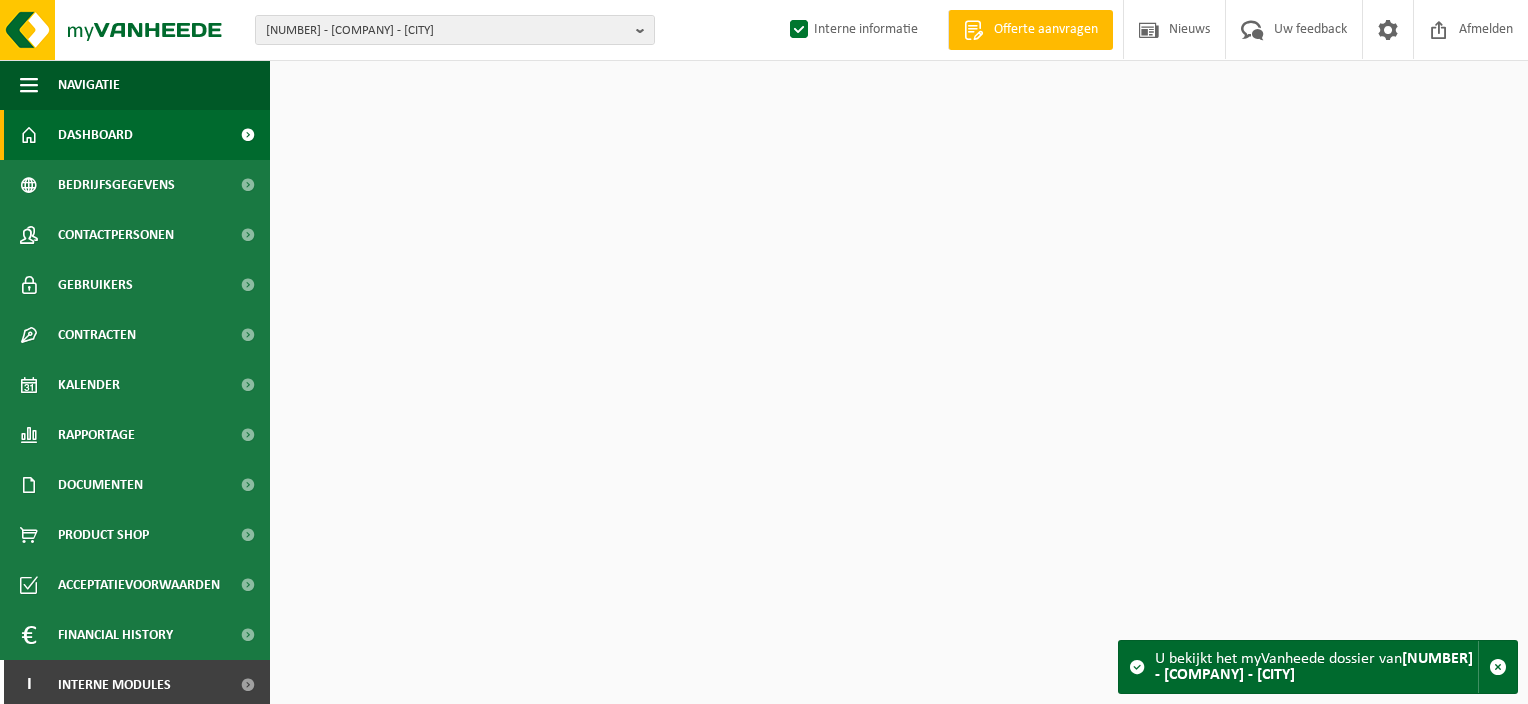 scroll, scrollTop: 0, scrollLeft: 0, axis: both 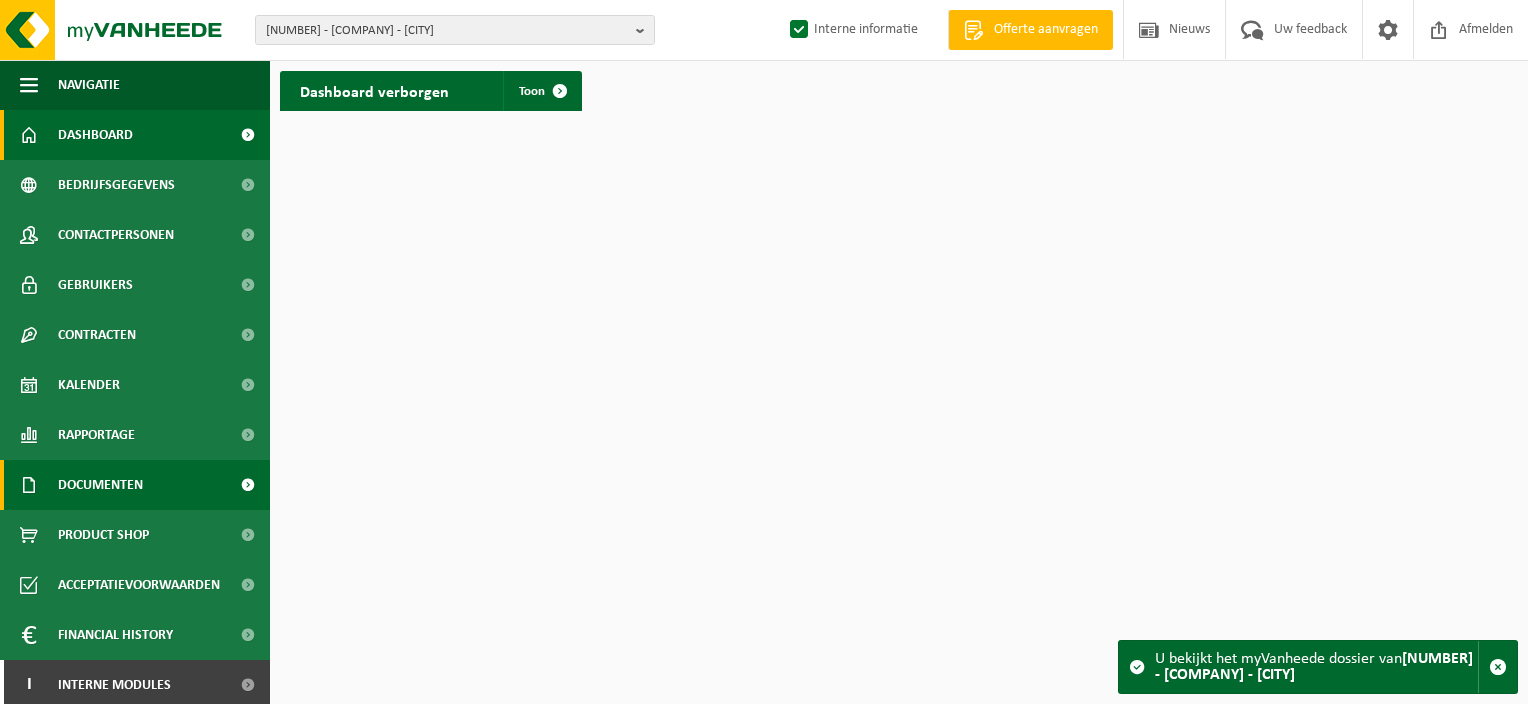 click on "Documenten" at bounding box center [100, 485] 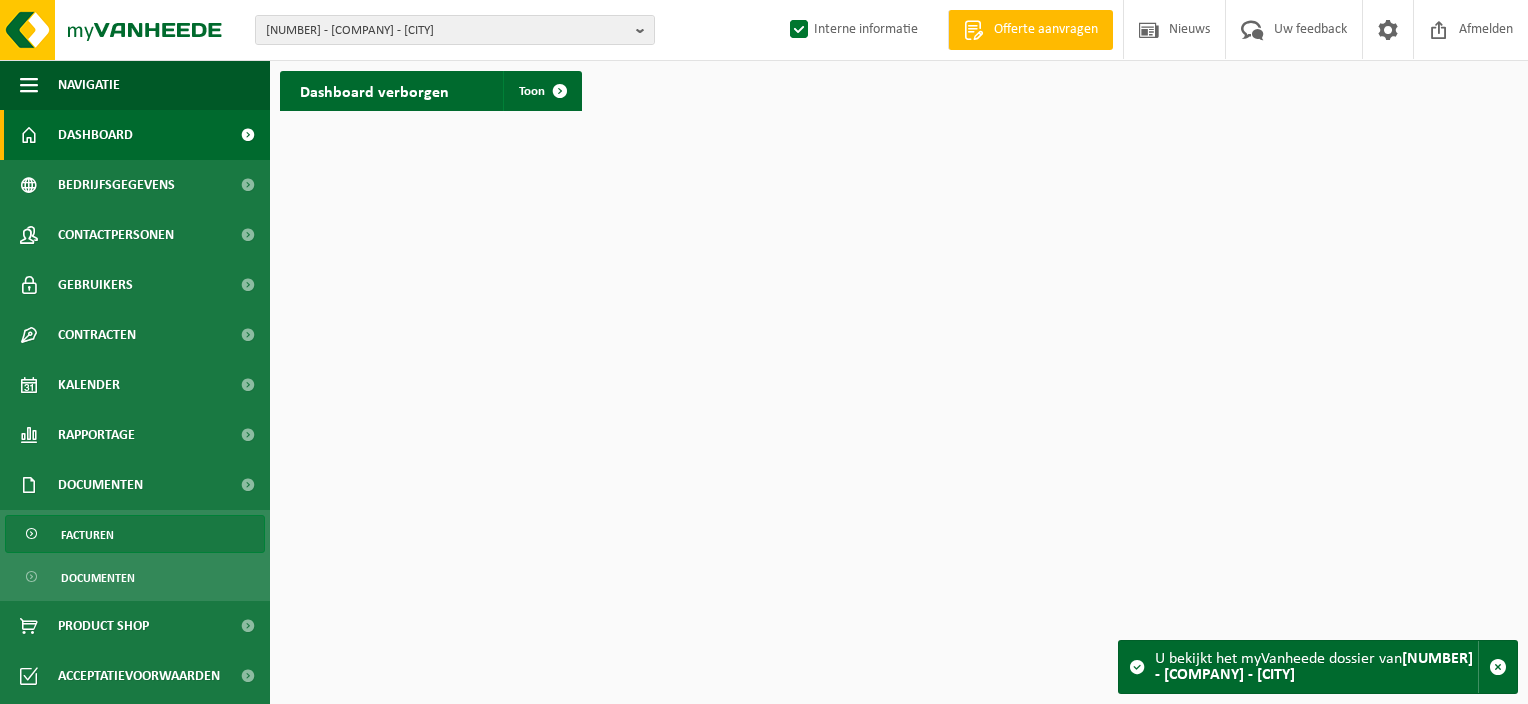 click on "Facturen" at bounding box center [135, 534] 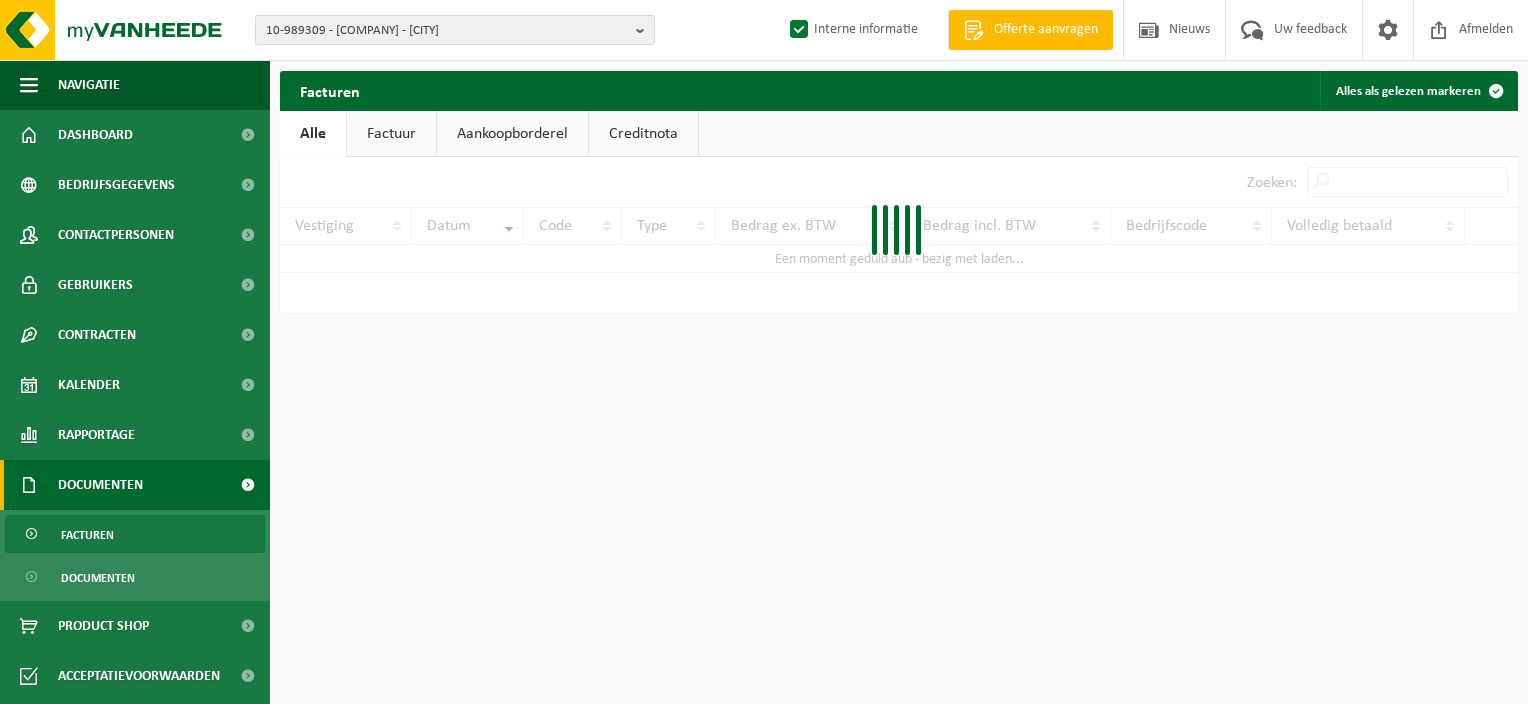 scroll, scrollTop: 0, scrollLeft: 0, axis: both 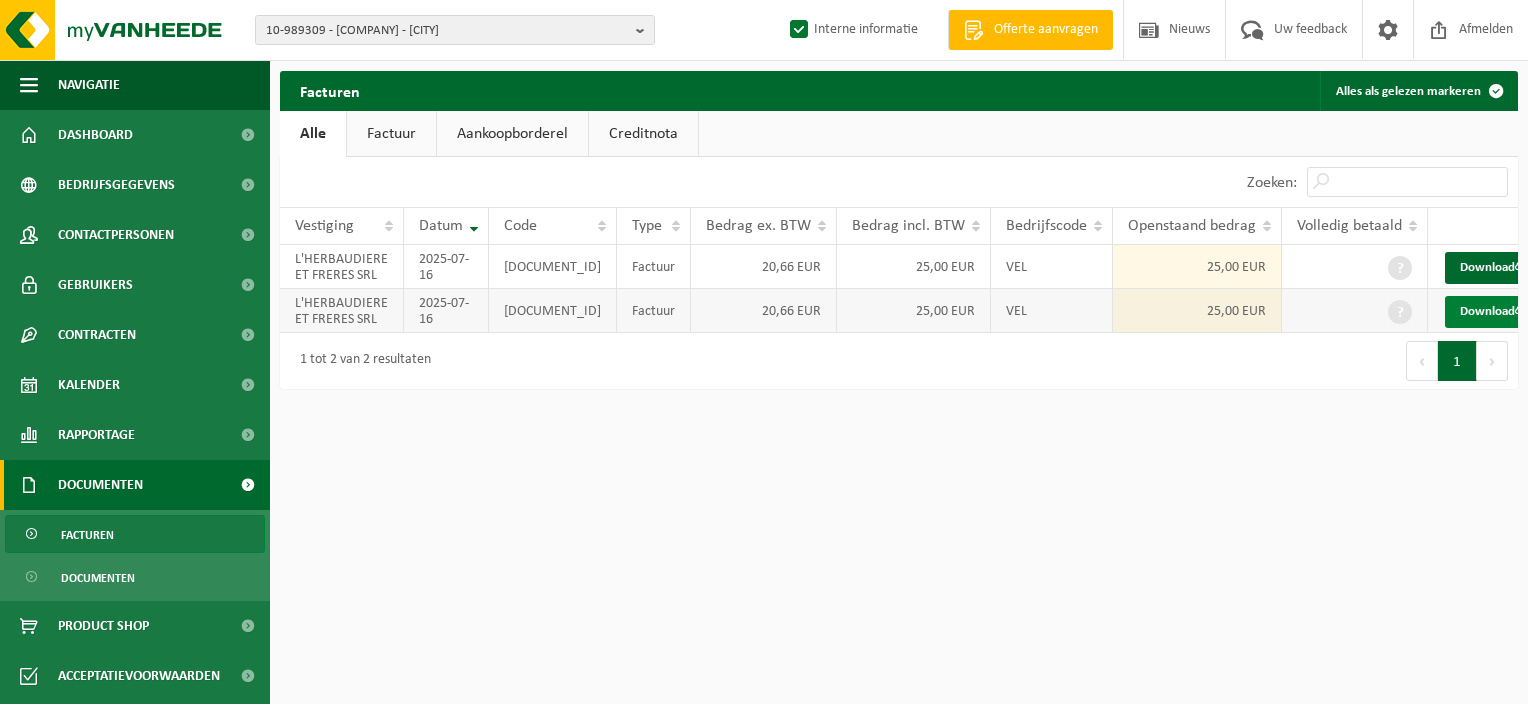 click on "Download" at bounding box center (1494, 312) 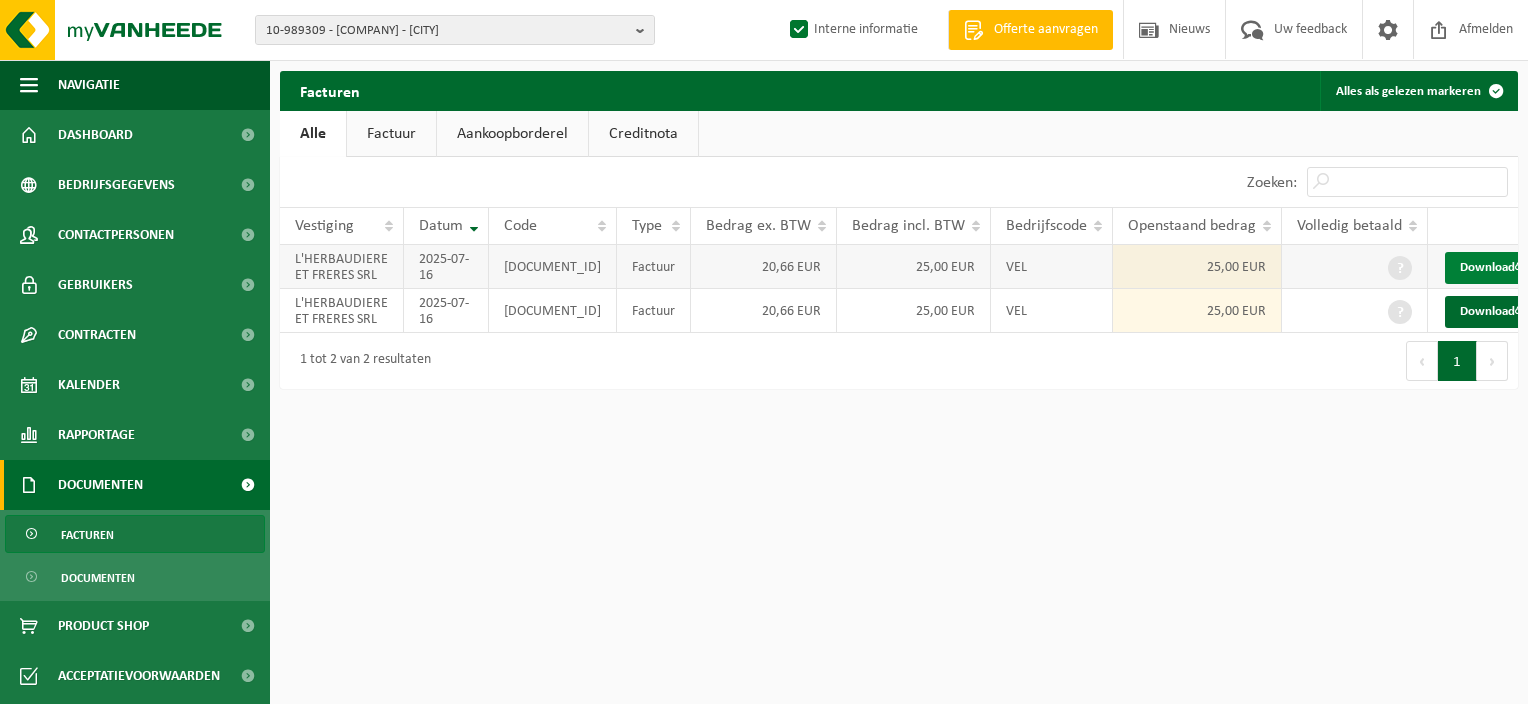 click on "Download" at bounding box center (1494, 268) 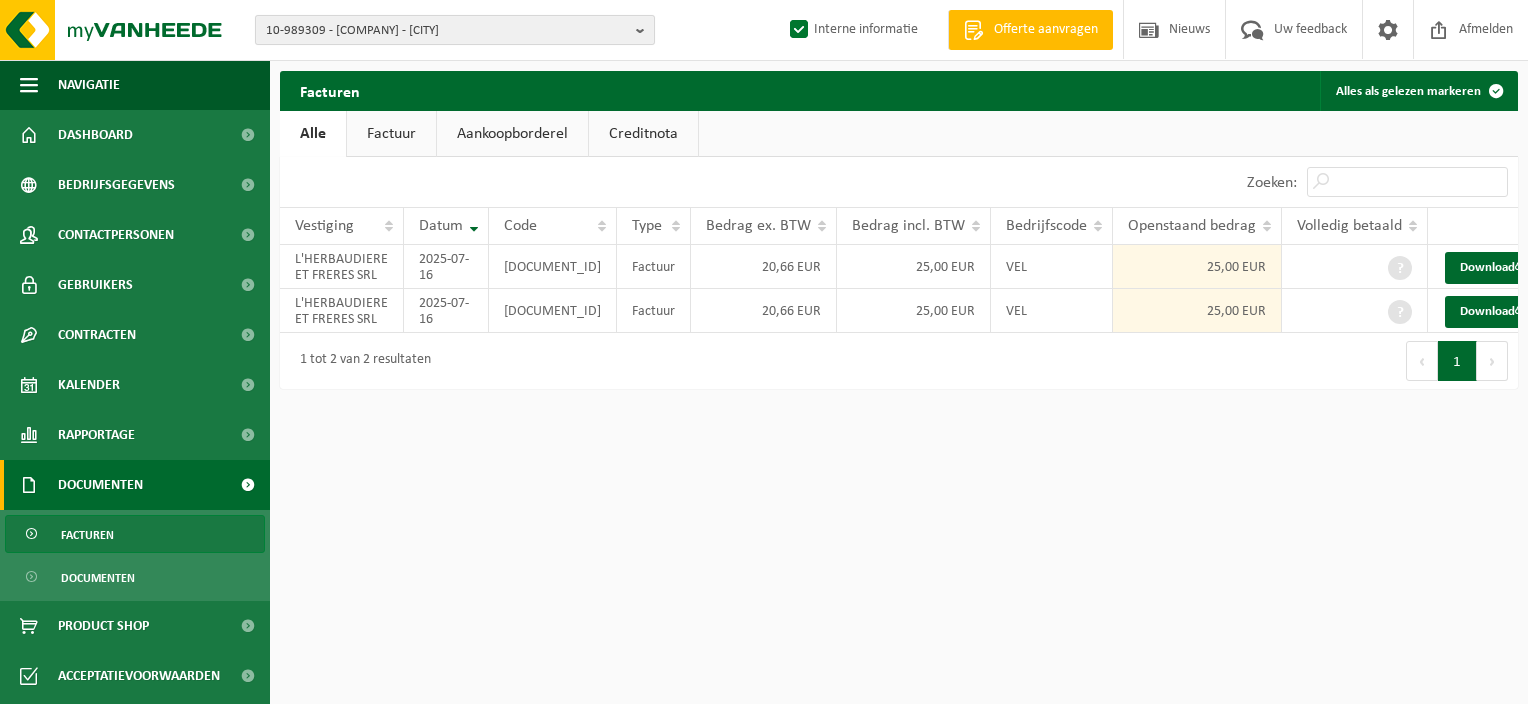 click at bounding box center (645, 30) 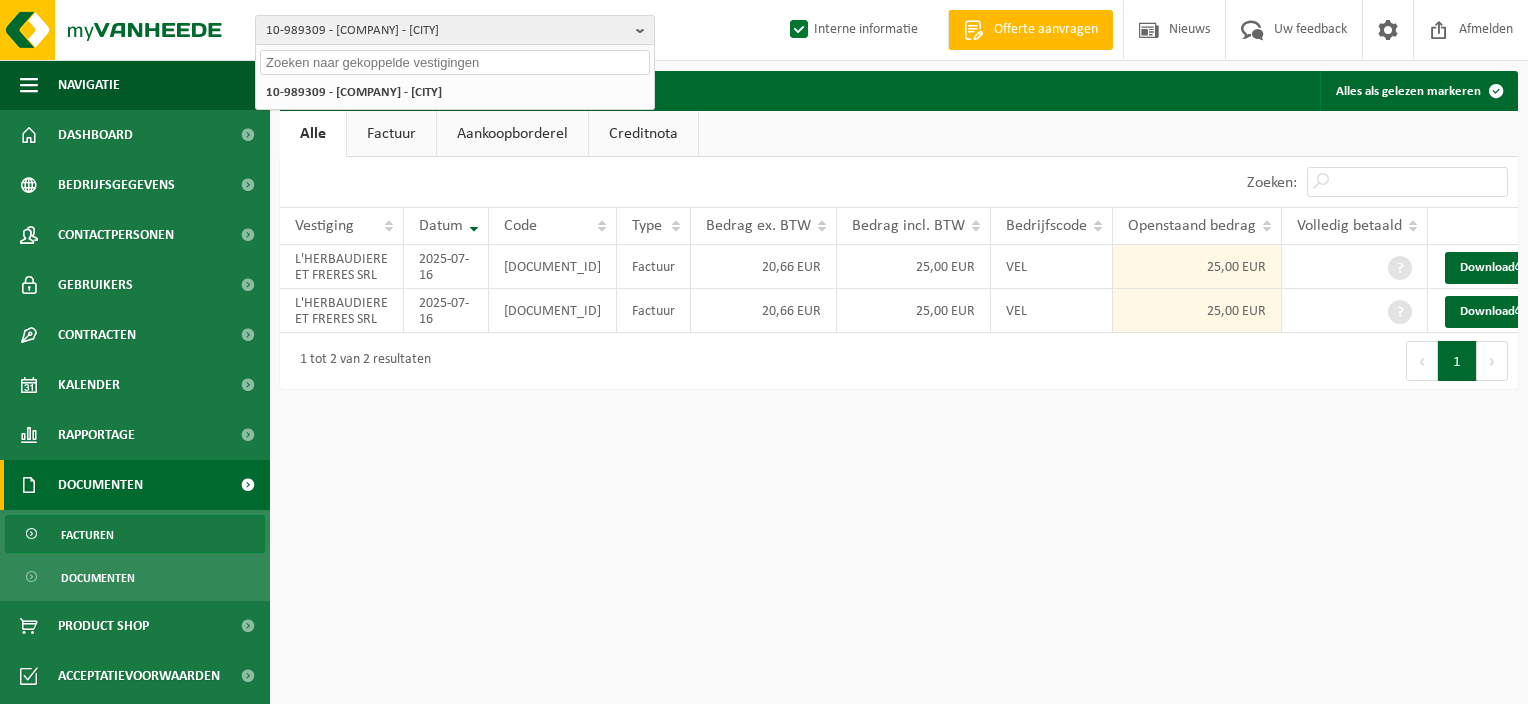 click at bounding box center [455, 62] 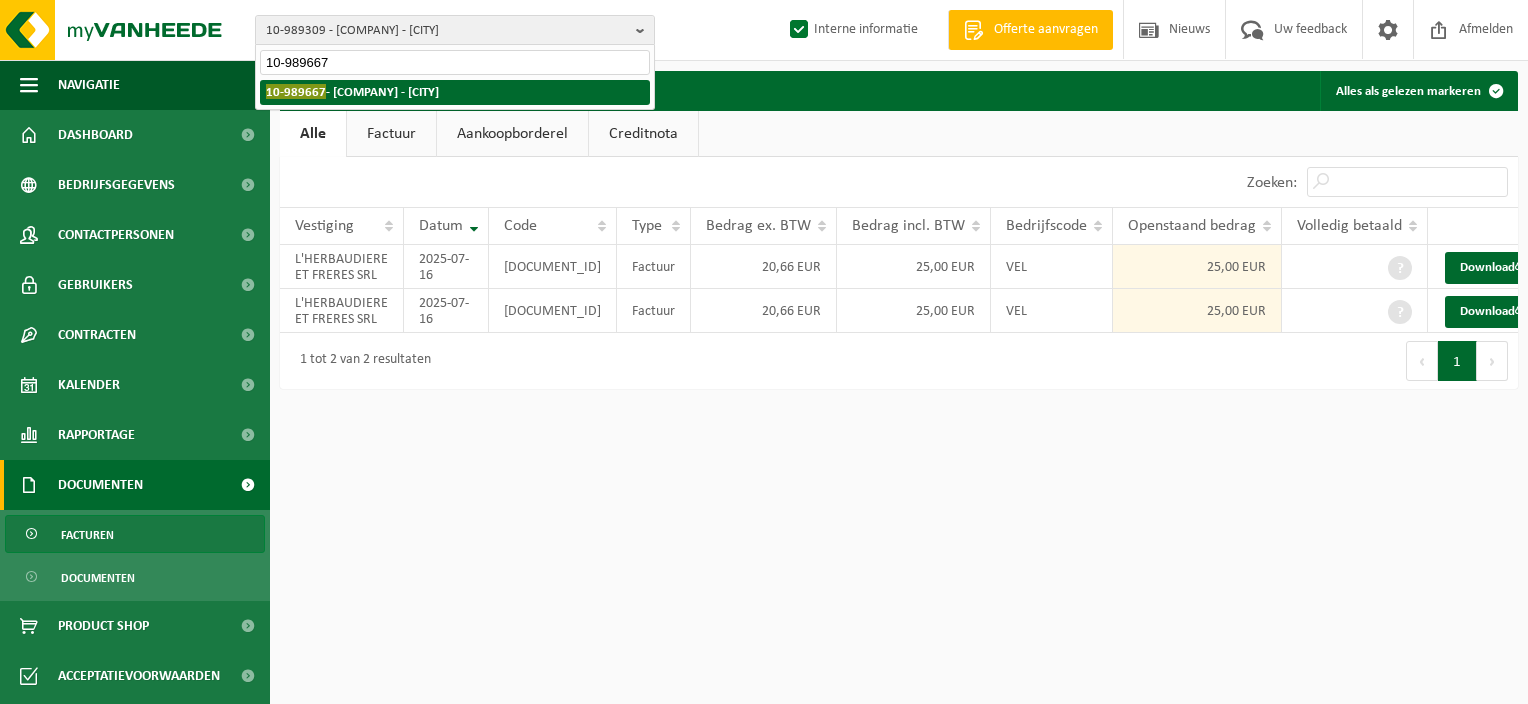 type on "10-989667" 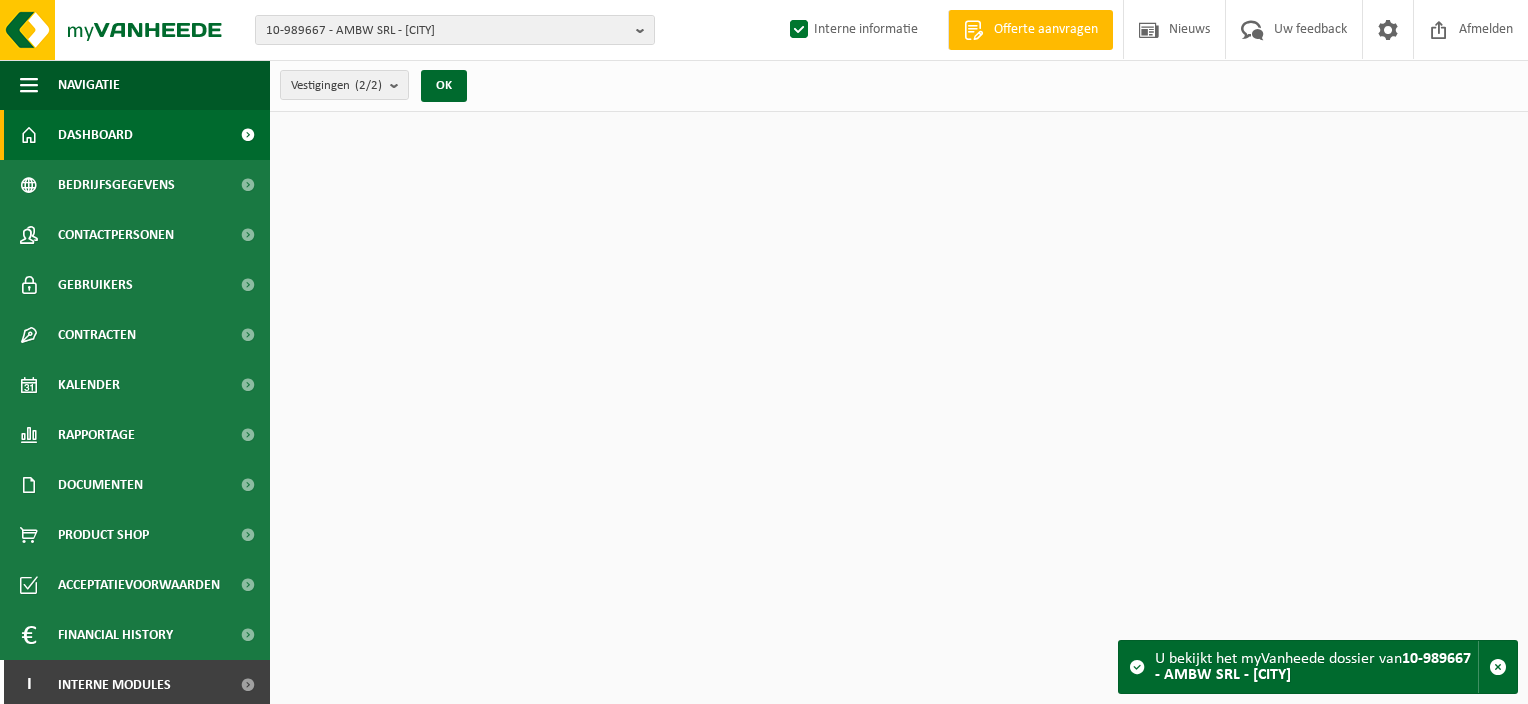 scroll, scrollTop: 0, scrollLeft: 0, axis: both 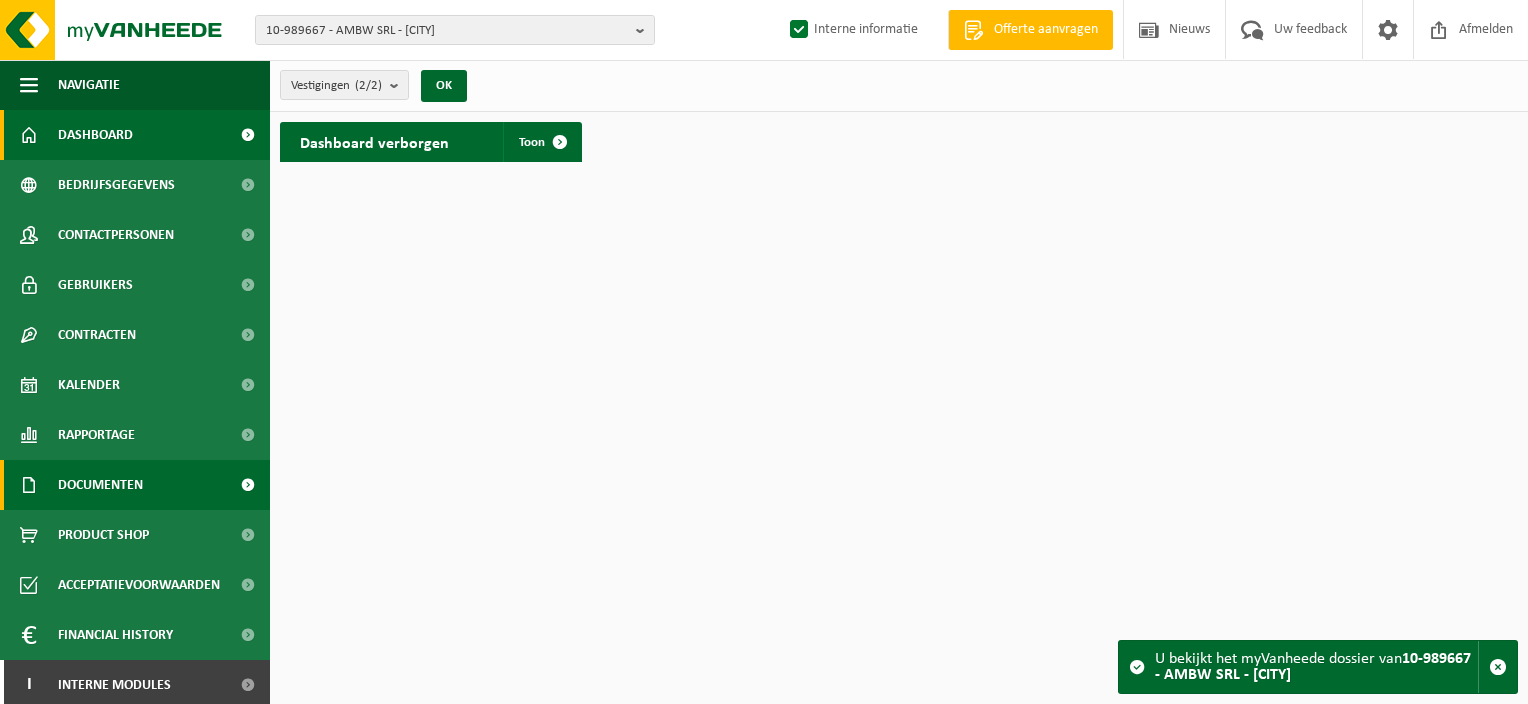 click on "Documenten" at bounding box center [100, 485] 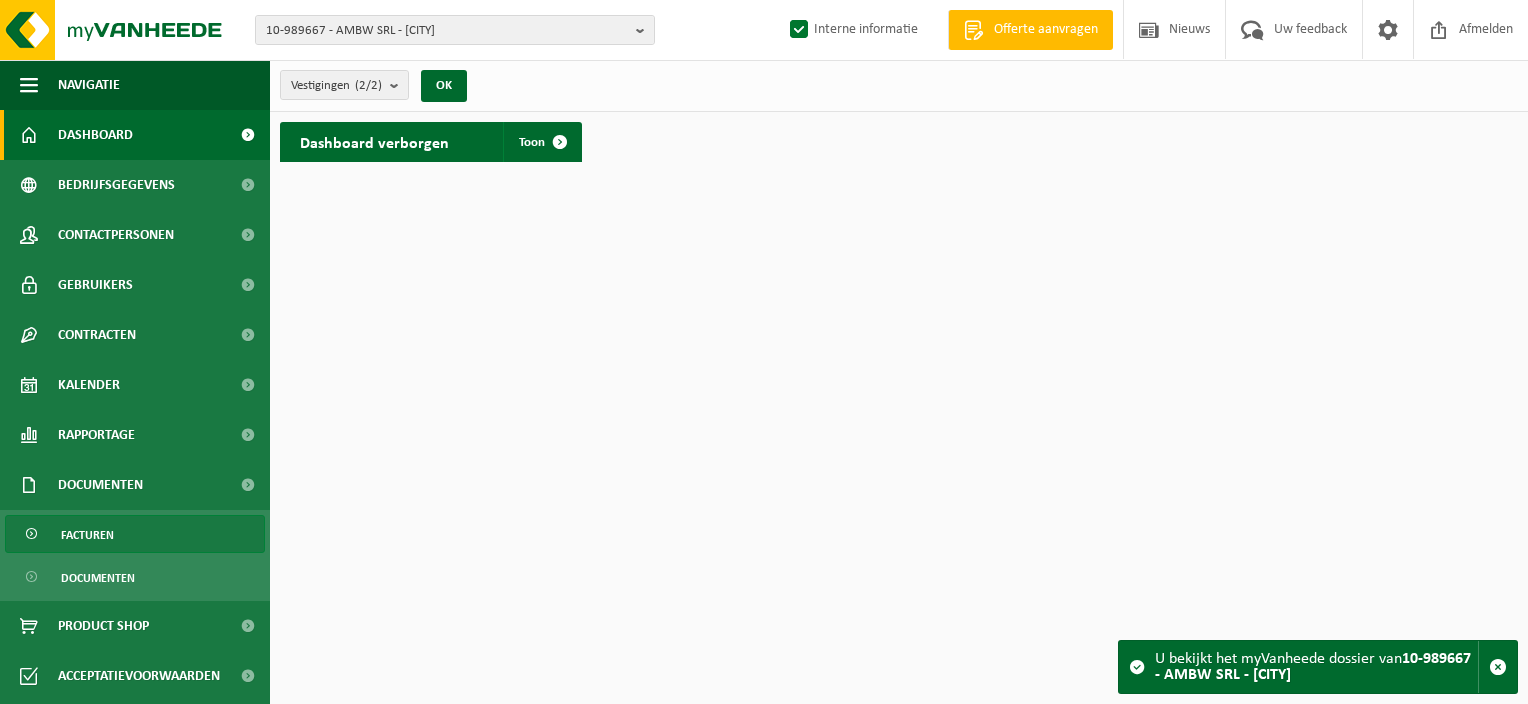 click on "Facturen" at bounding box center (135, 534) 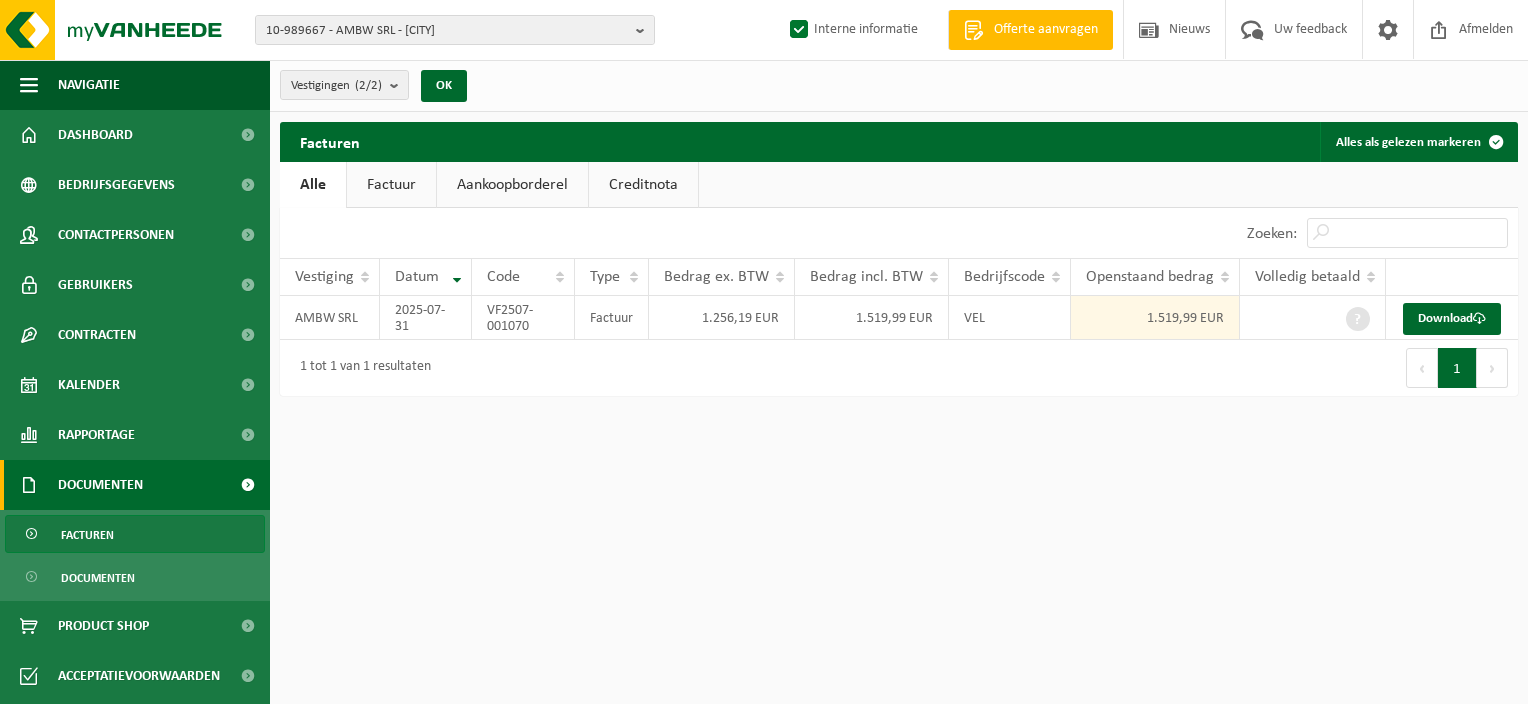 scroll, scrollTop: 0, scrollLeft: 0, axis: both 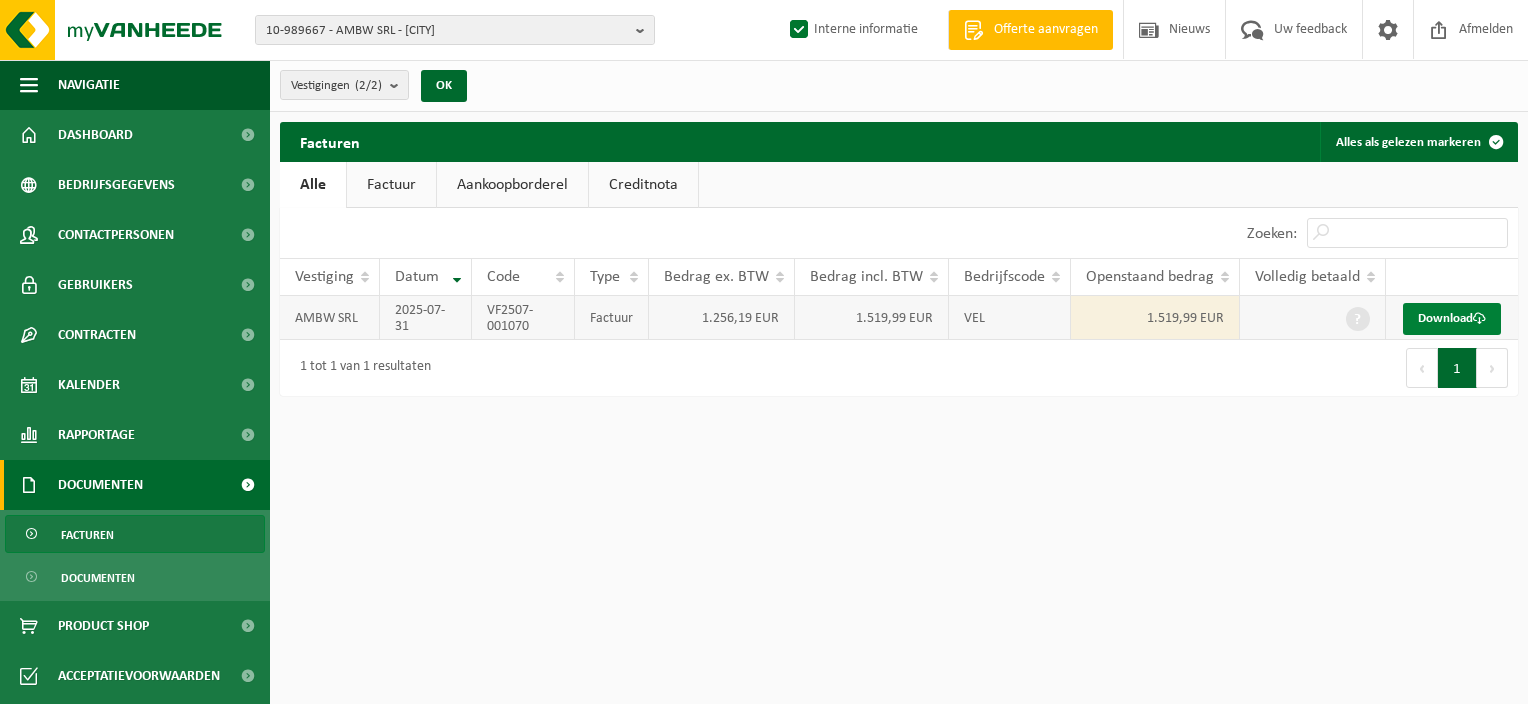 click on "Download" at bounding box center [1452, 319] 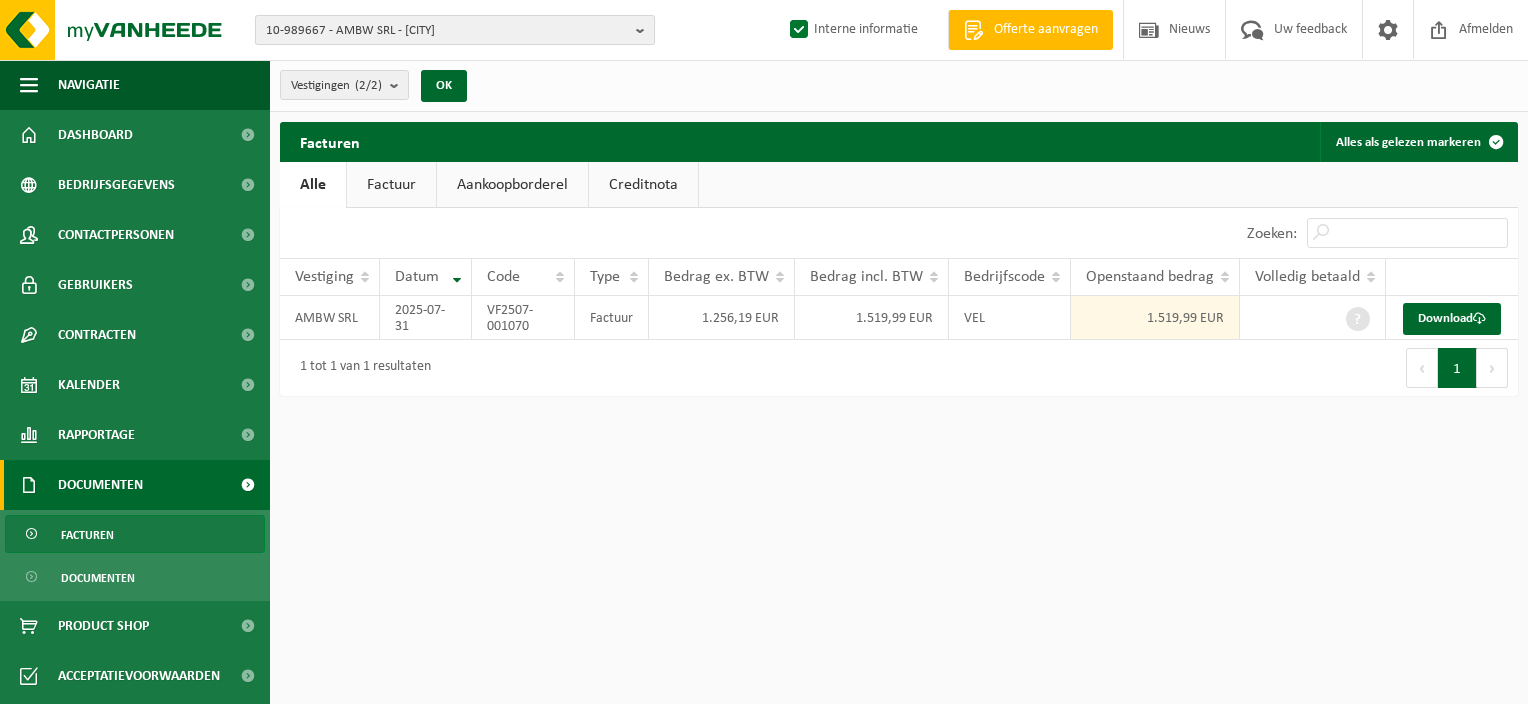 click at bounding box center (645, 30) 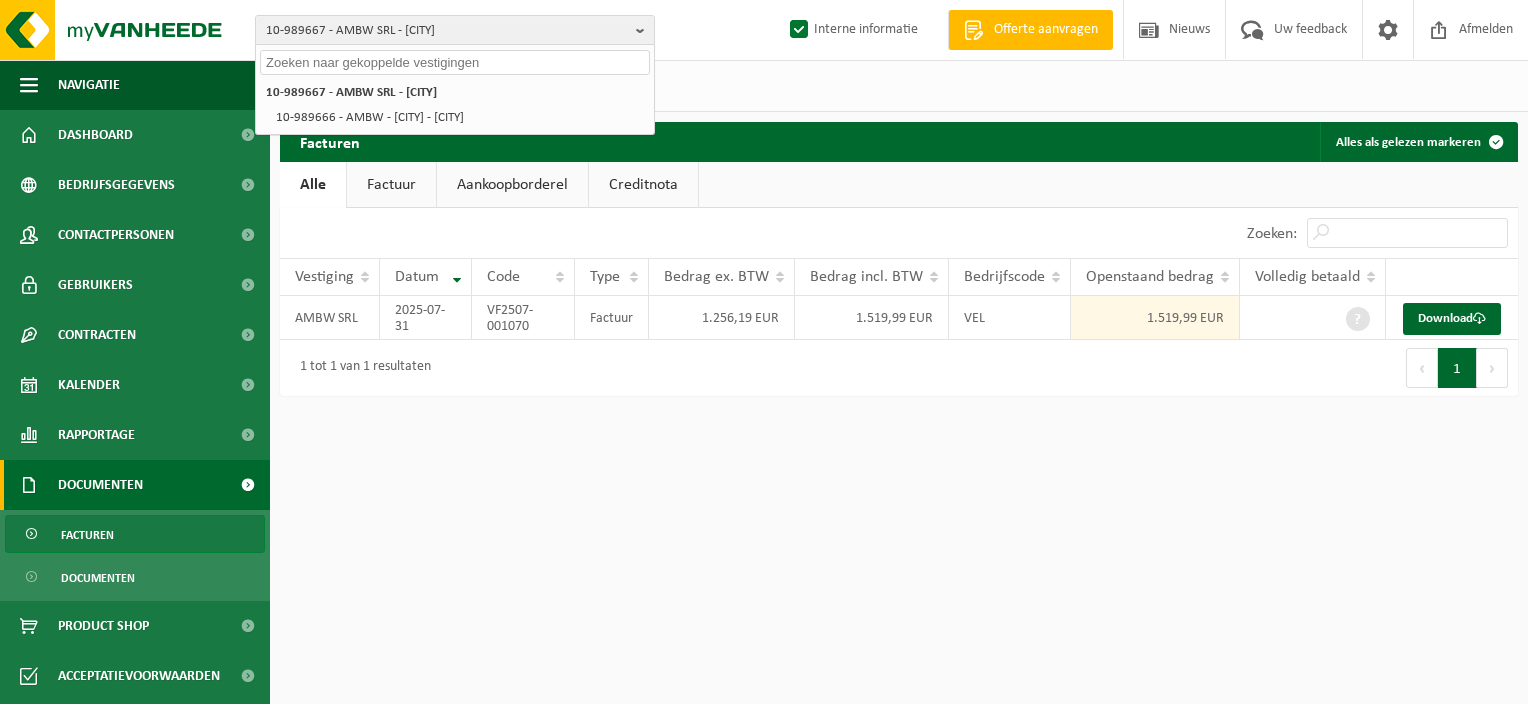 click at bounding box center (455, 62) 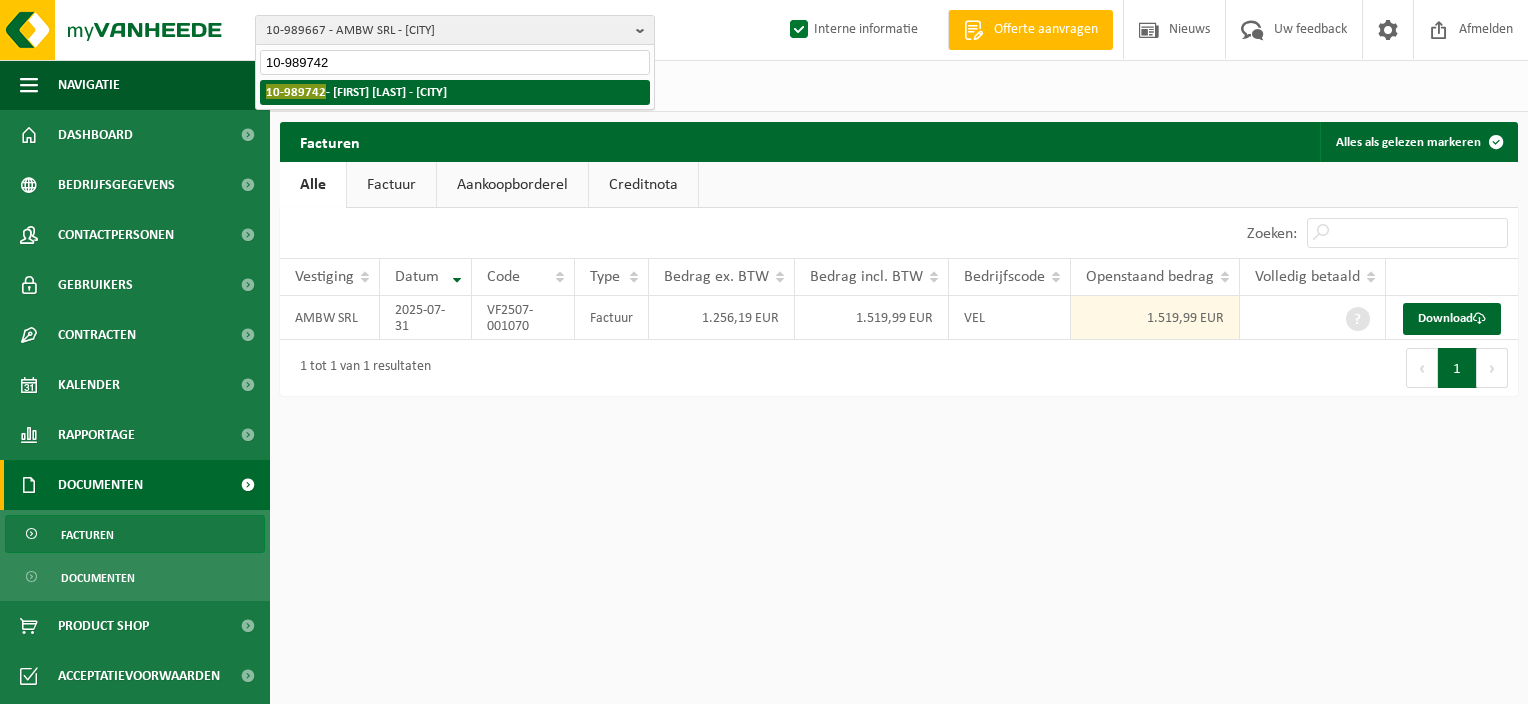 type on "10-989742" 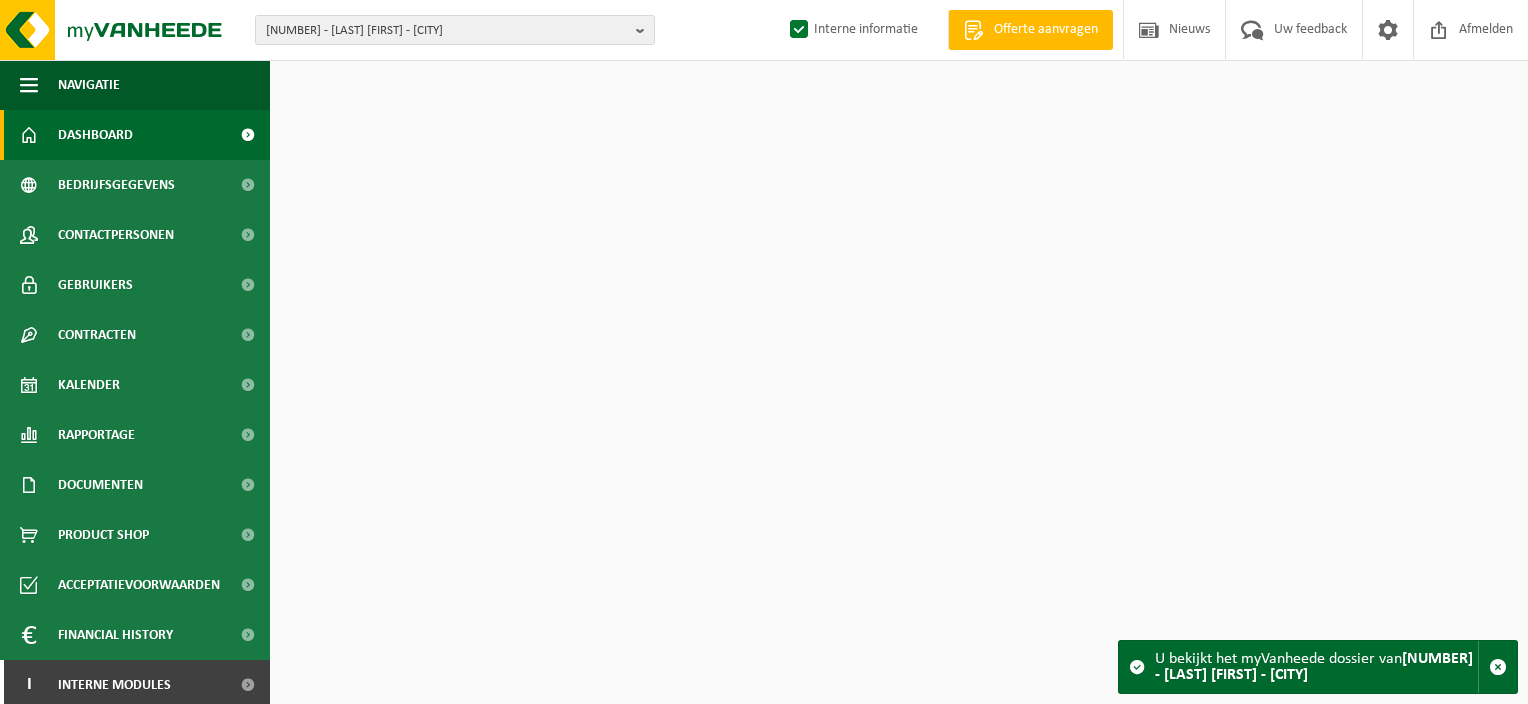 scroll, scrollTop: 0, scrollLeft: 0, axis: both 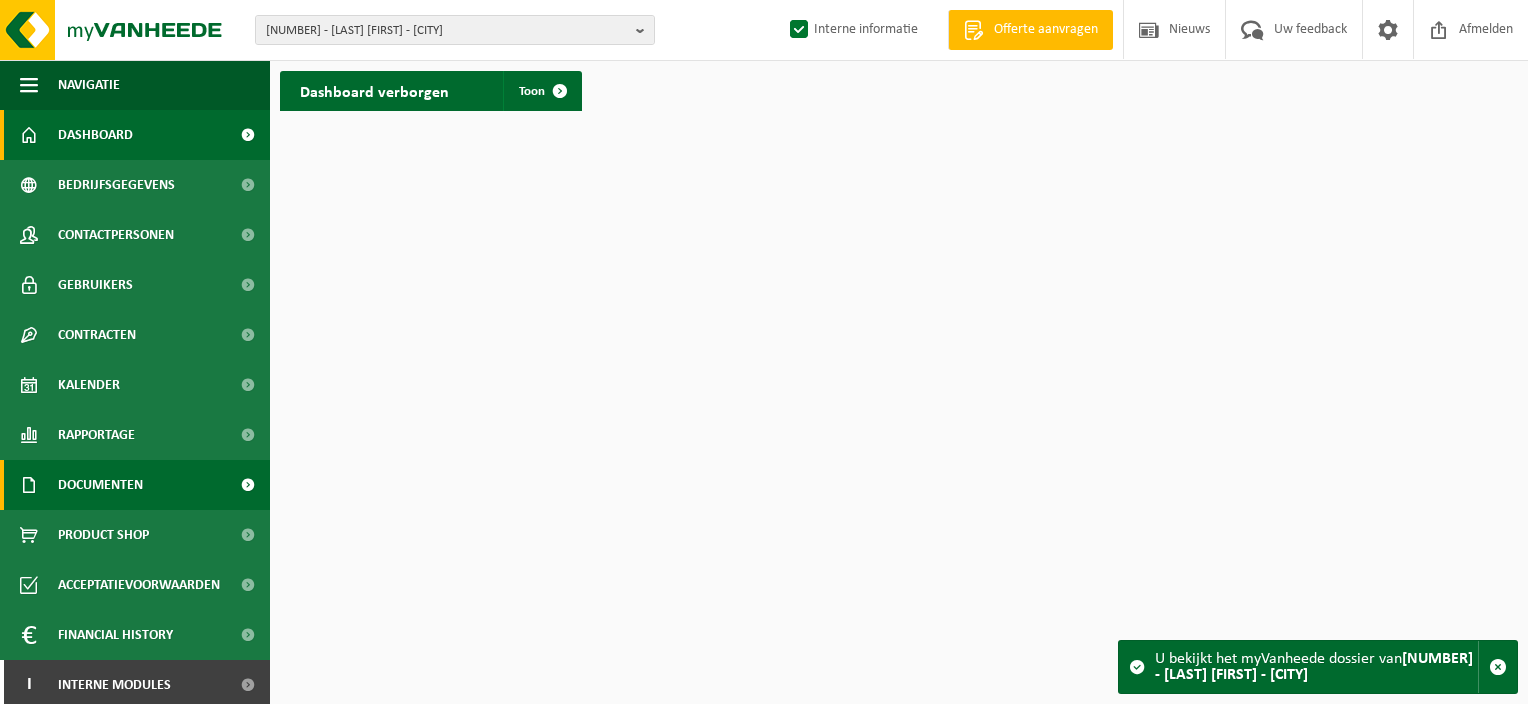click on "Documenten" at bounding box center [100, 485] 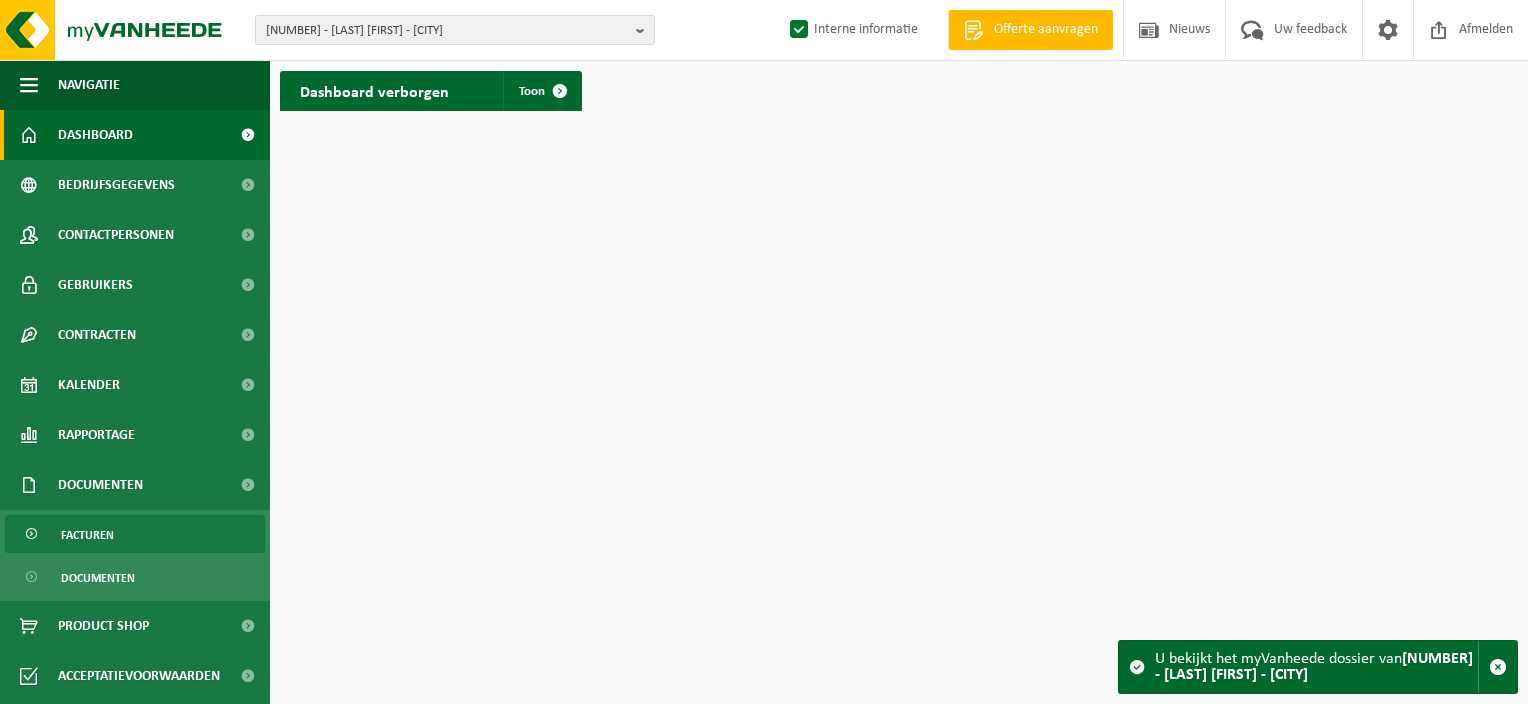 click on "Facturen" at bounding box center [87, 535] 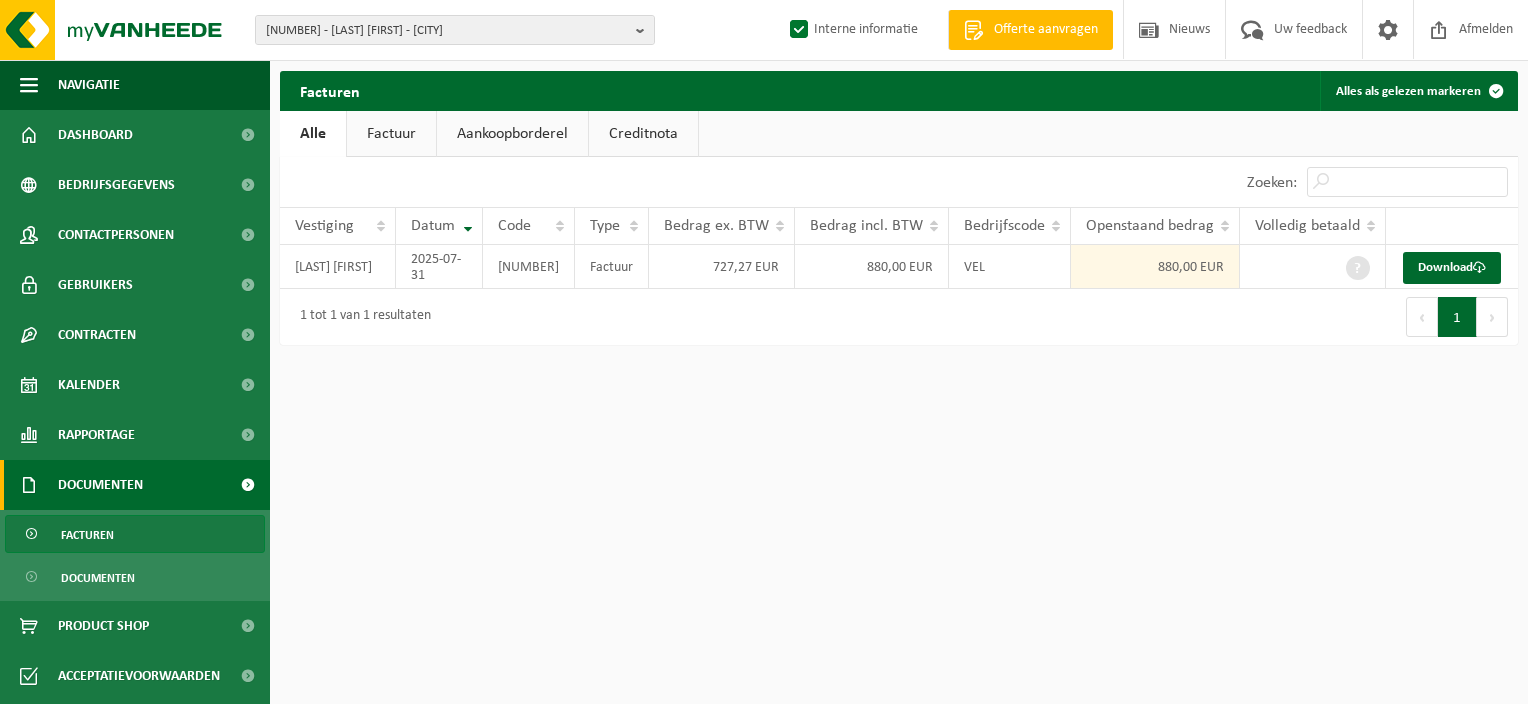 scroll, scrollTop: 0, scrollLeft: 0, axis: both 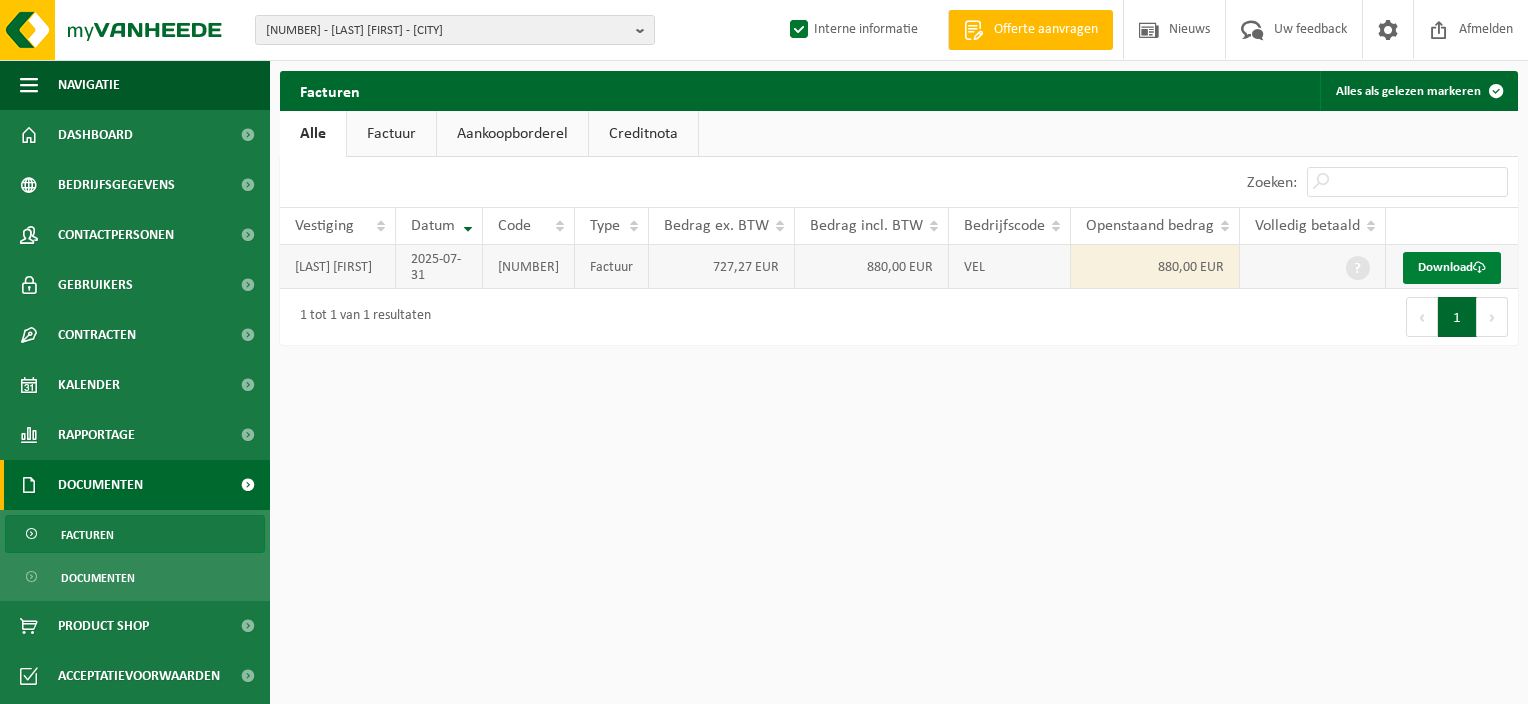 click on "Download" at bounding box center [1452, 268] 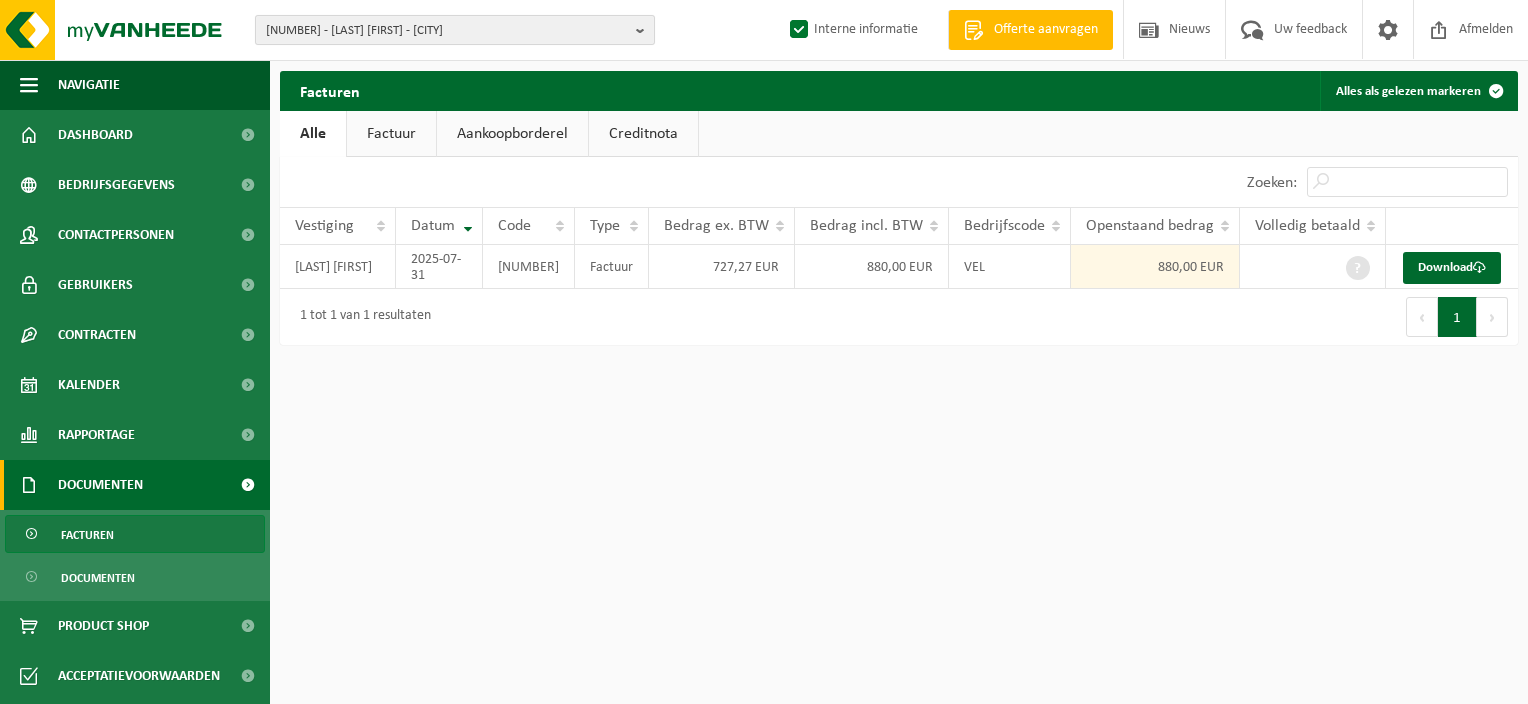 drag, startPoint x: 634, startPoint y: 26, endPoint x: 616, endPoint y: 42, distance: 24.083189 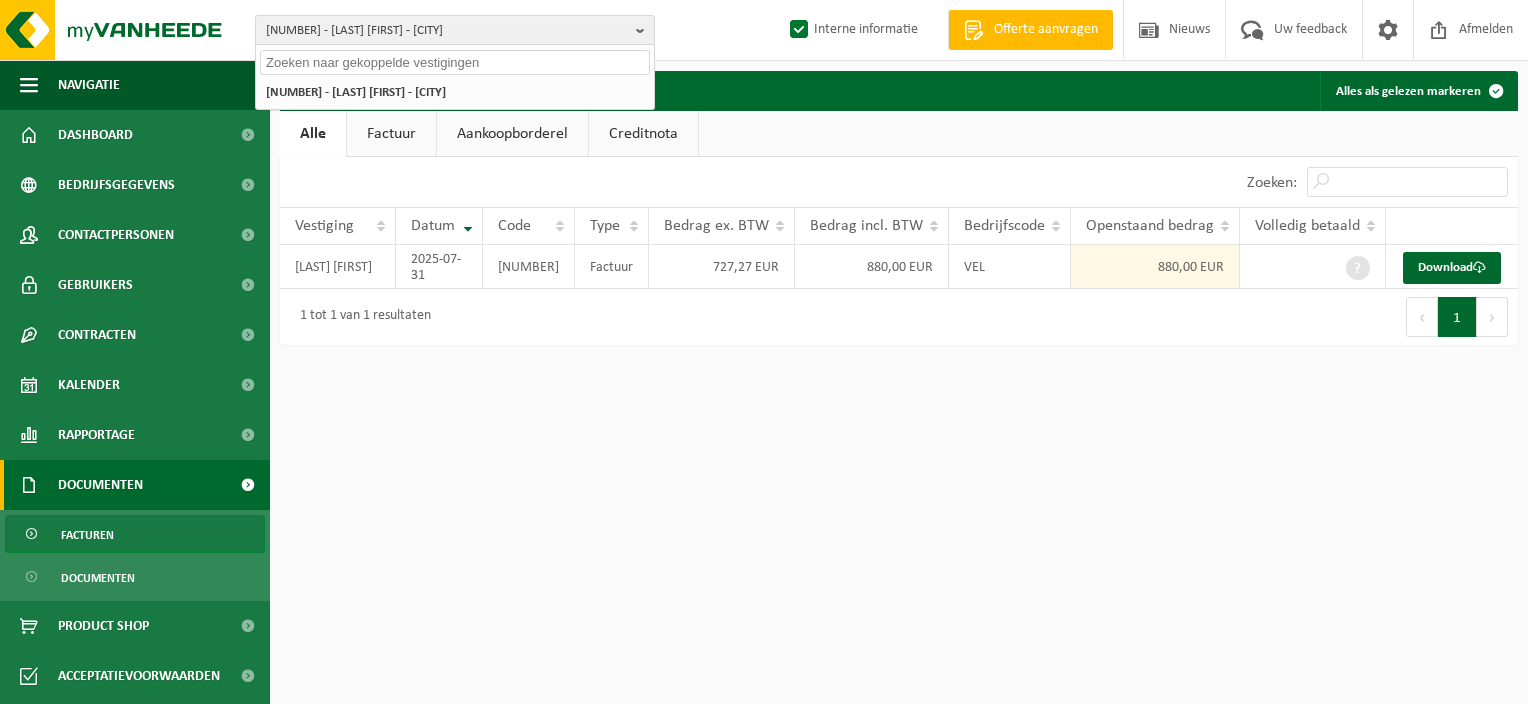click at bounding box center [455, 62] 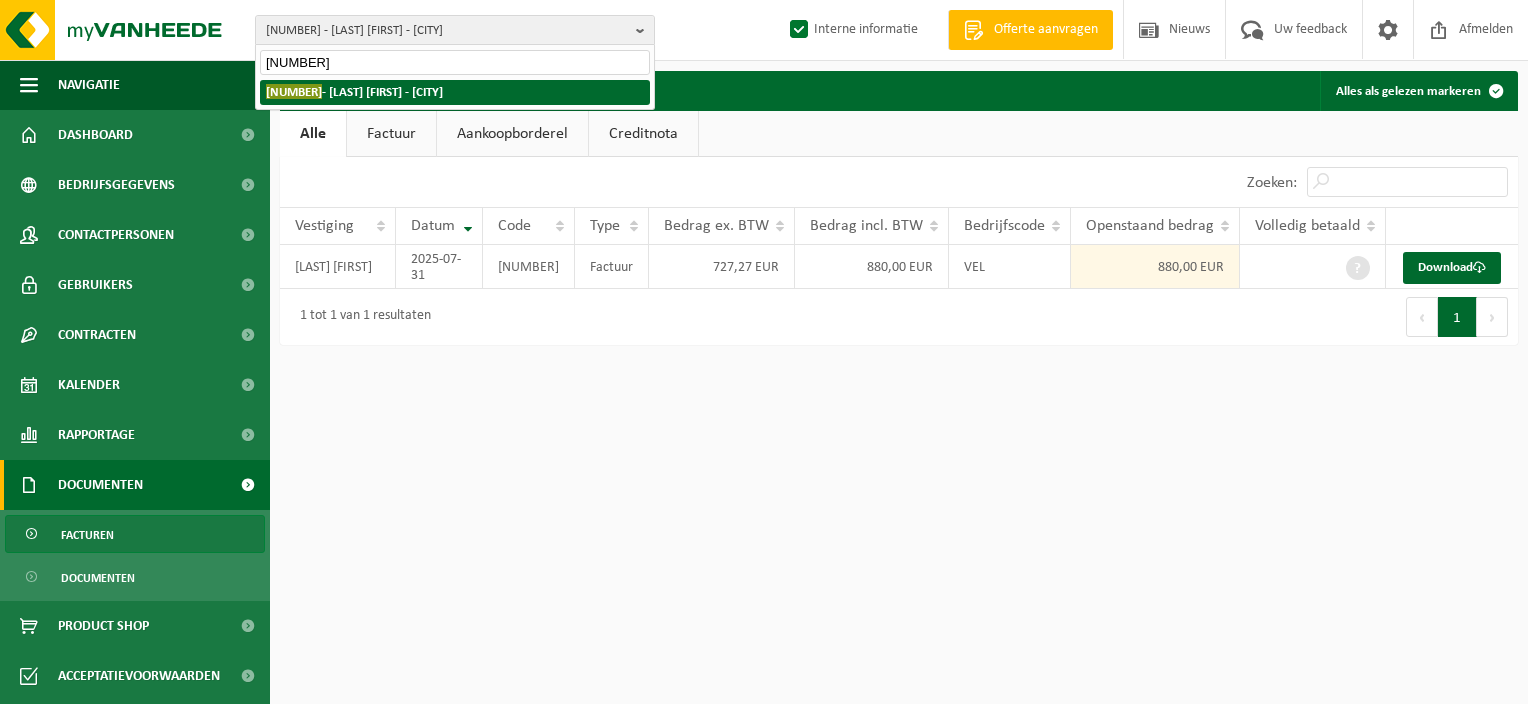 type on "10-989789" 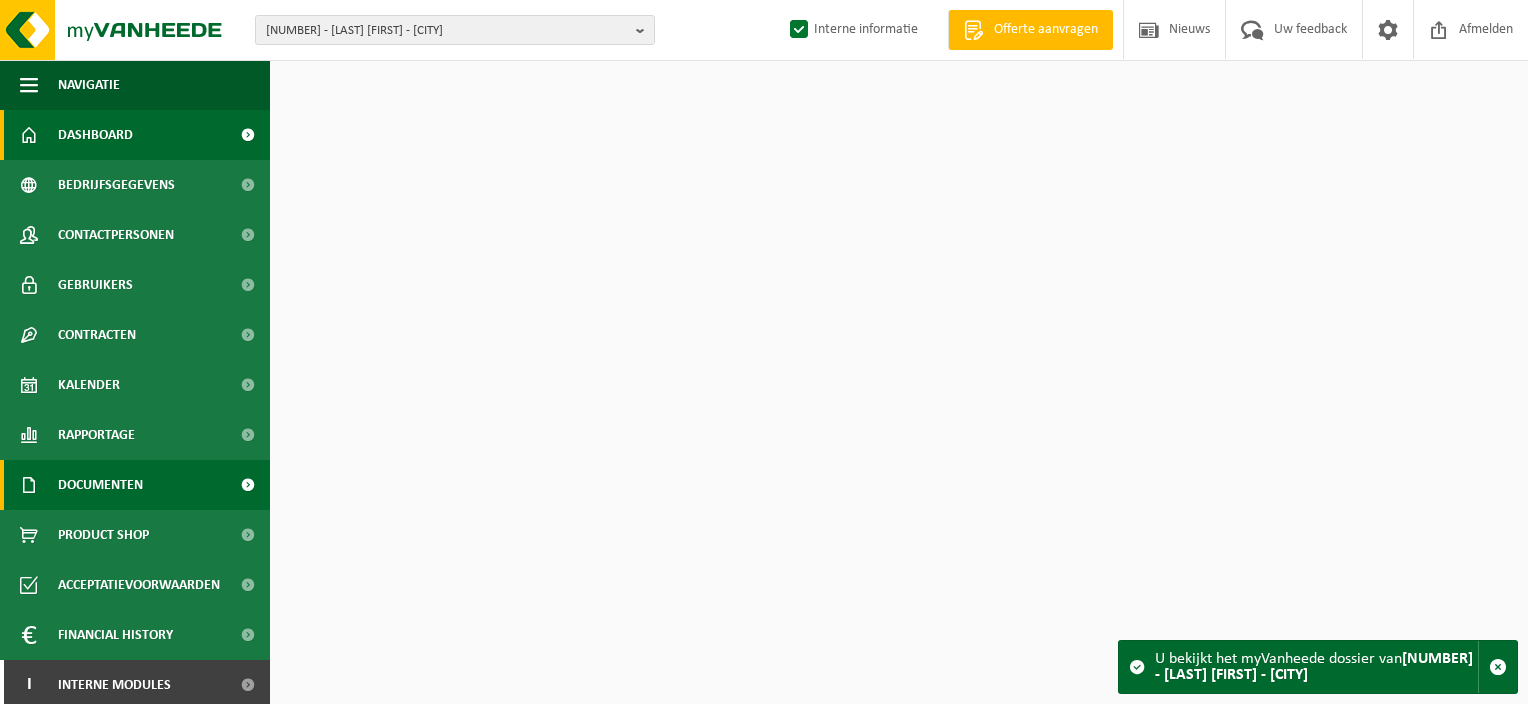scroll, scrollTop: 0, scrollLeft: 0, axis: both 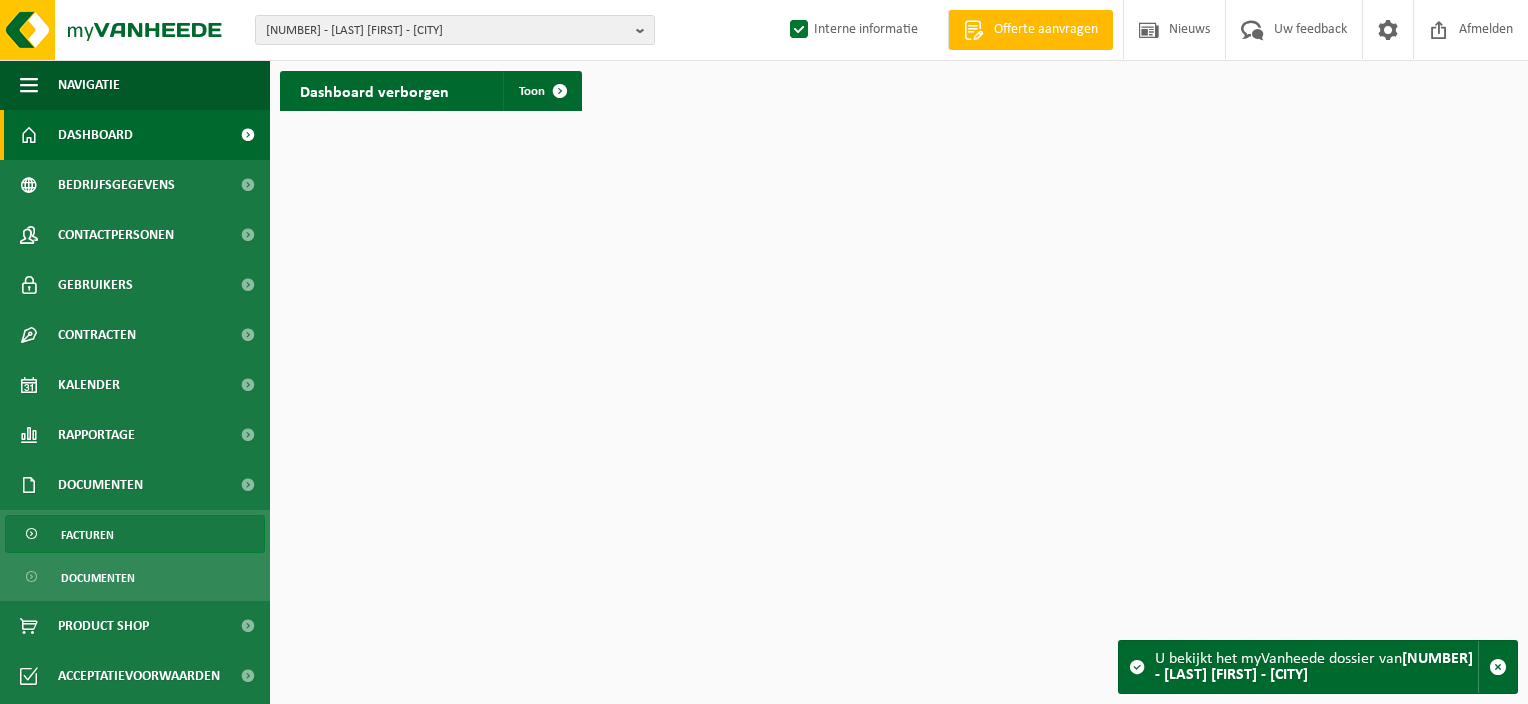 click on "Facturen" at bounding box center [135, 534] 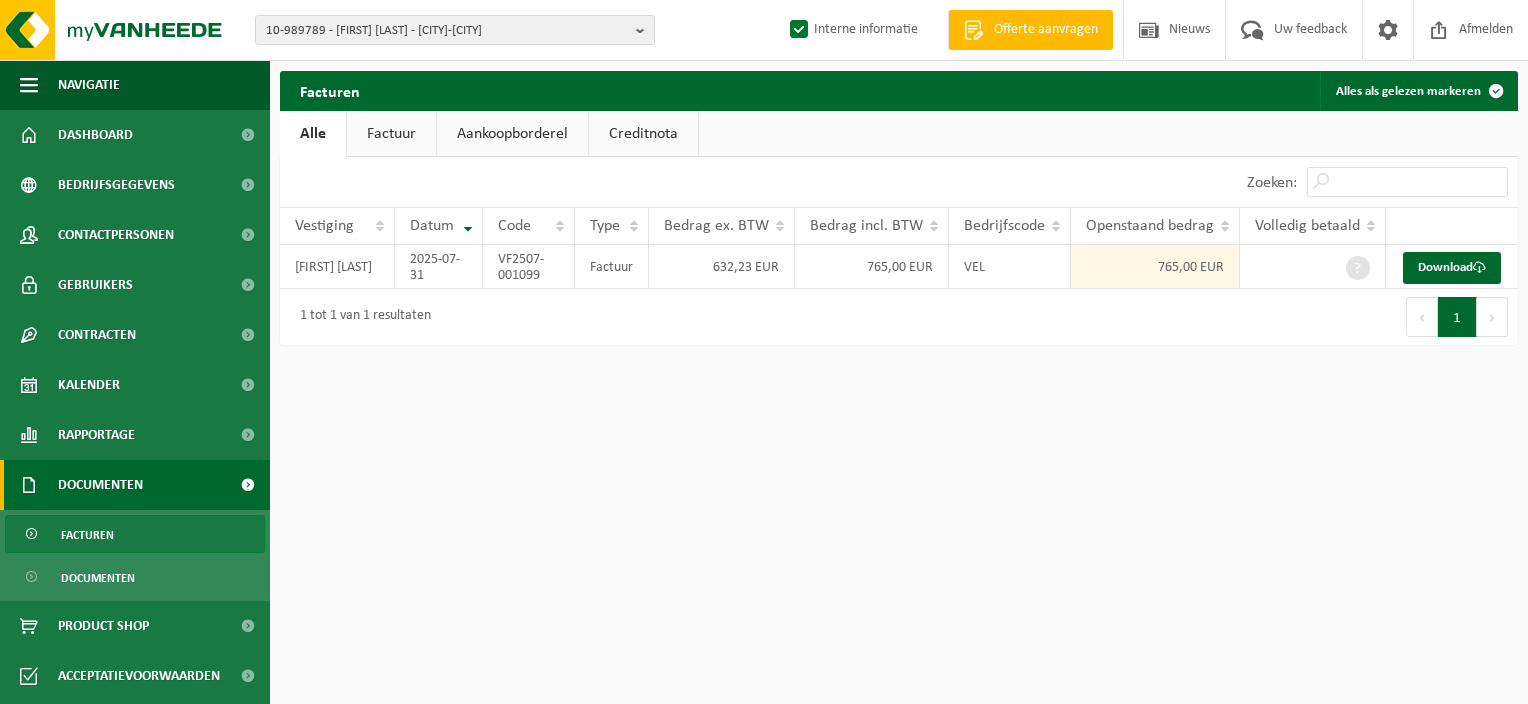 scroll, scrollTop: 0, scrollLeft: 0, axis: both 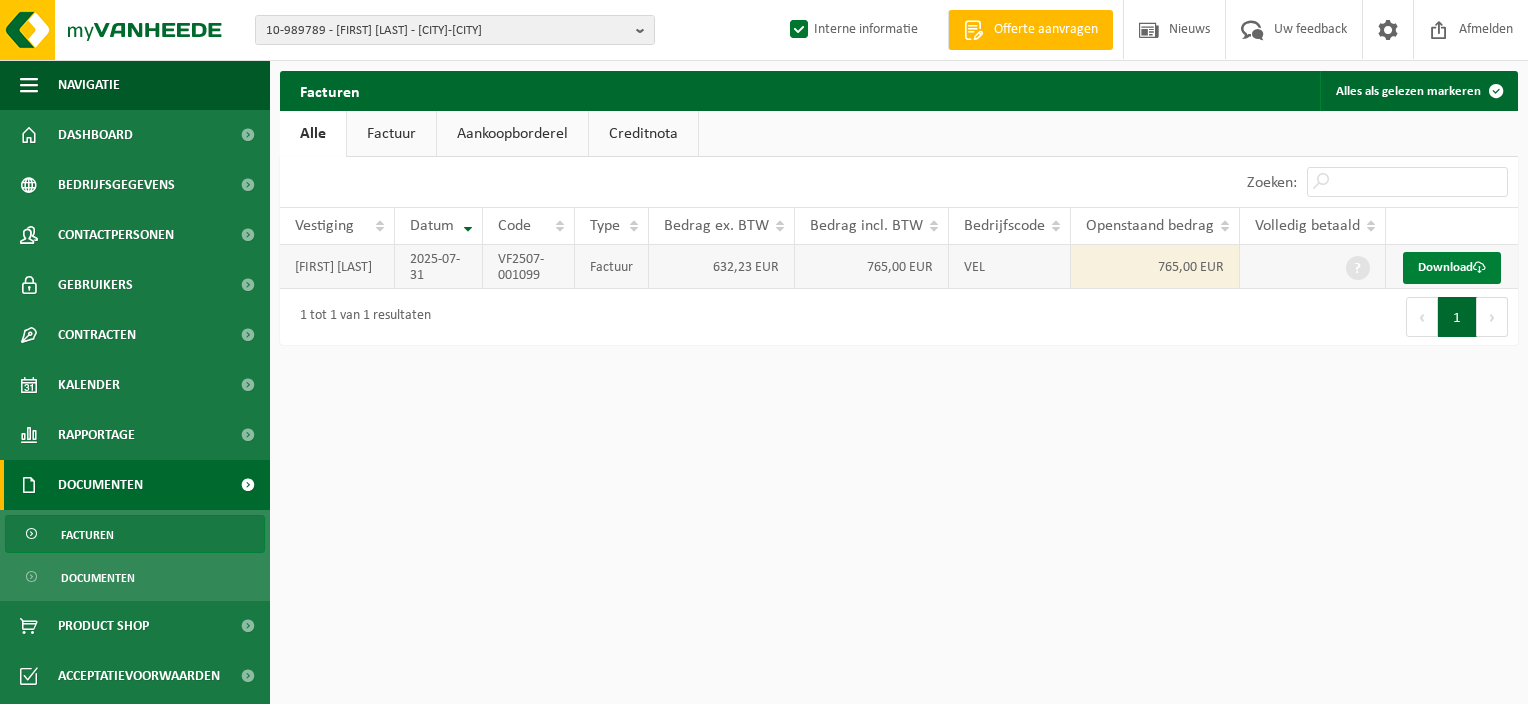 click on "Download" at bounding box center [1452, 268] 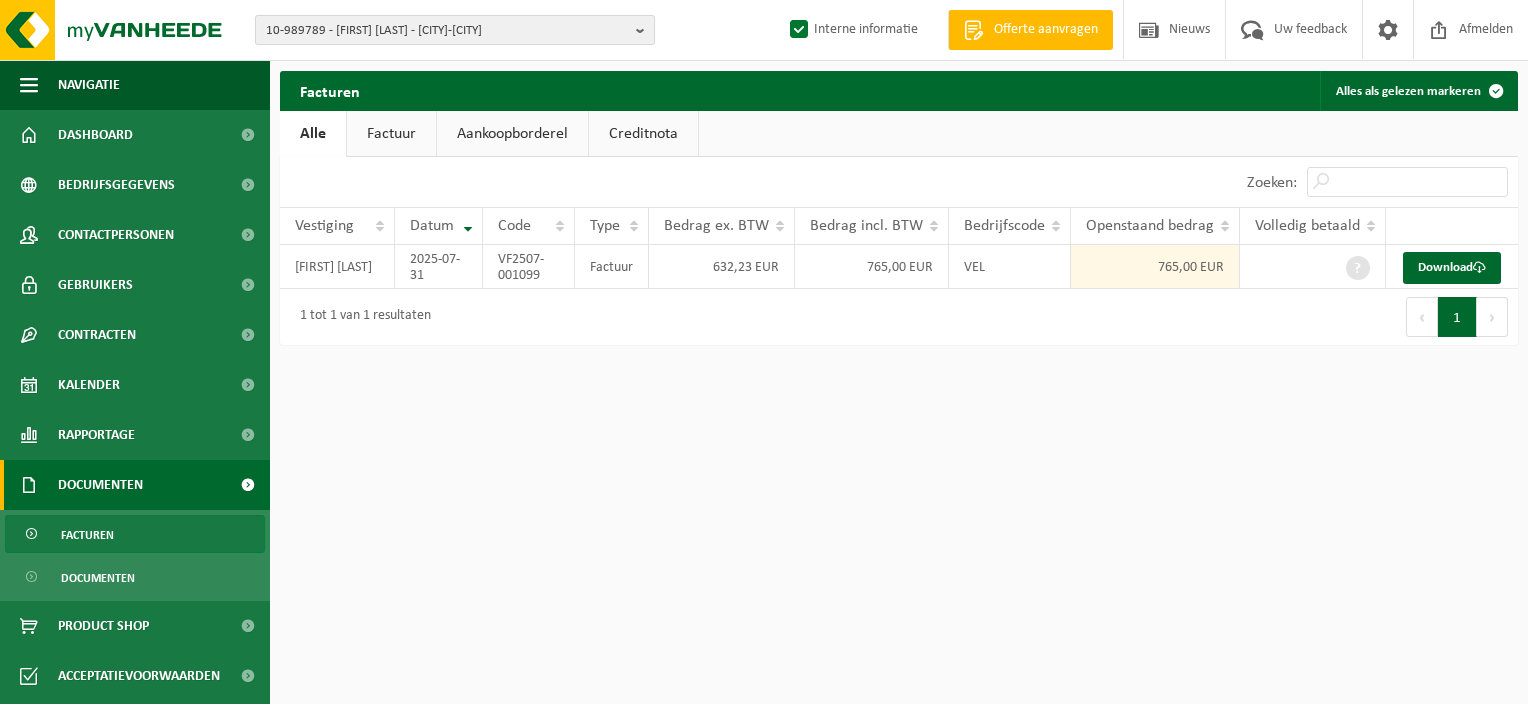 click at bounding box center (645, 30) 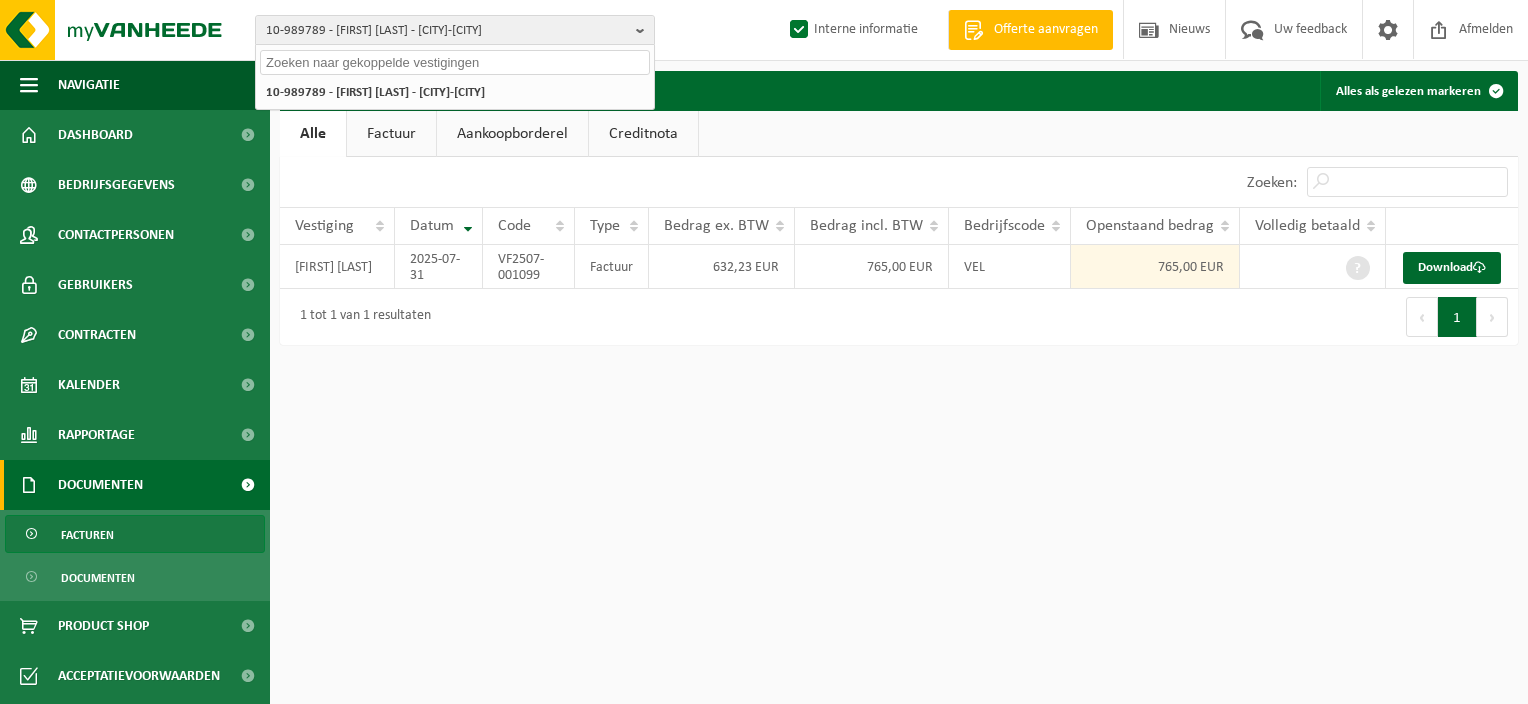 click at bounding box center [455, 62] 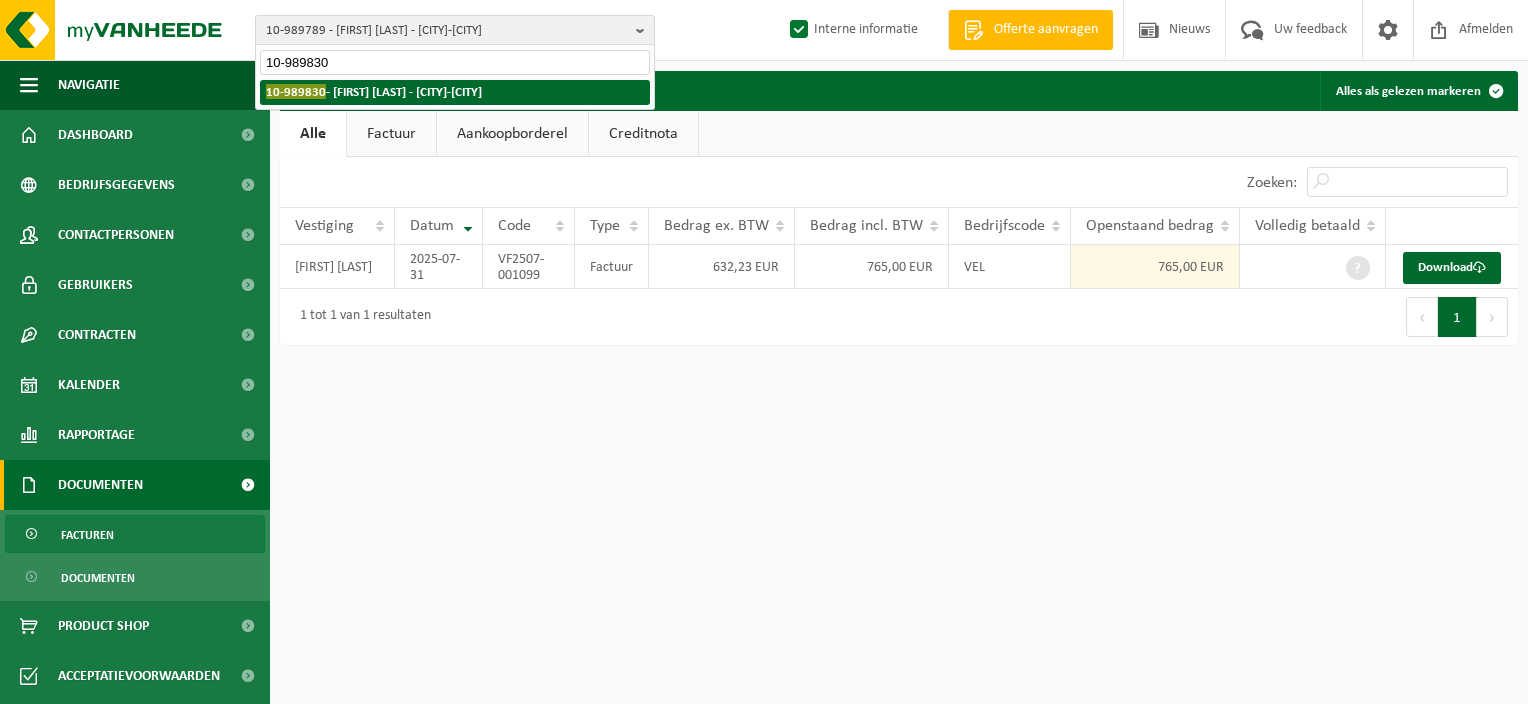 type on "10-989830" 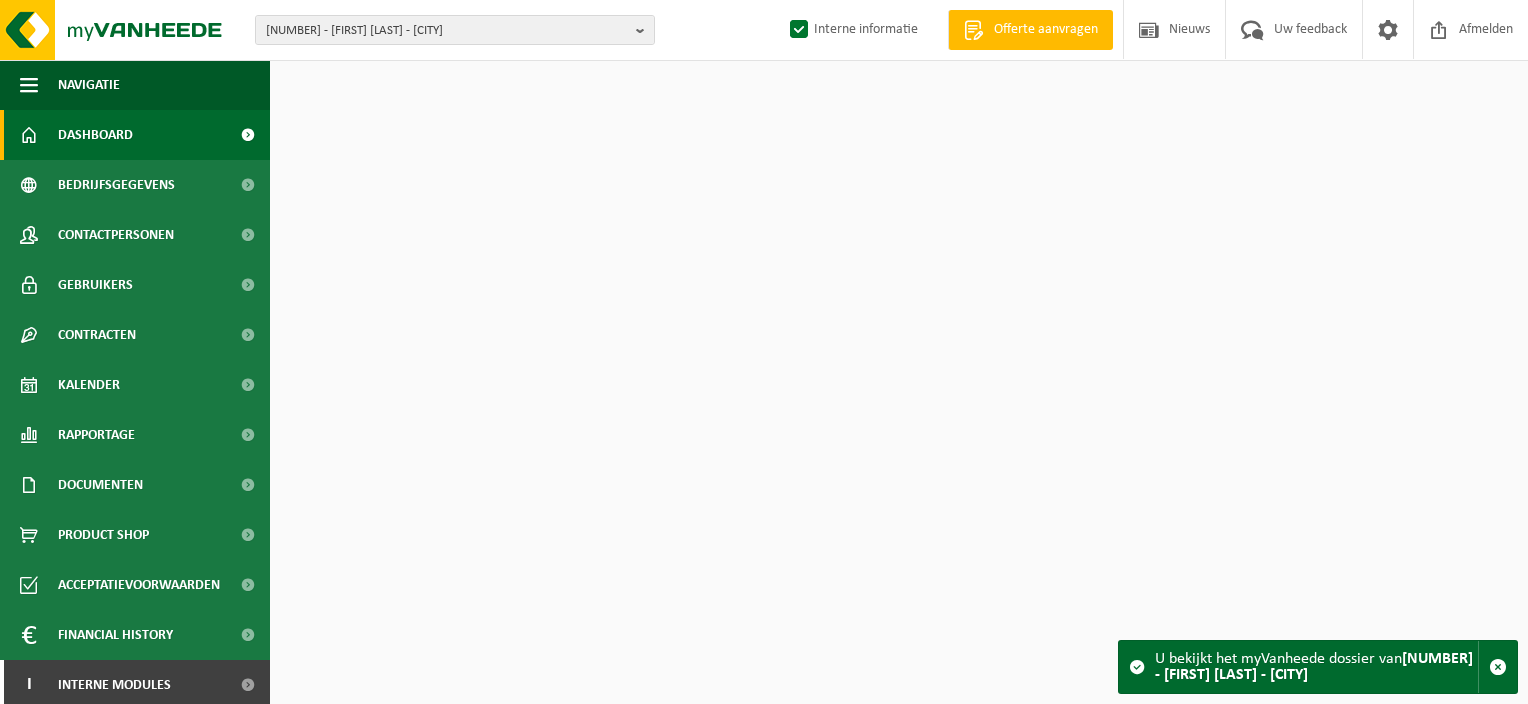 scroll, scrollTop: 0, scrollLeft: 0, axis: both 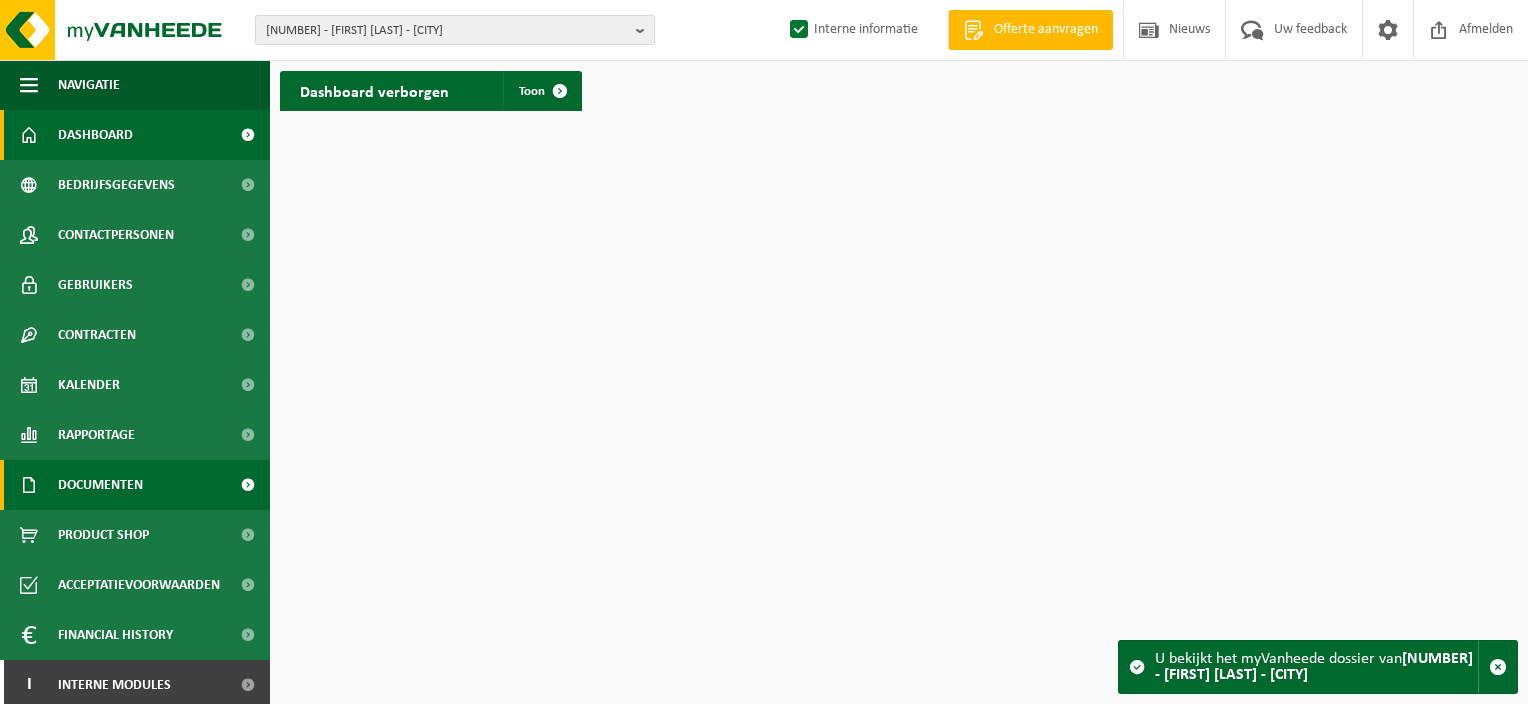 click on "Documenten" at bounding box center (100, 485) 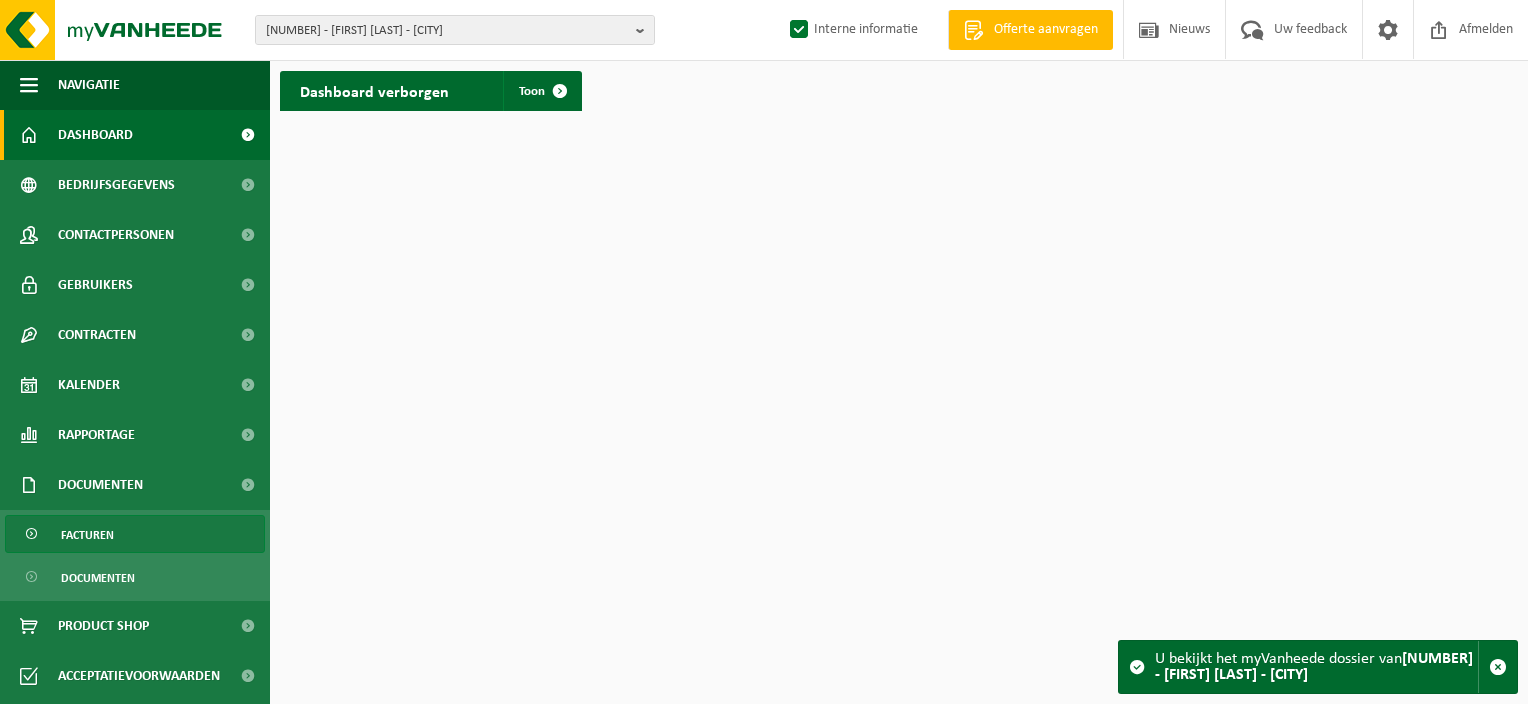 click on "Facturen" at bounding box center (135, 534) 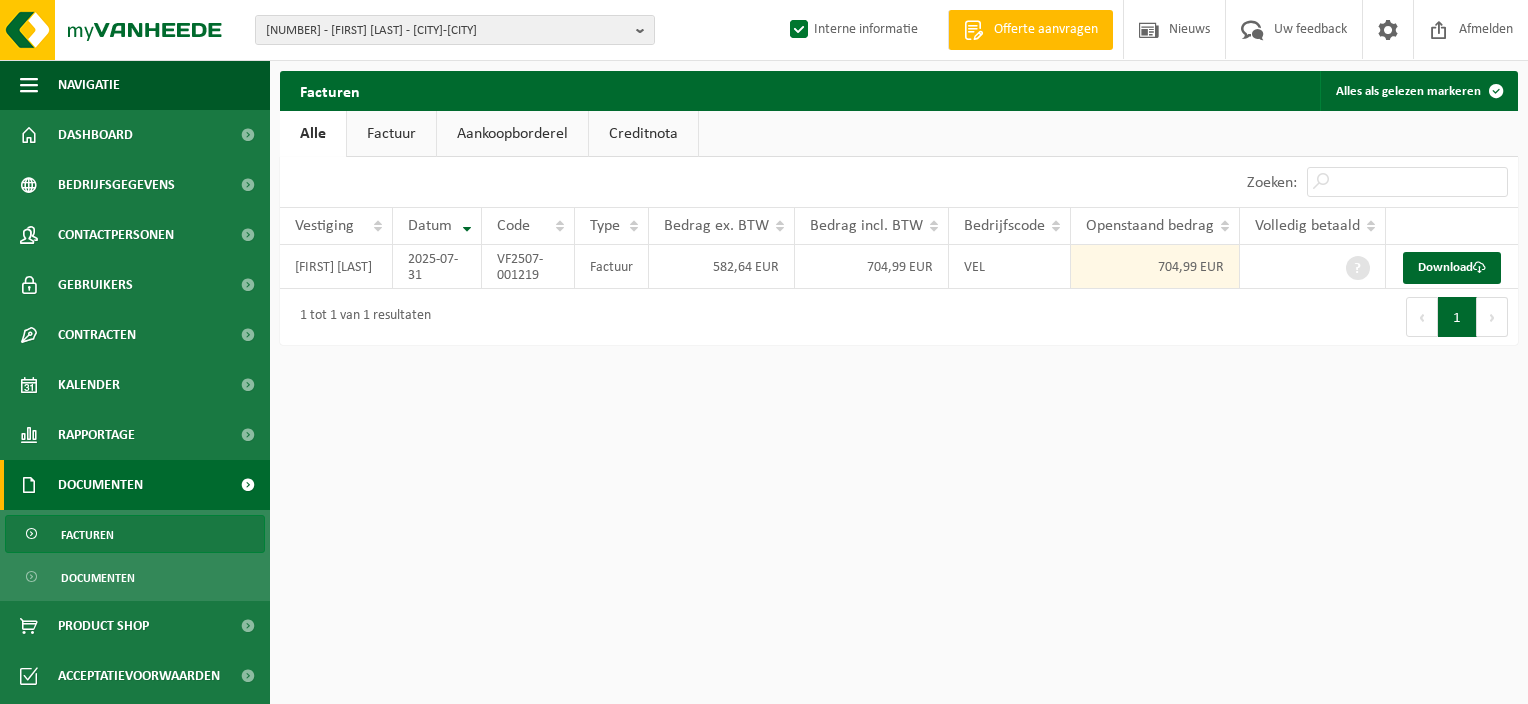 scroll, scrollTop: 0, scrollLeft: 0, axis: both 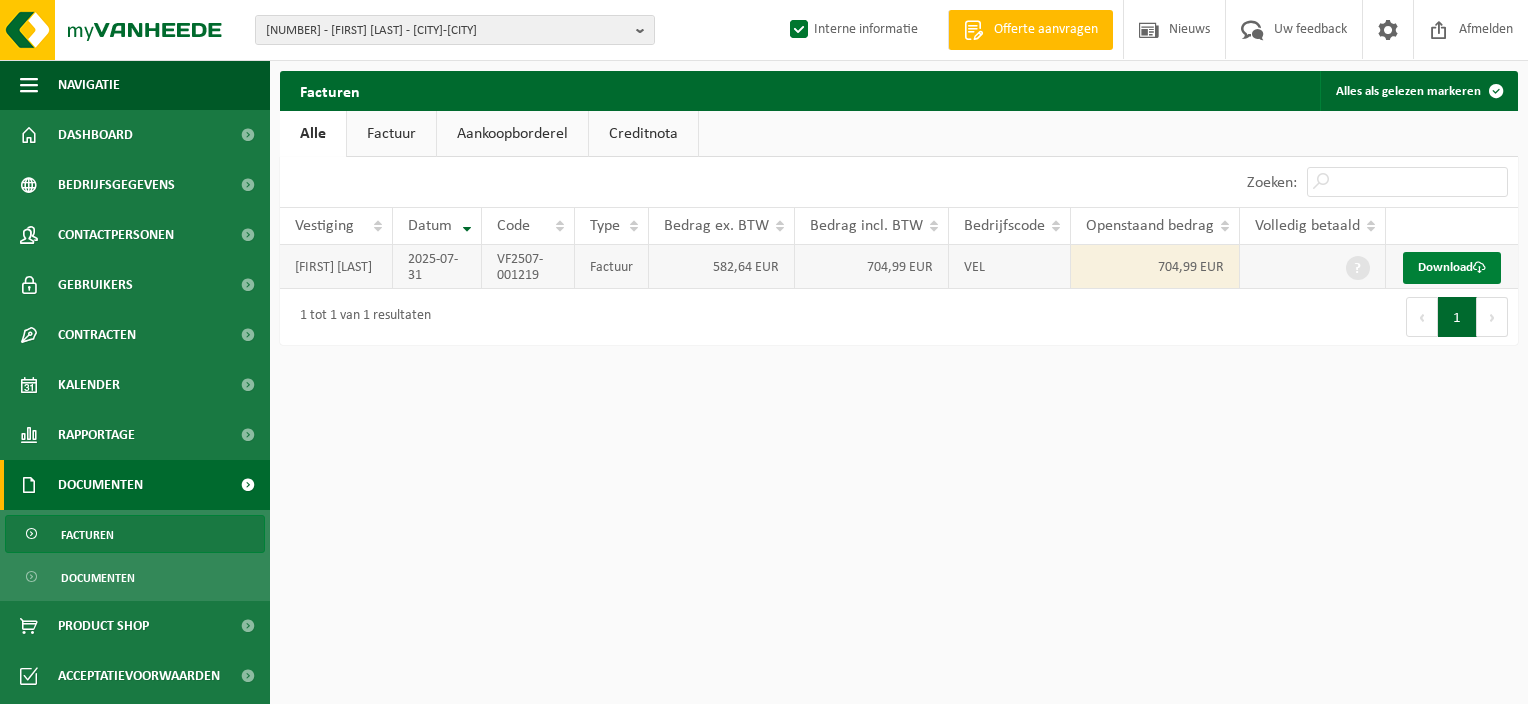 click on "Download" at bounding box center (1452, 268) 